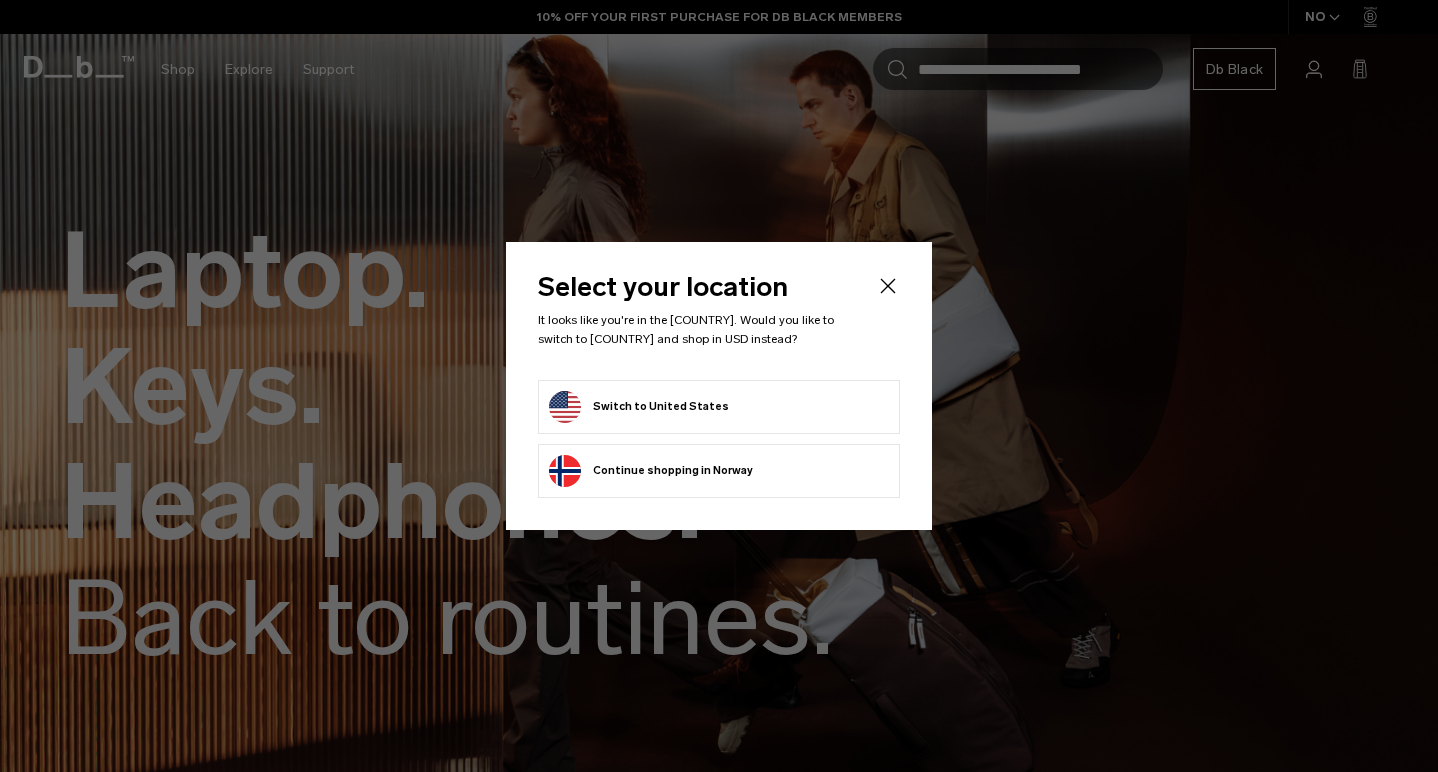 scroll, scrollTop: 0, scrollLeft: 0, axis: both 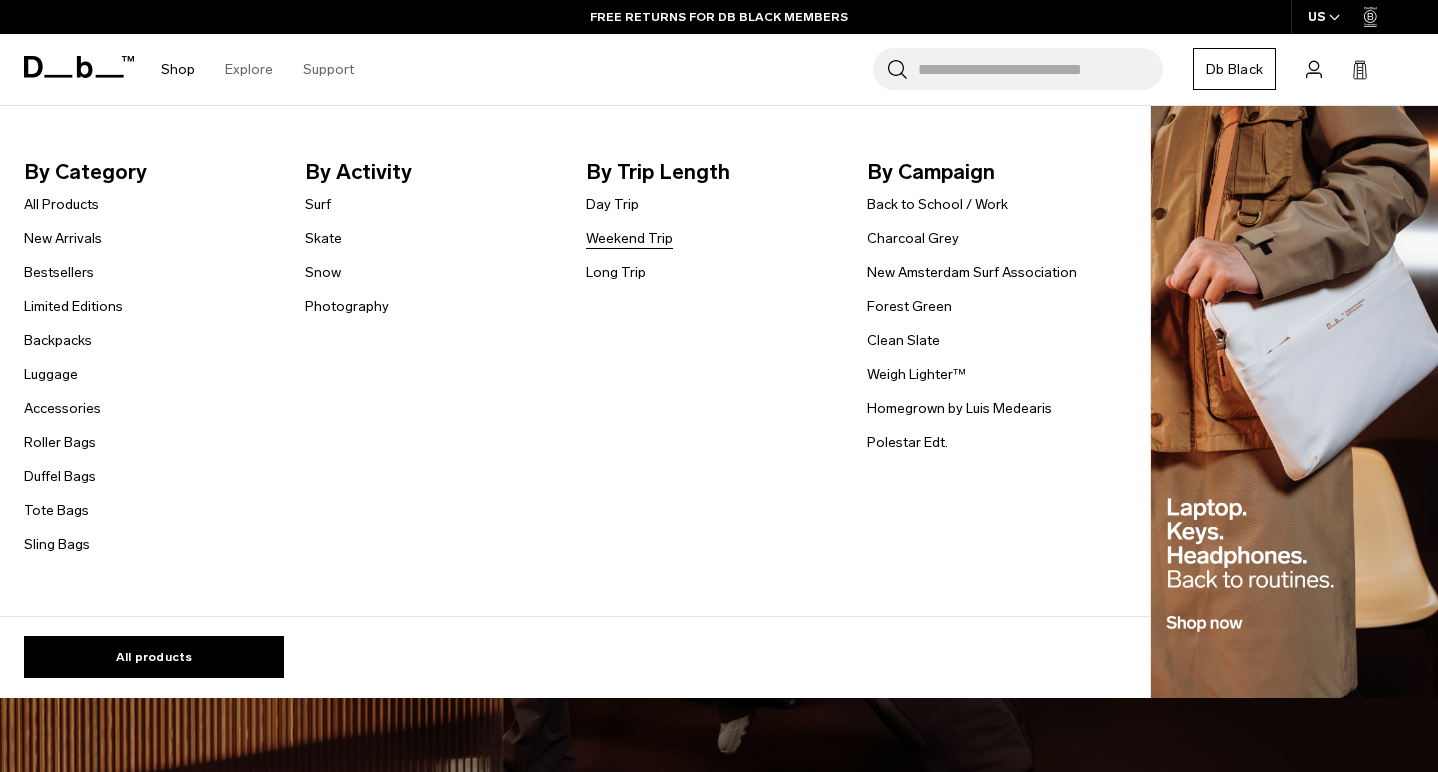 click on "Weekend Trip" at bounding box center (629, 238) 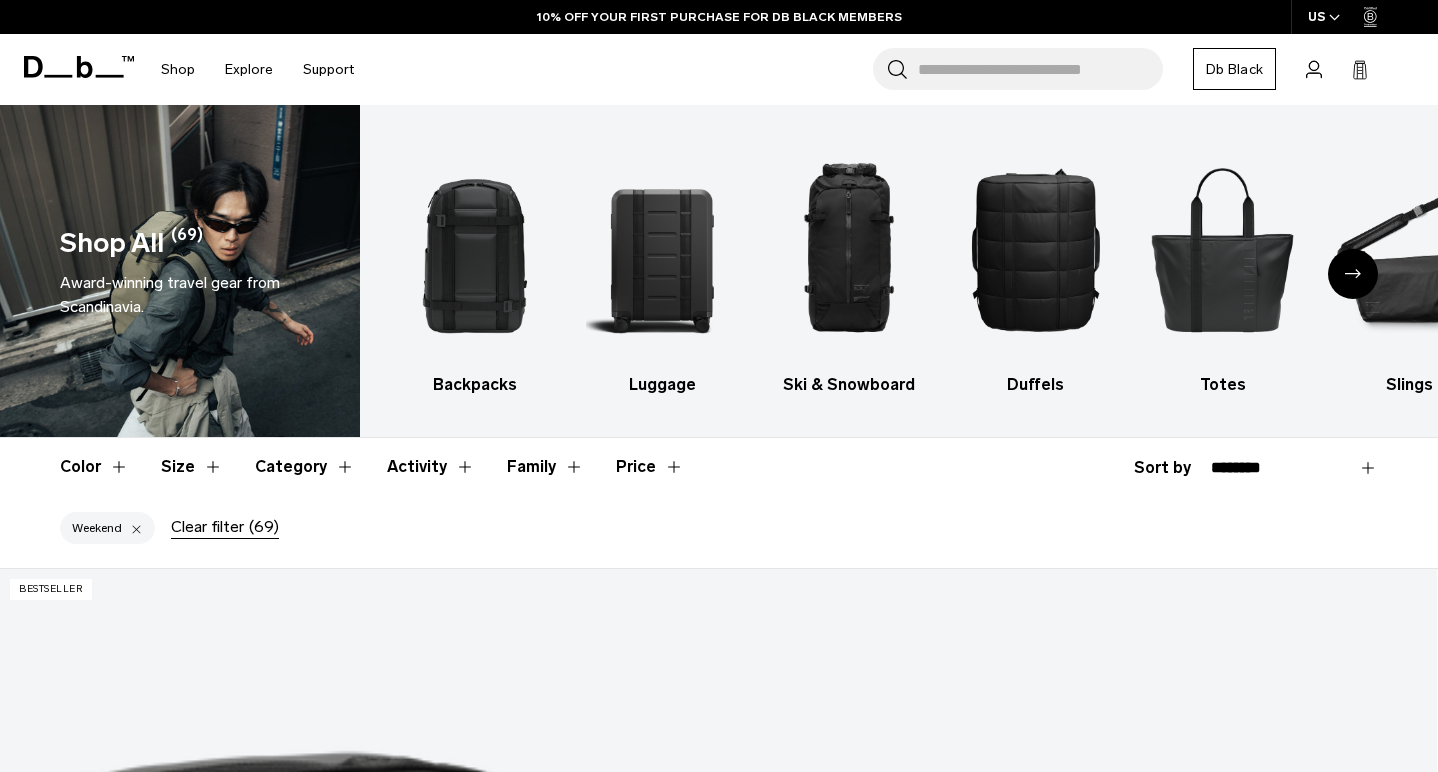 scroll, scrollTop: 544, scrollLeft: 0, axis: vertical 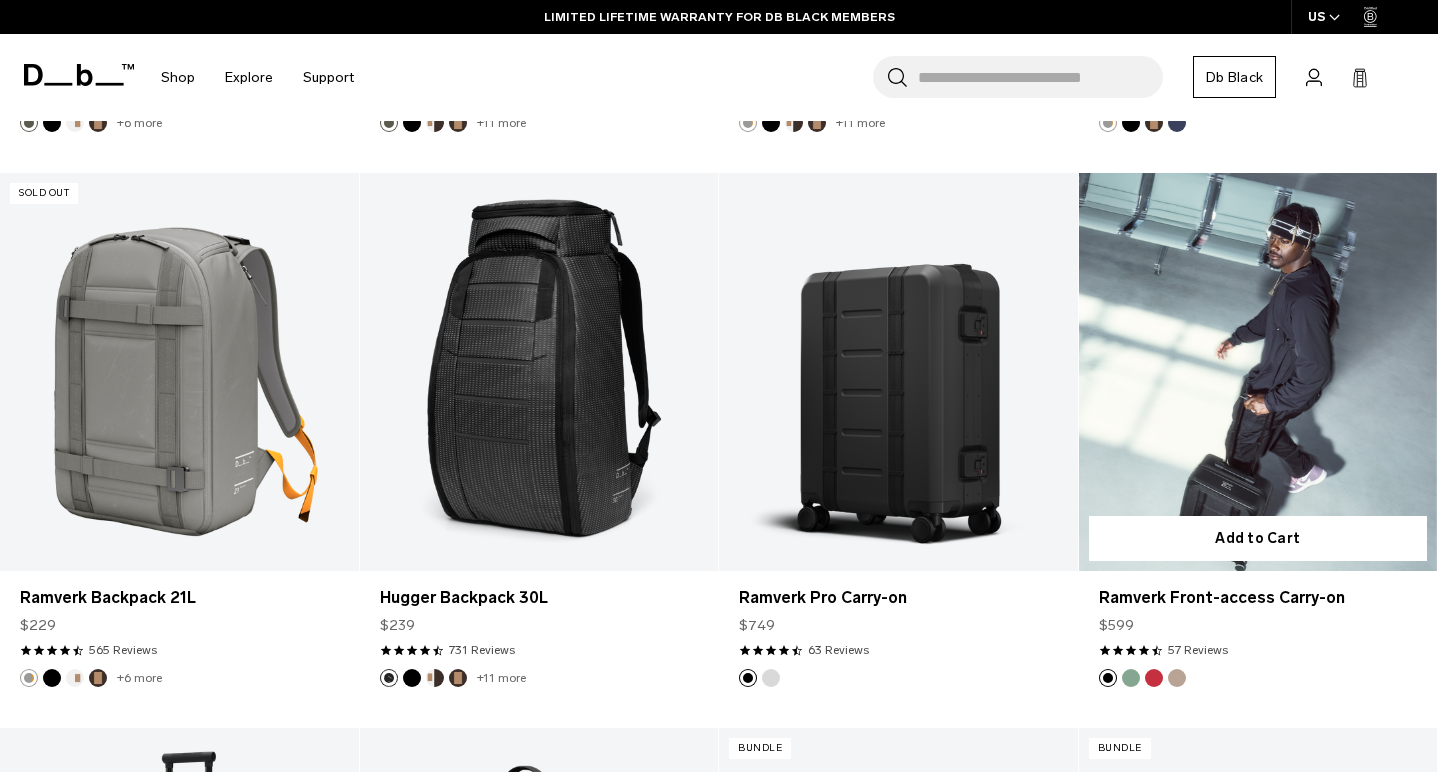 click at bounding box center [1177, 678] 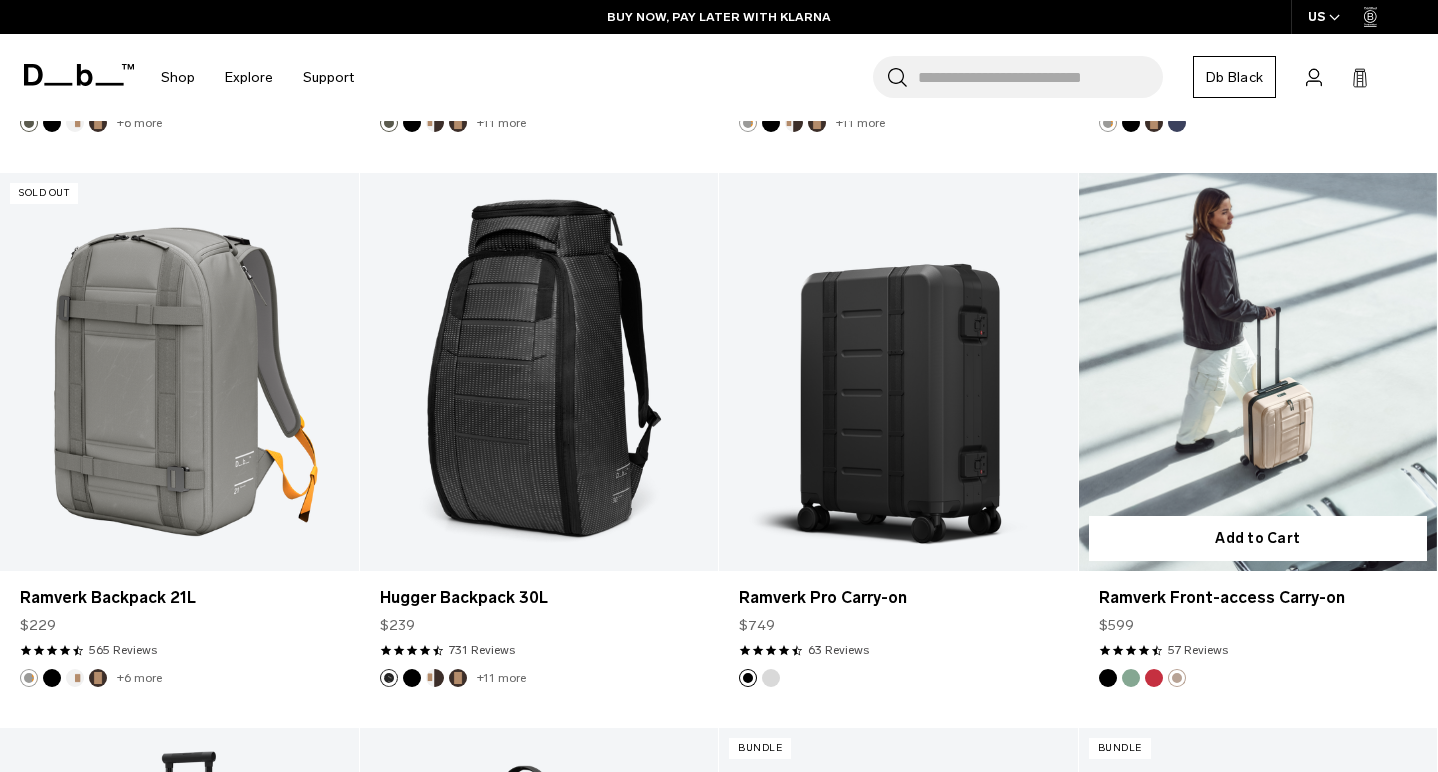 click at bounding box center [1258, 372] 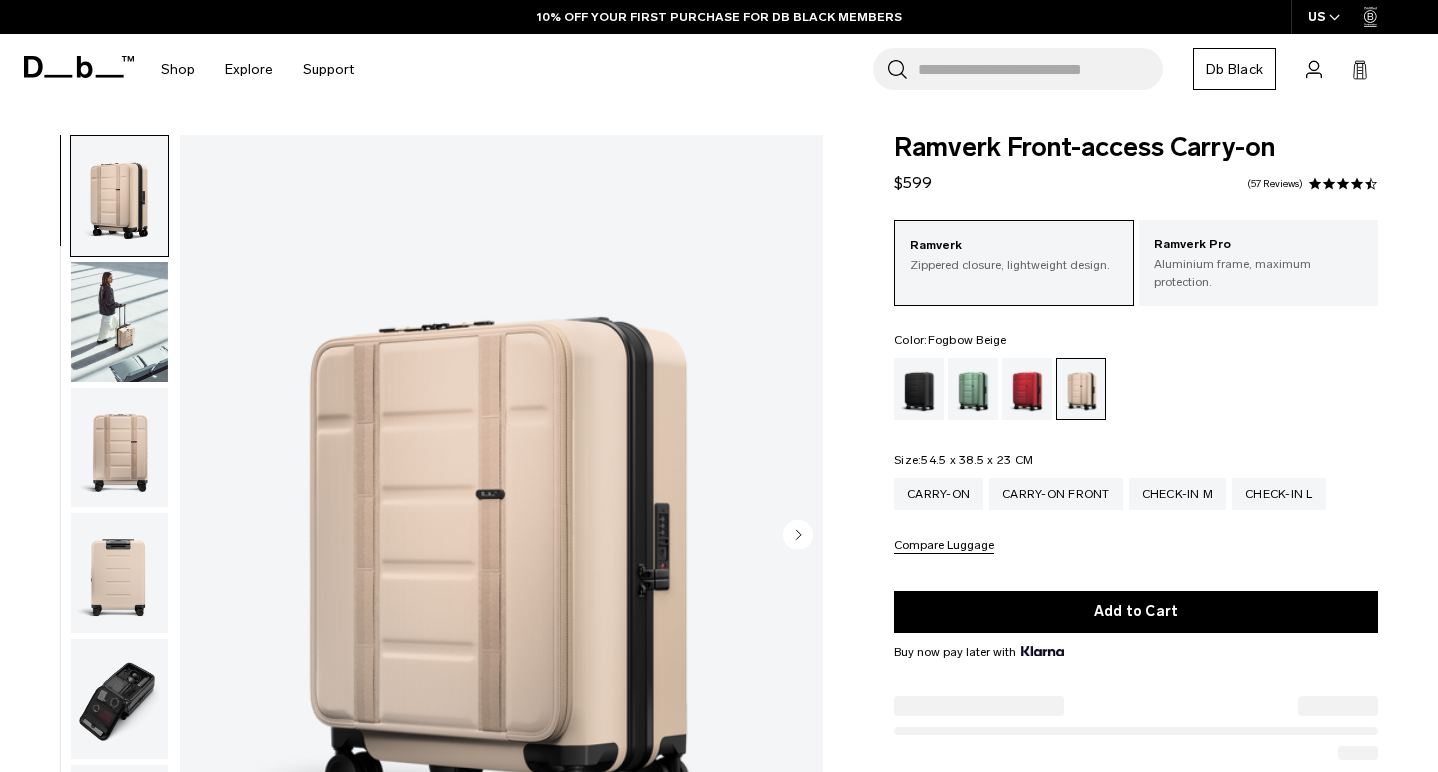 scroll, scrollTop: 0, scrollLeft: 0, axis: both 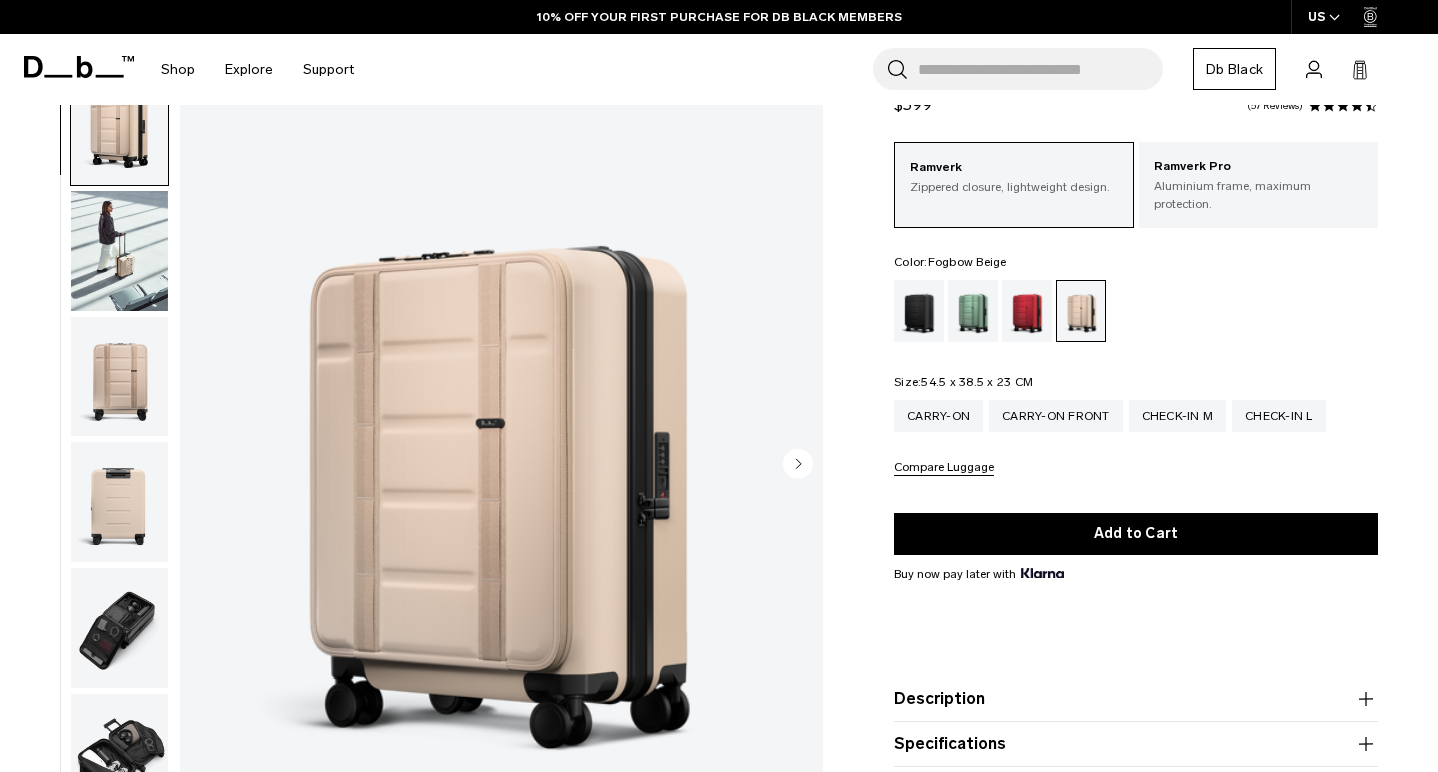 click 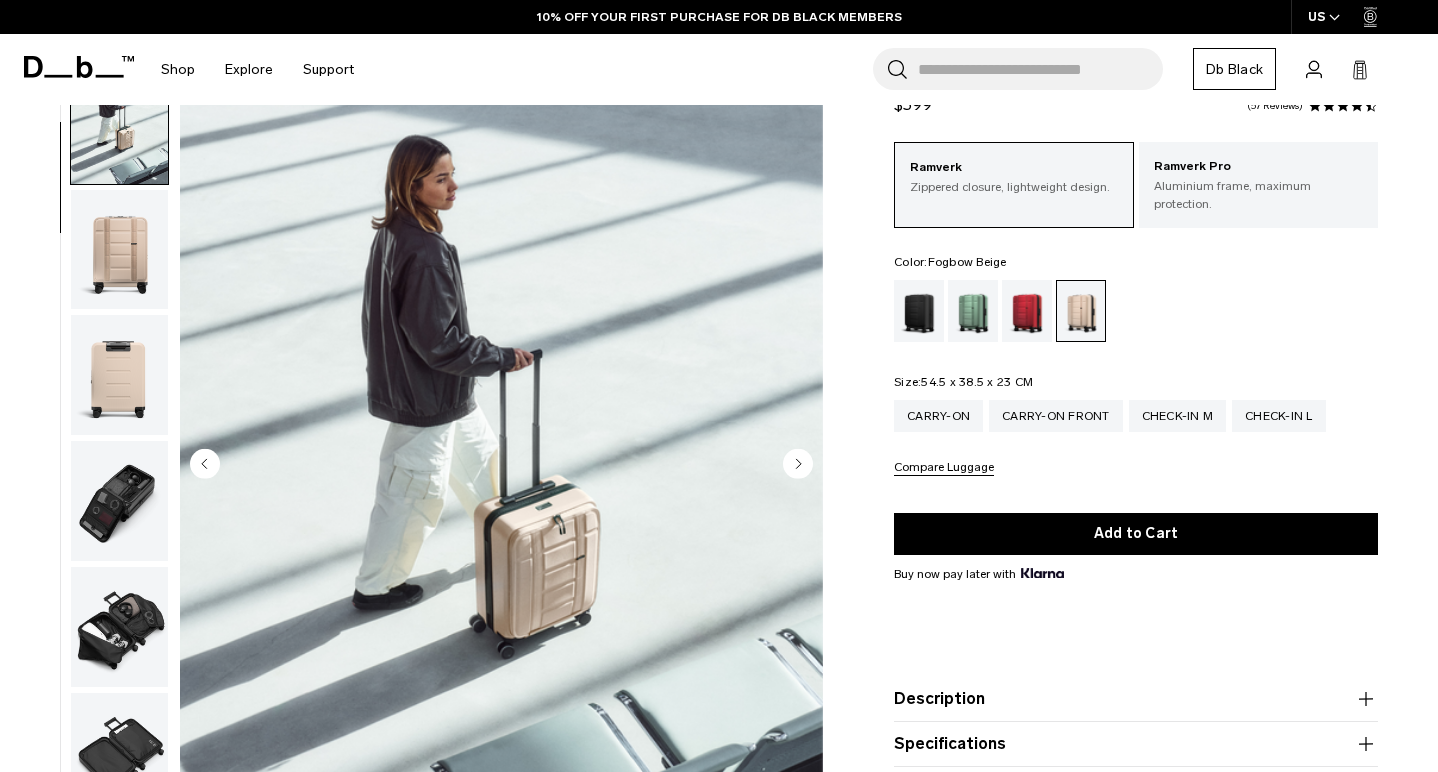 click 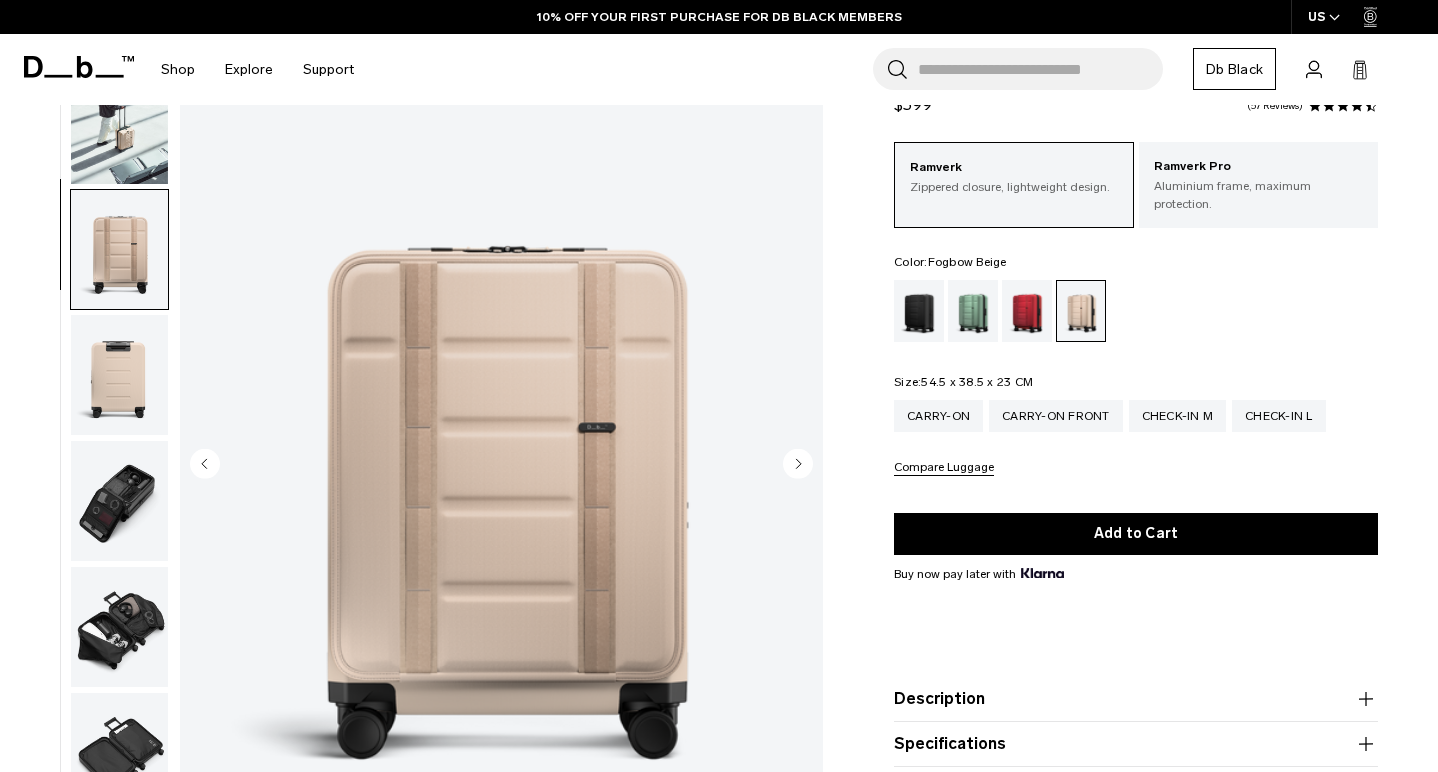scroll, scrollTop: 254, scrollLeft: 0, axis: vertical 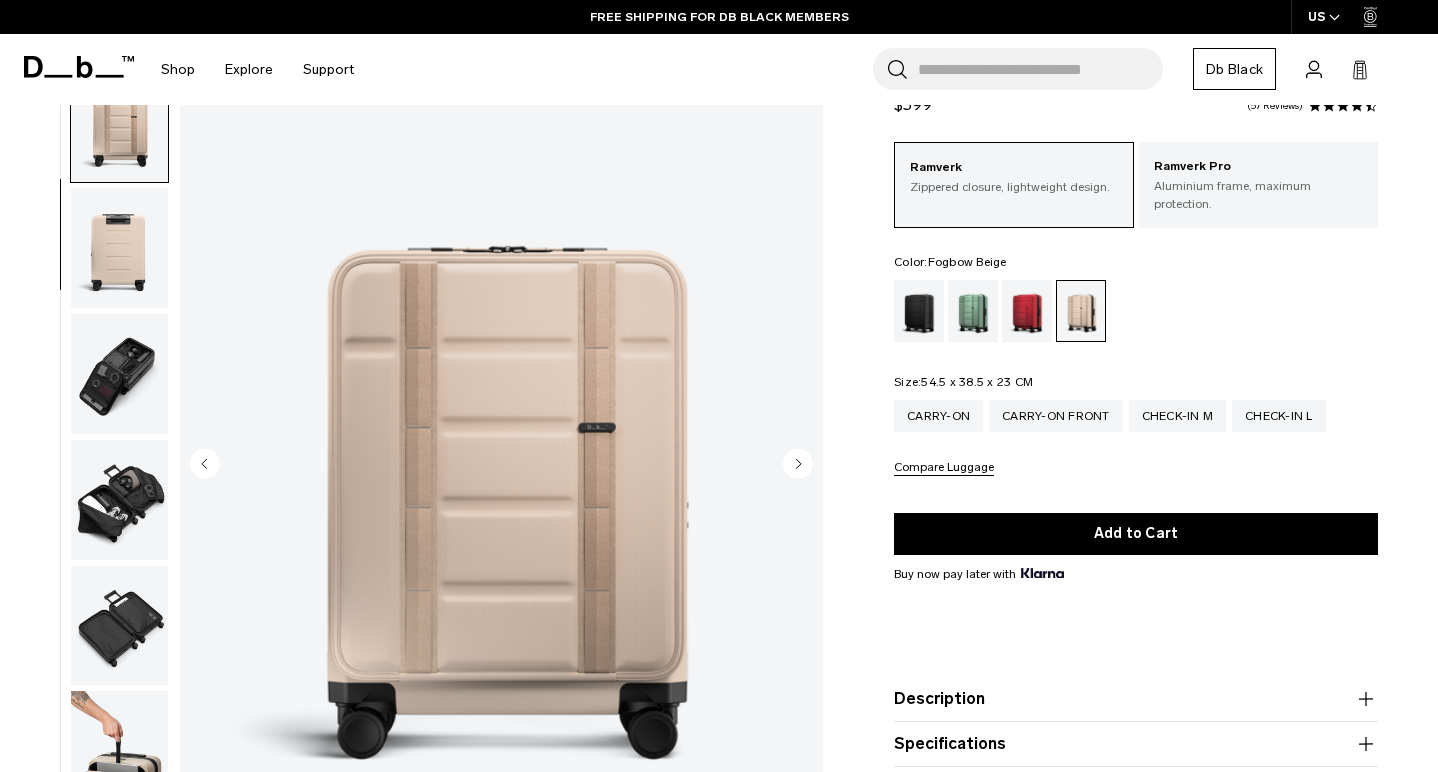 click 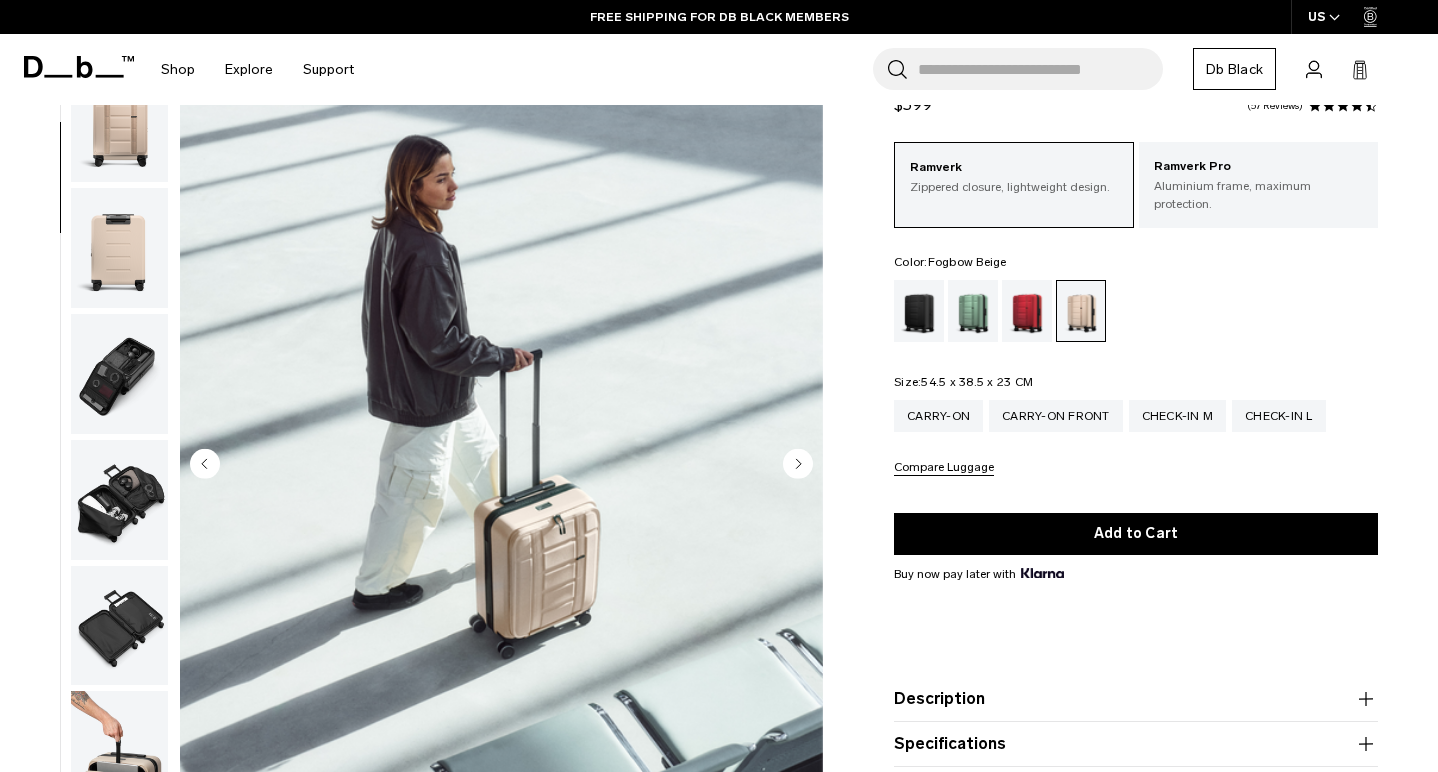 scroll, scrollTop: 127, scrollLeft: 0, axis: vertical 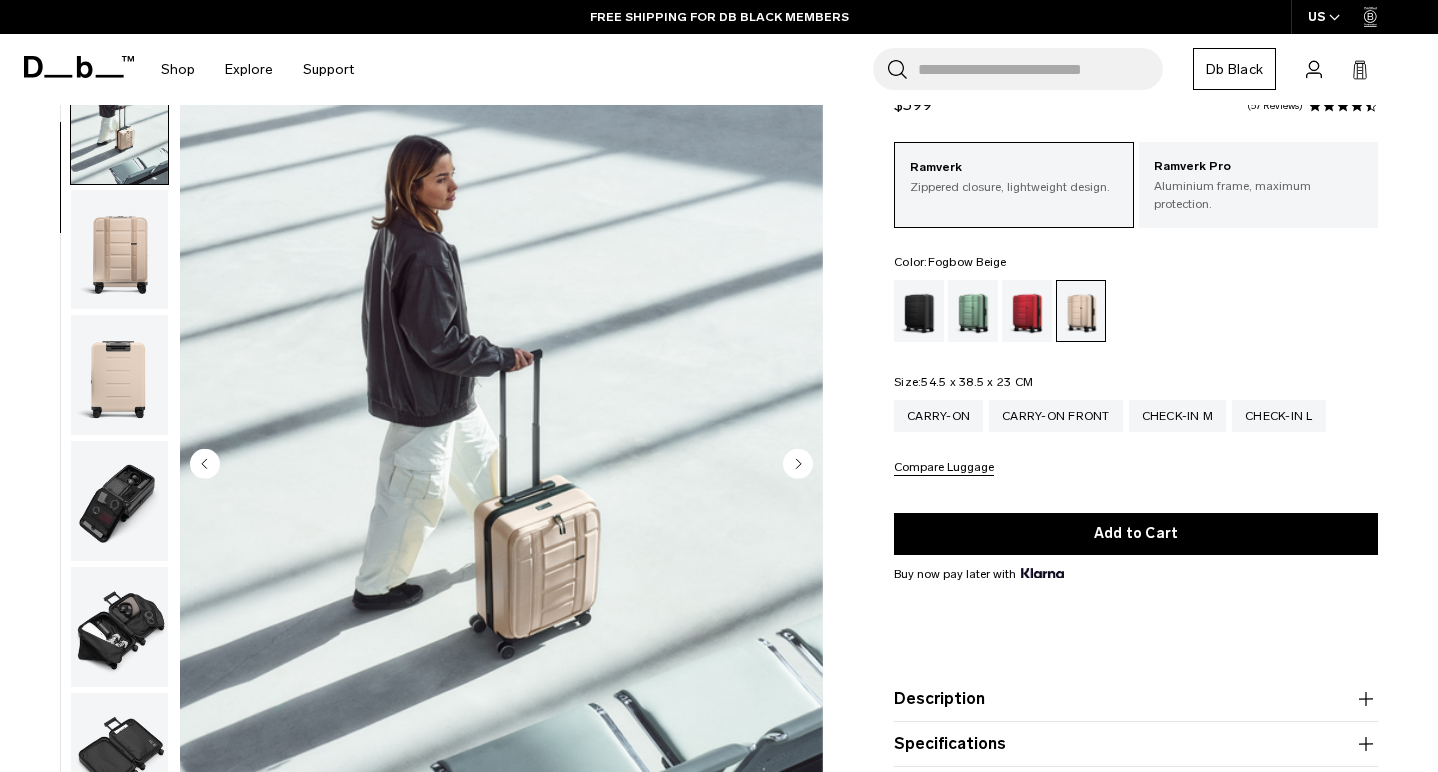 click 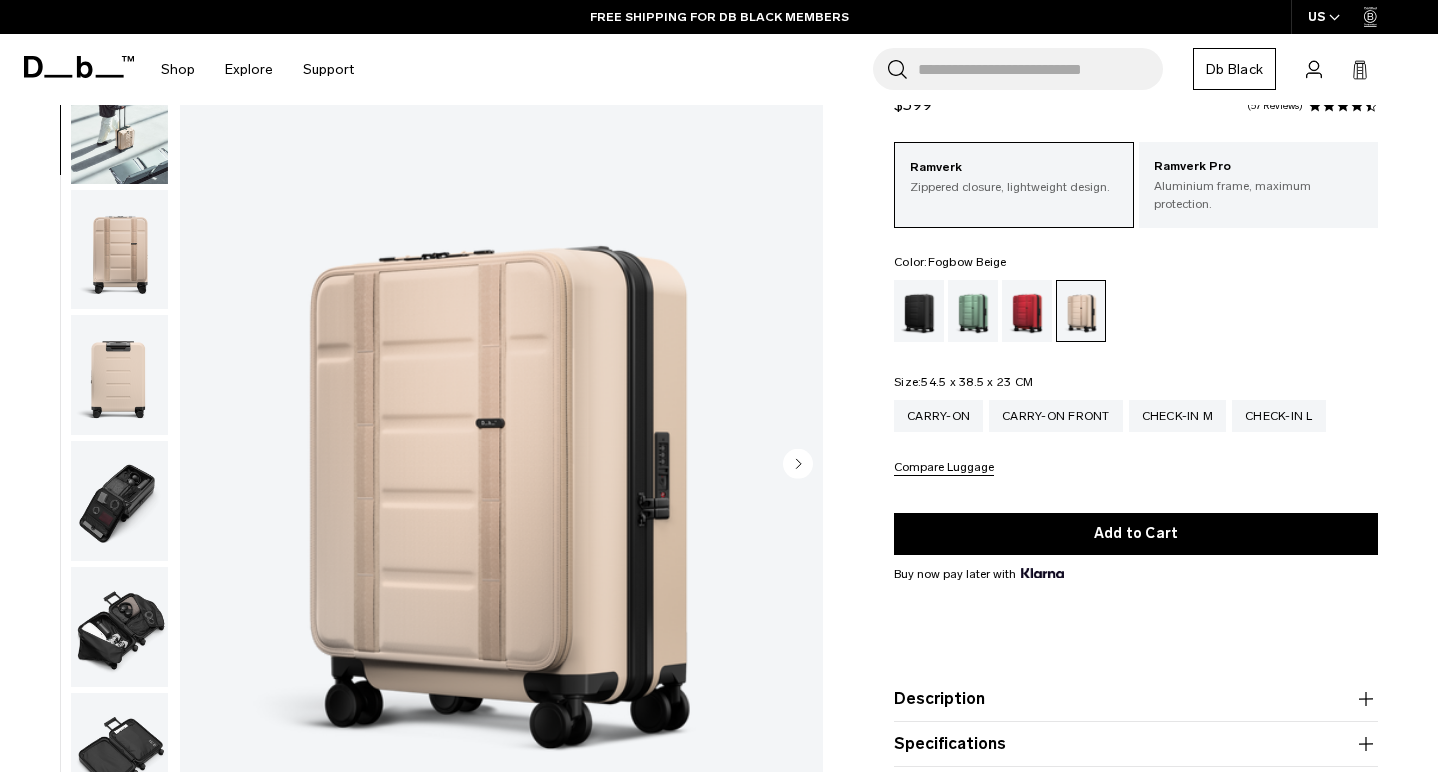 scroll, scrollTop: 0, scrollLeft: 0, axis: both 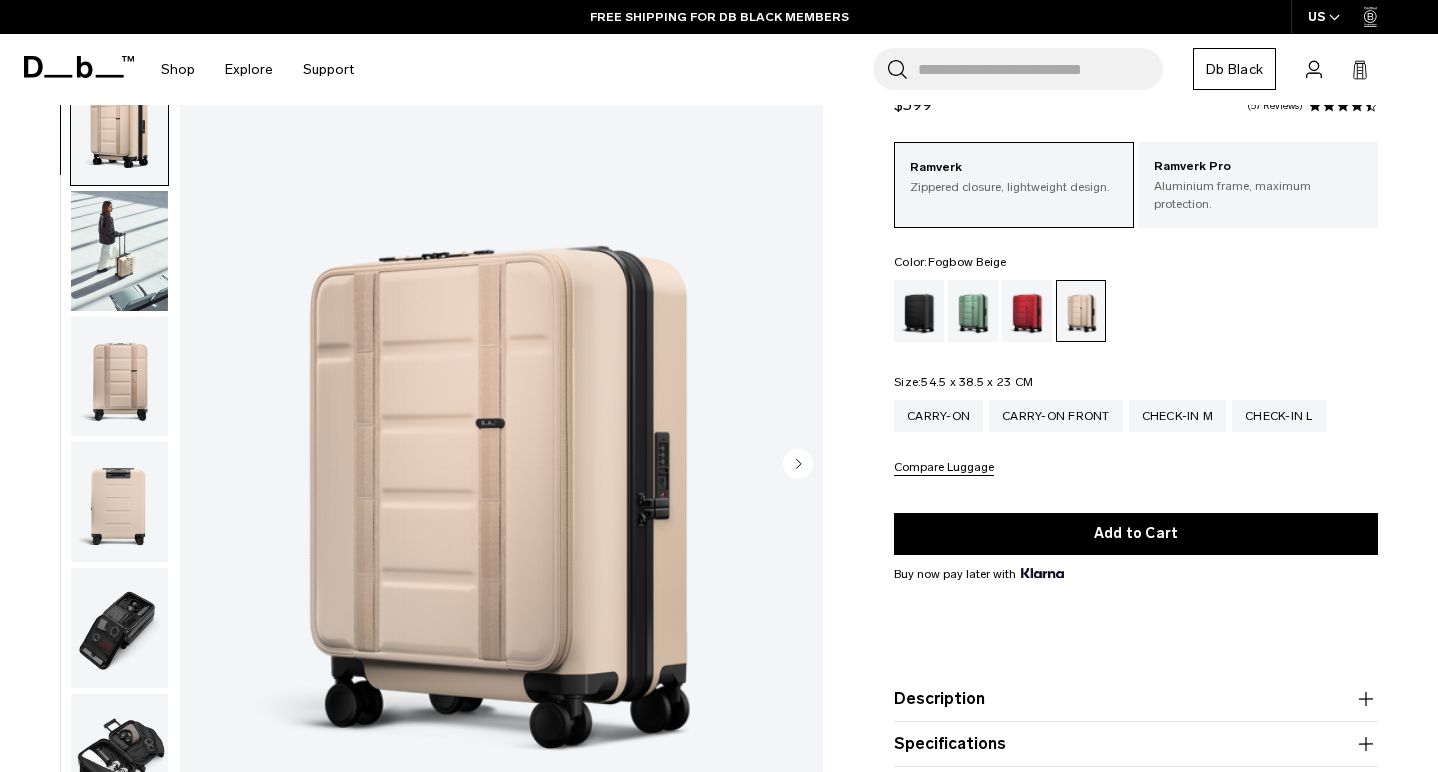 click 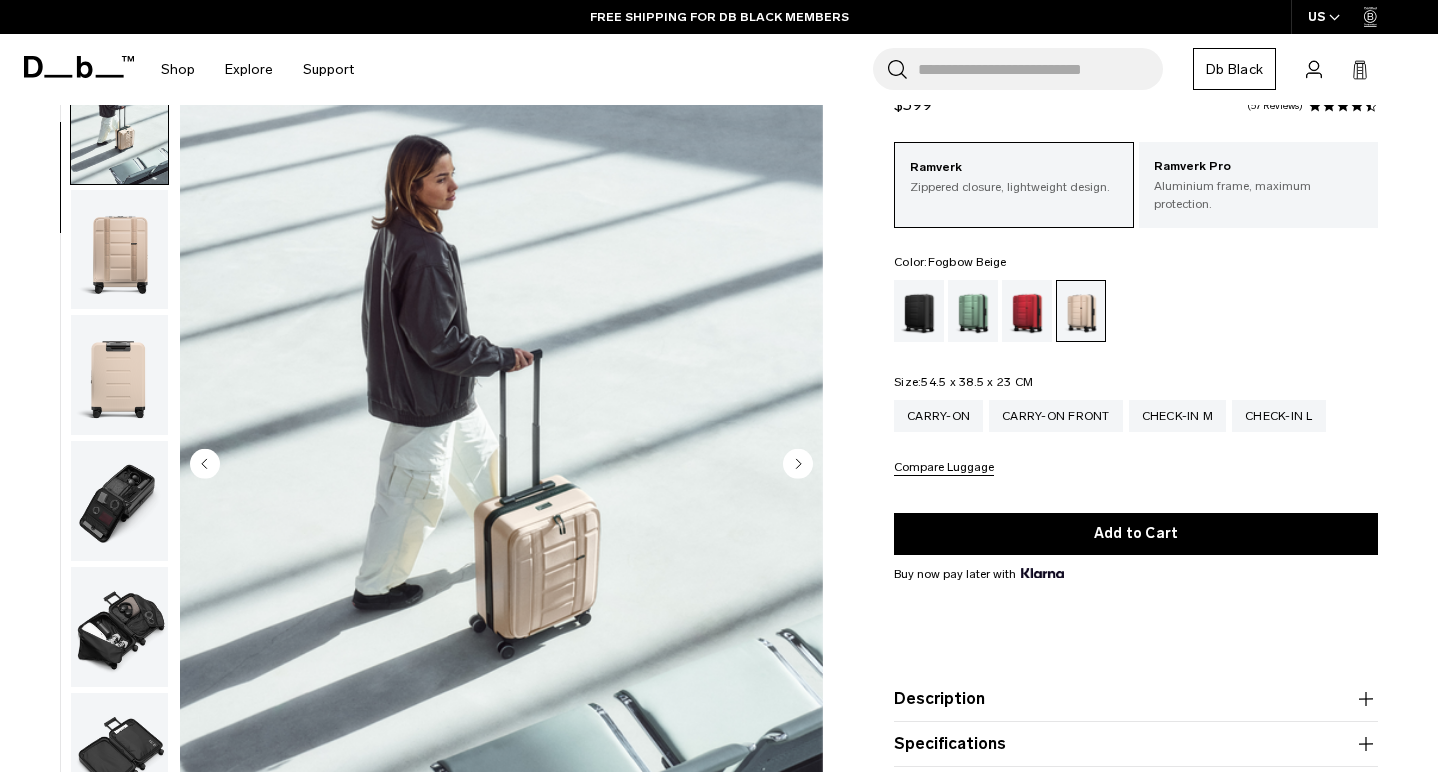 click 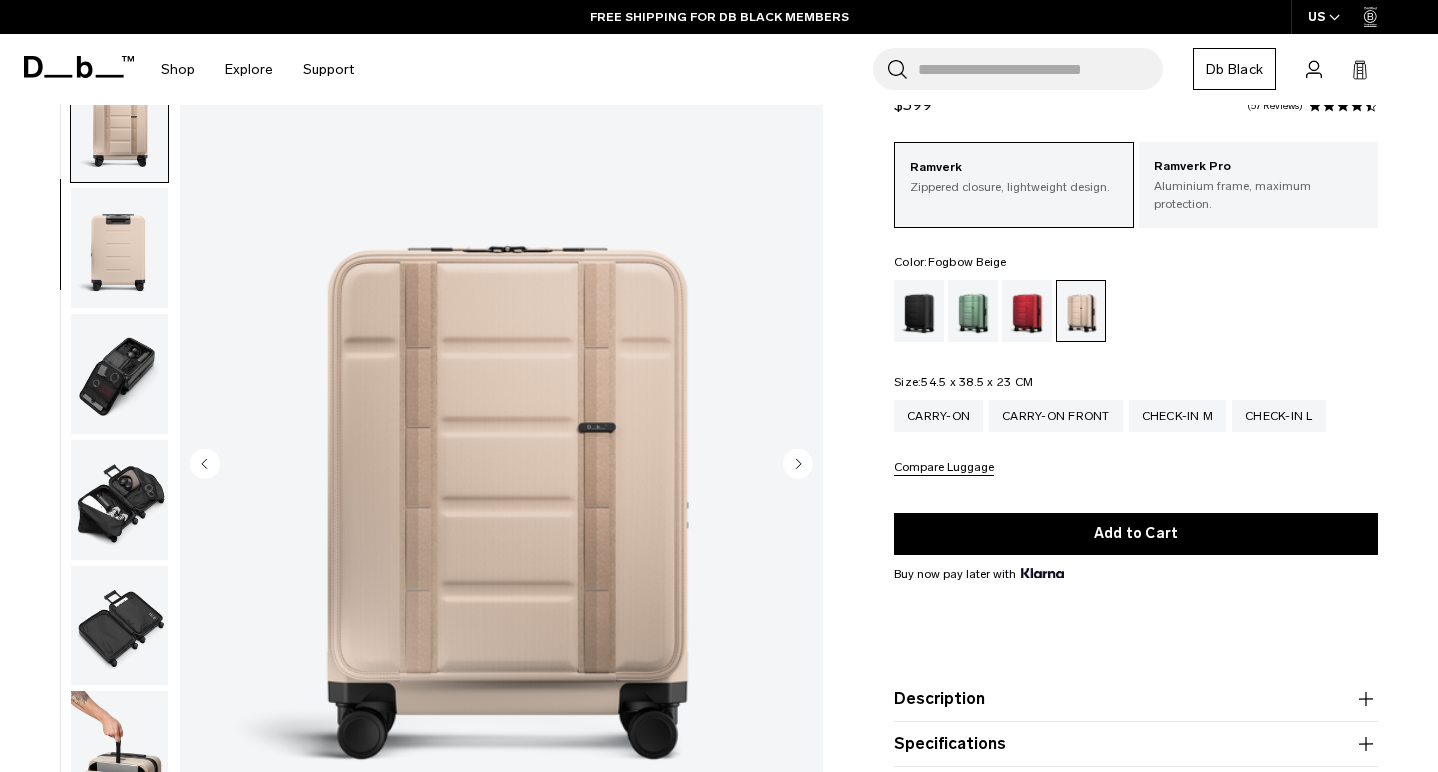 click 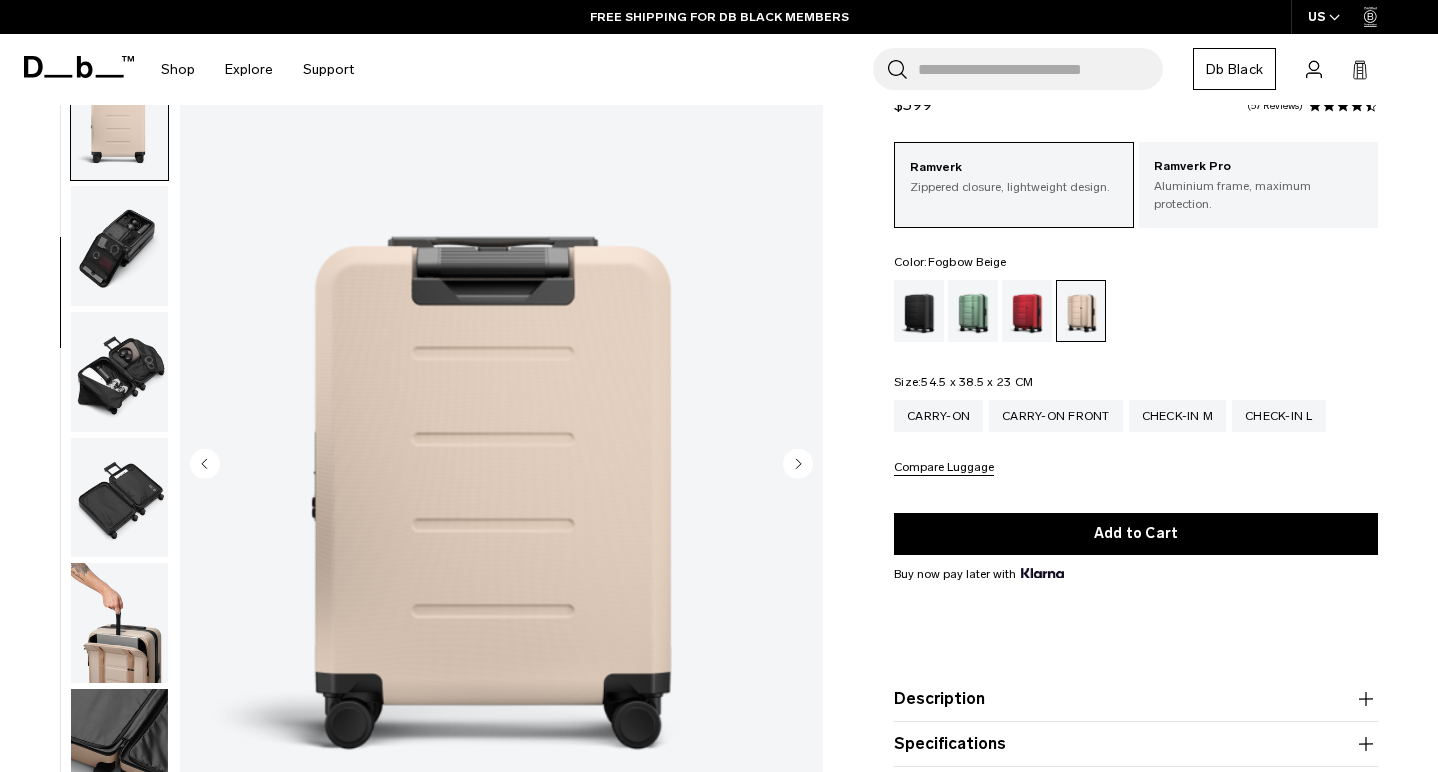 click 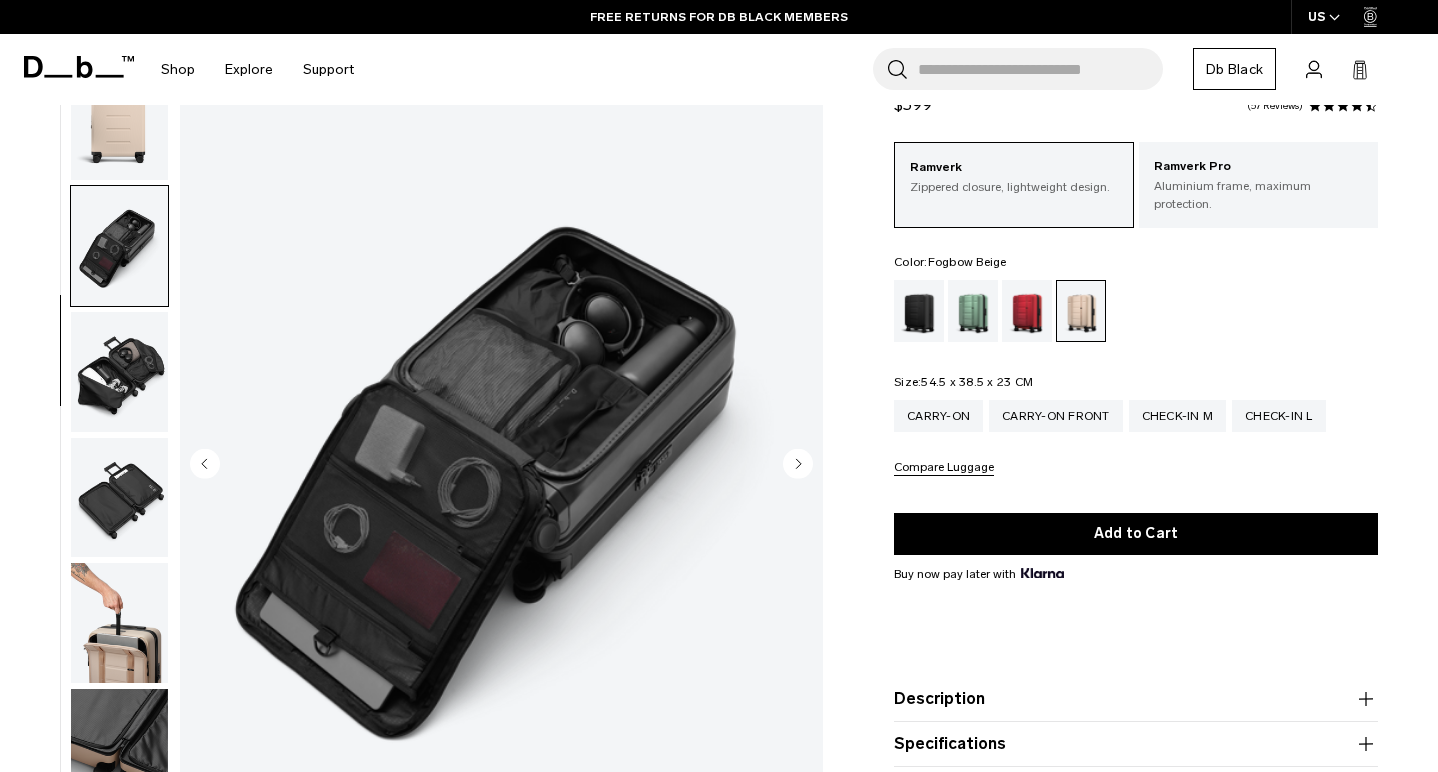 scroll, scrollTop: 509, scrollLeft: 0, axis: vertical 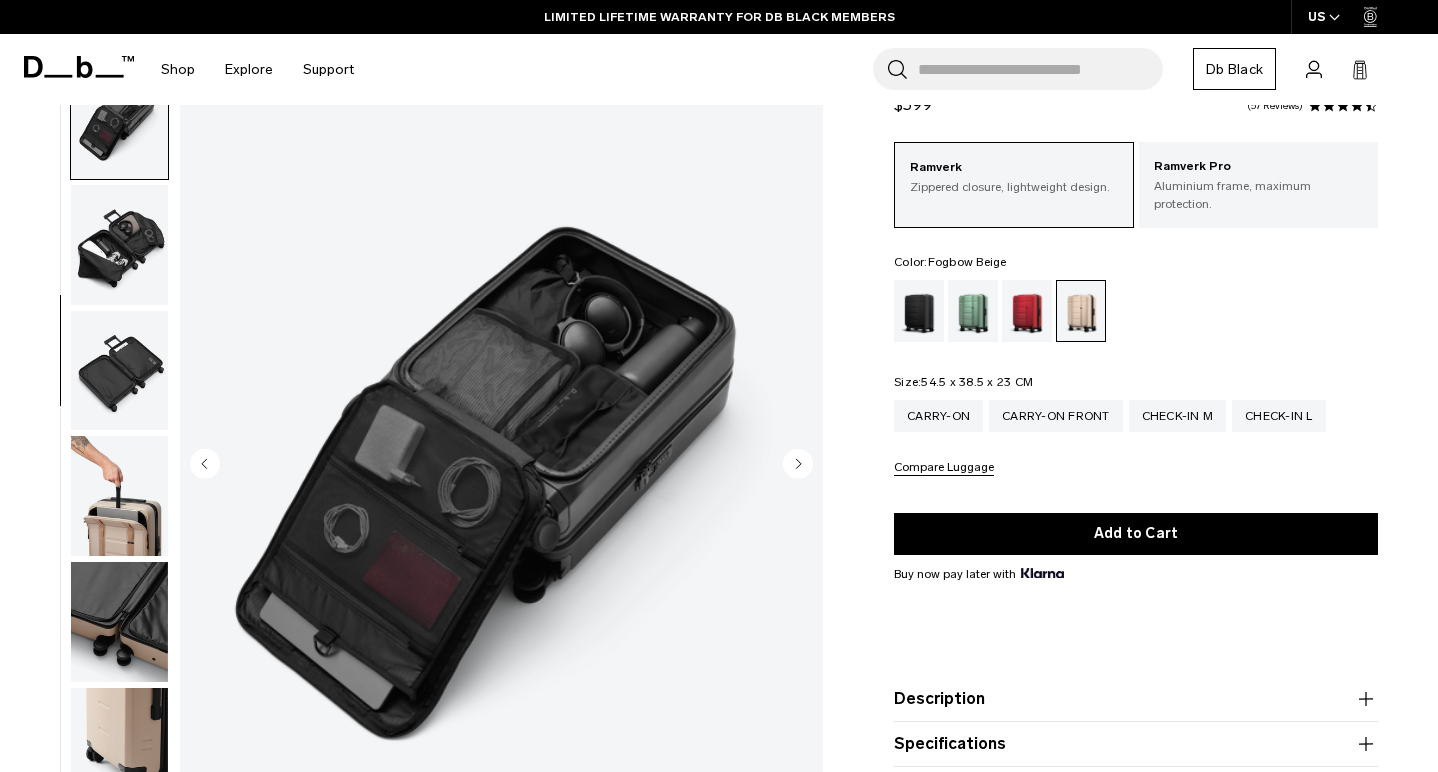 click 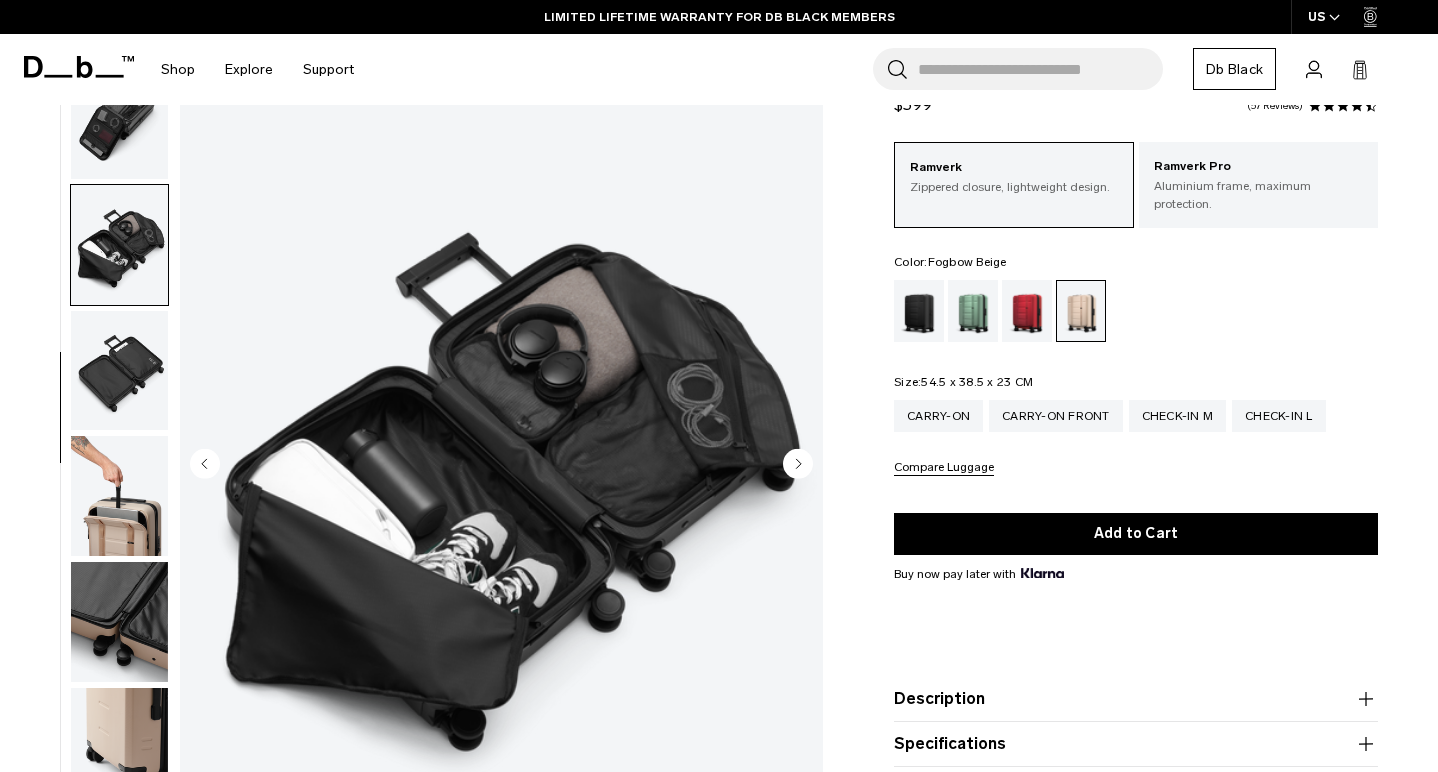 scroll, scrollTop: 636, scrollLeft: 0, axis: vertical 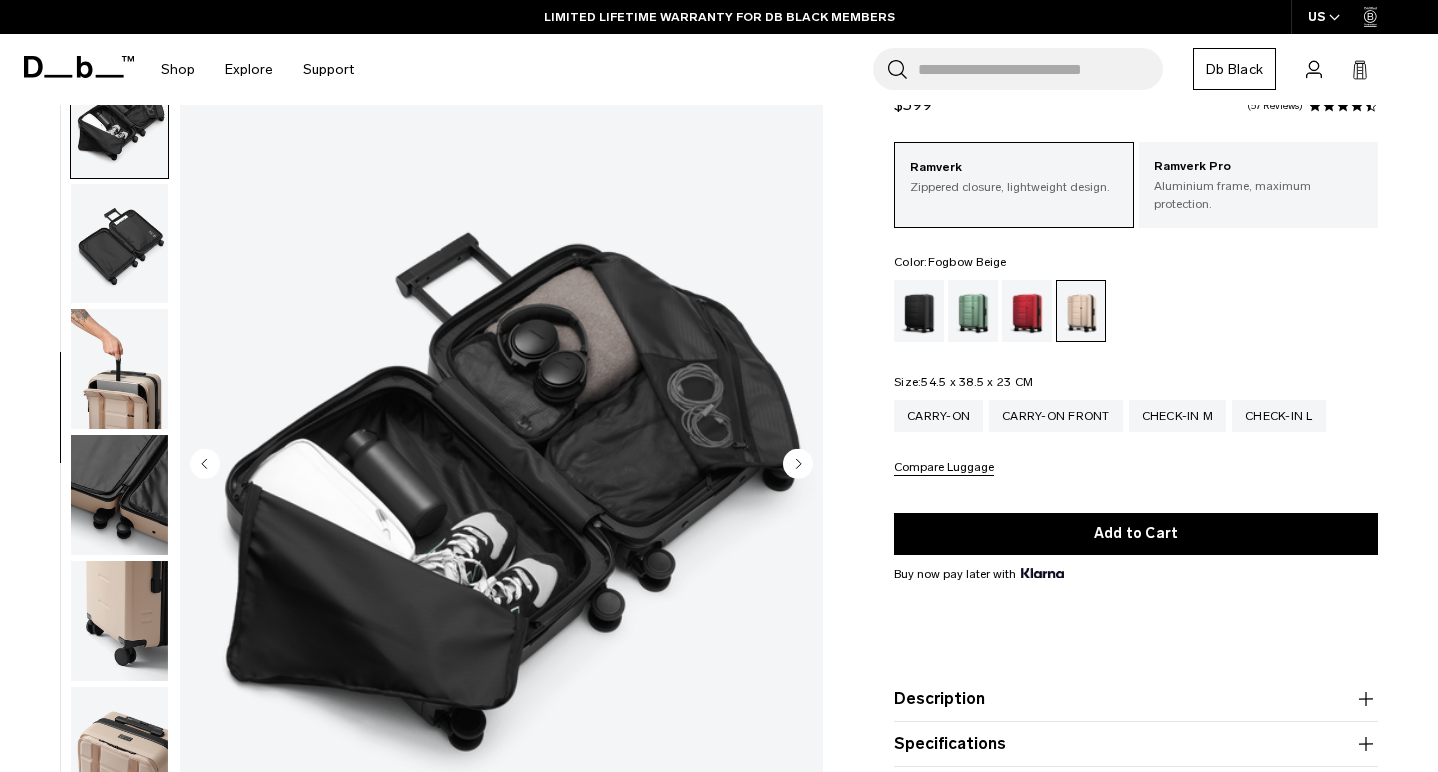 click 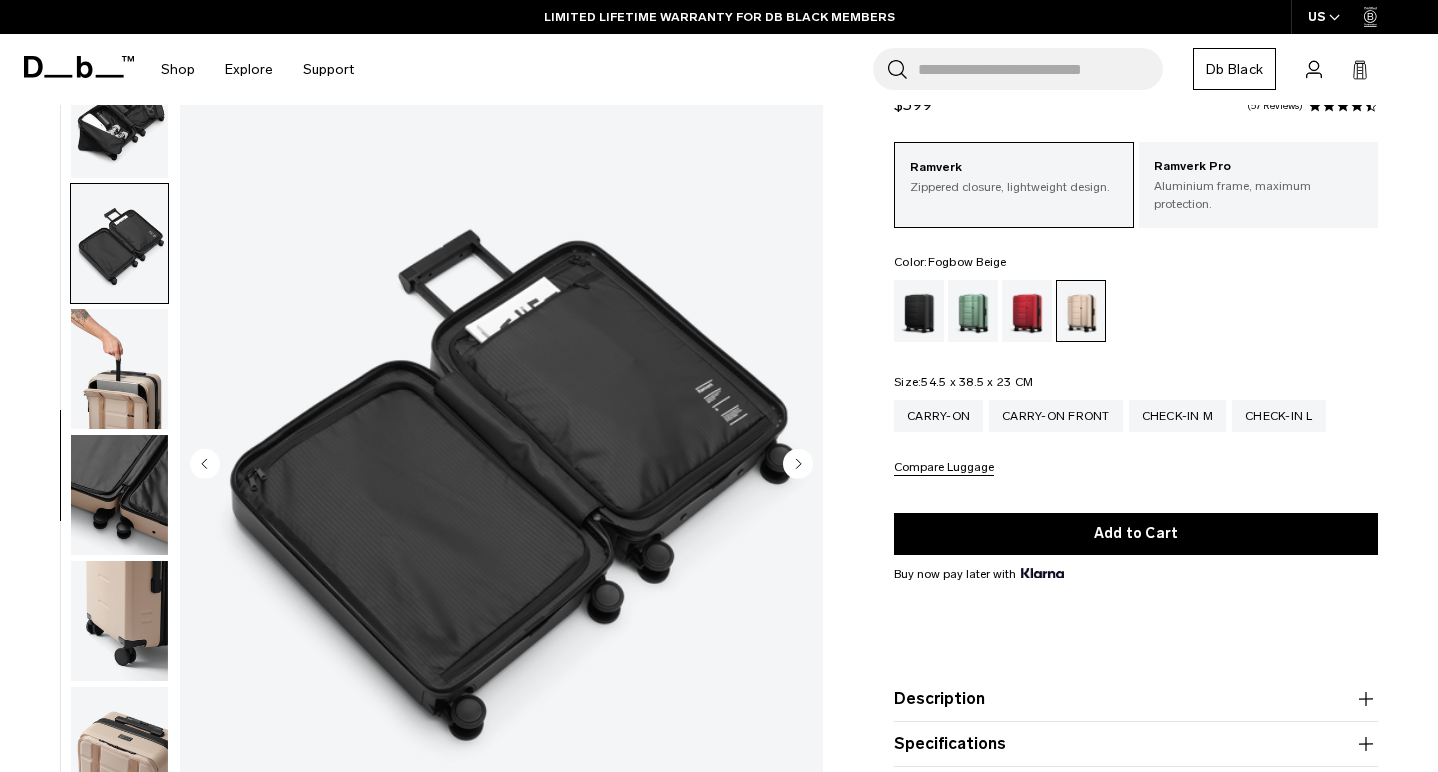 scroll, scrollTop: 763, scrollLeft: 0, axis: vertical 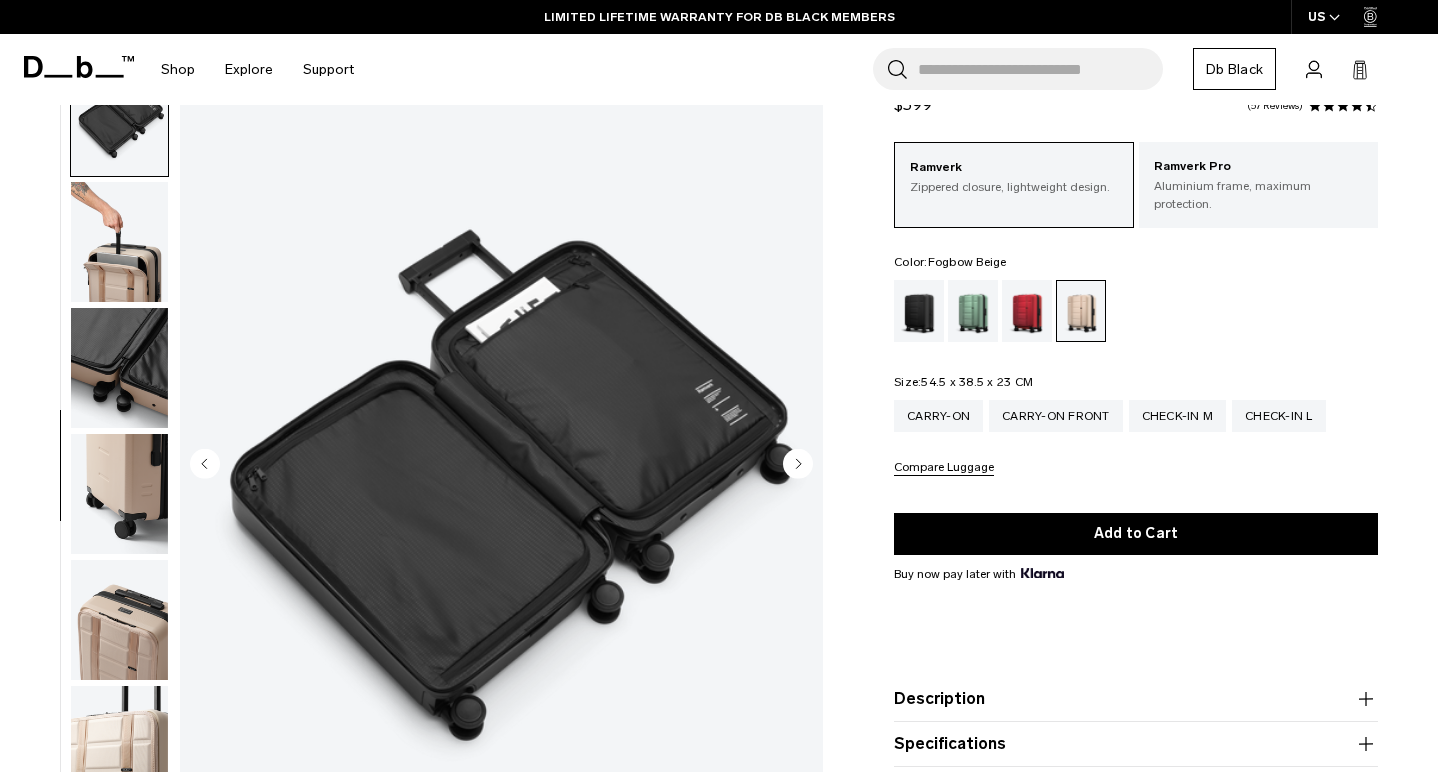 click 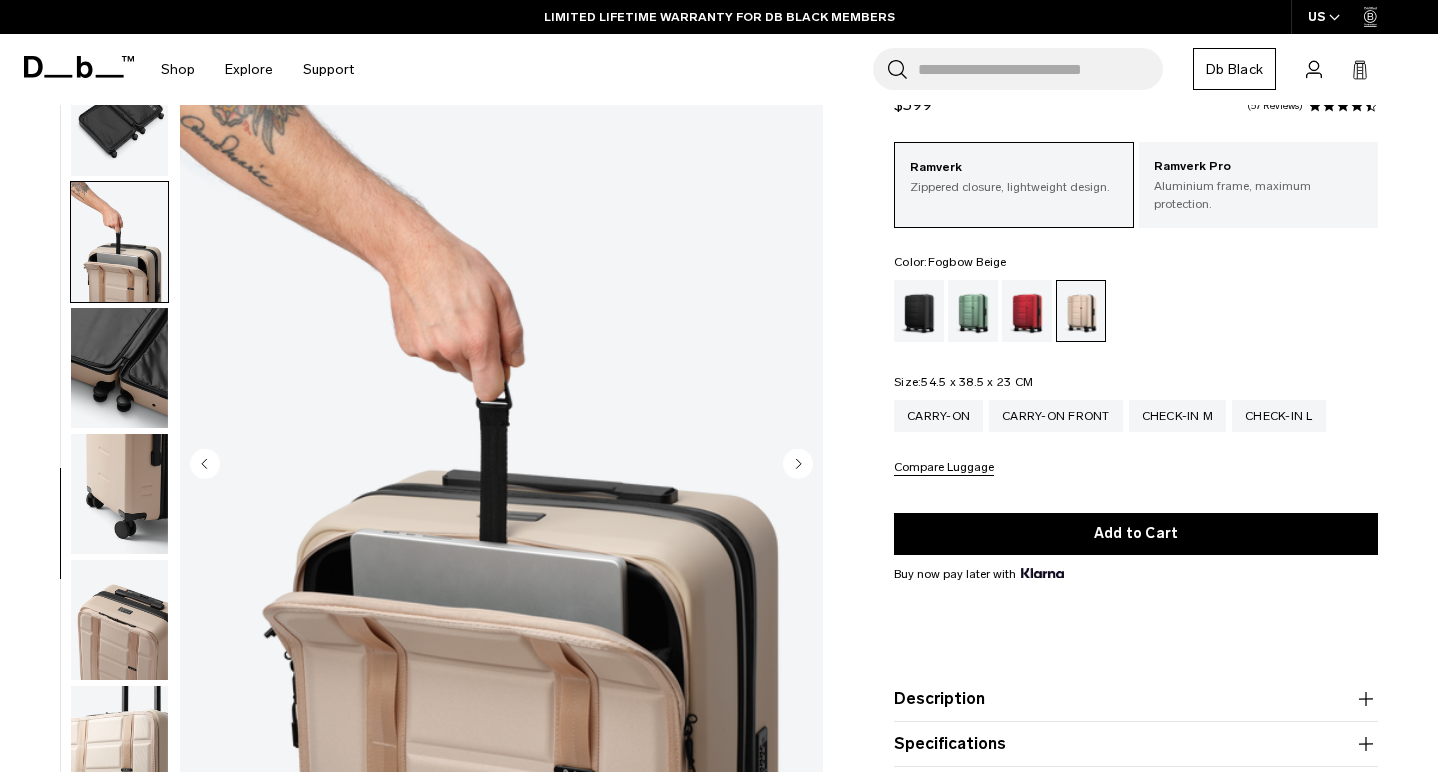 scroll, scrollTop: 847, scrollLeft: 0, axis: vertical 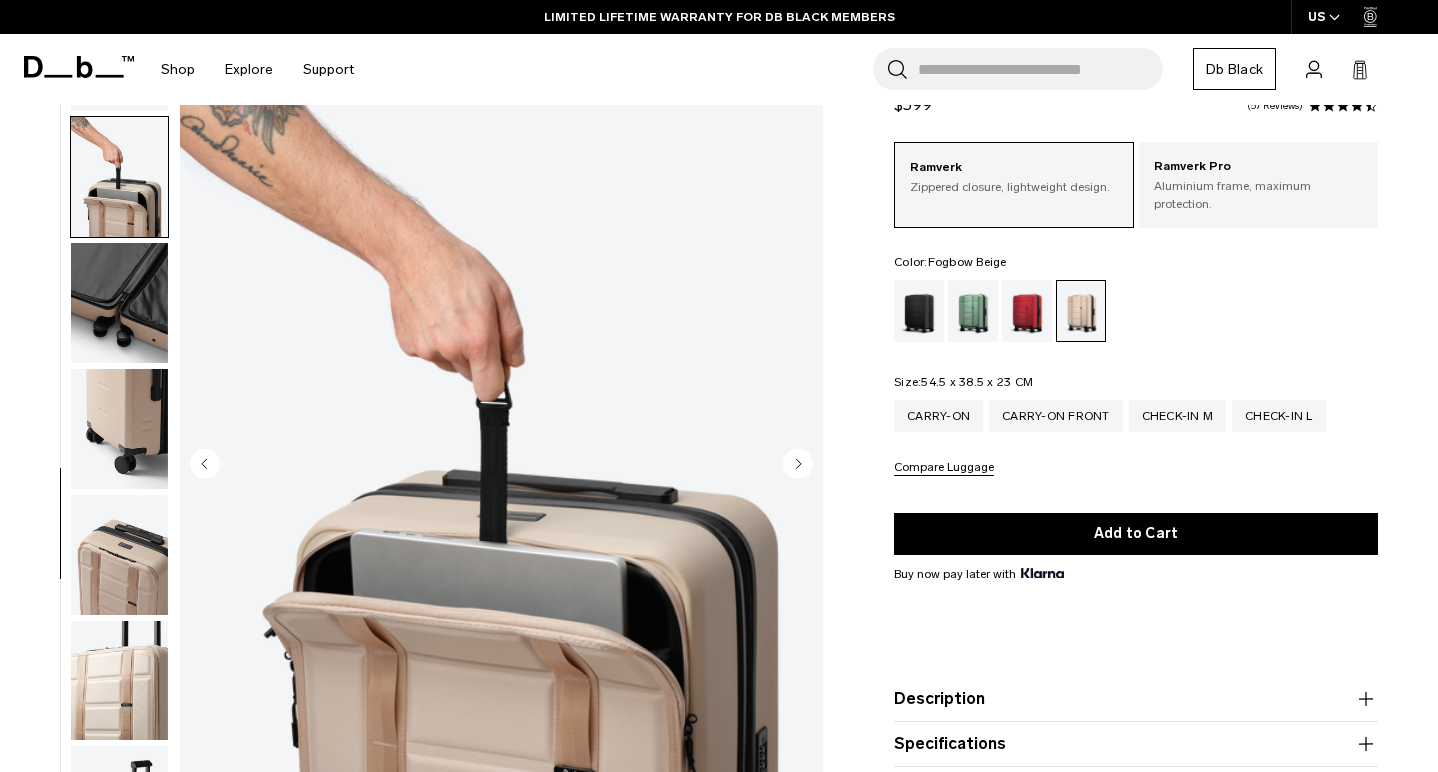click 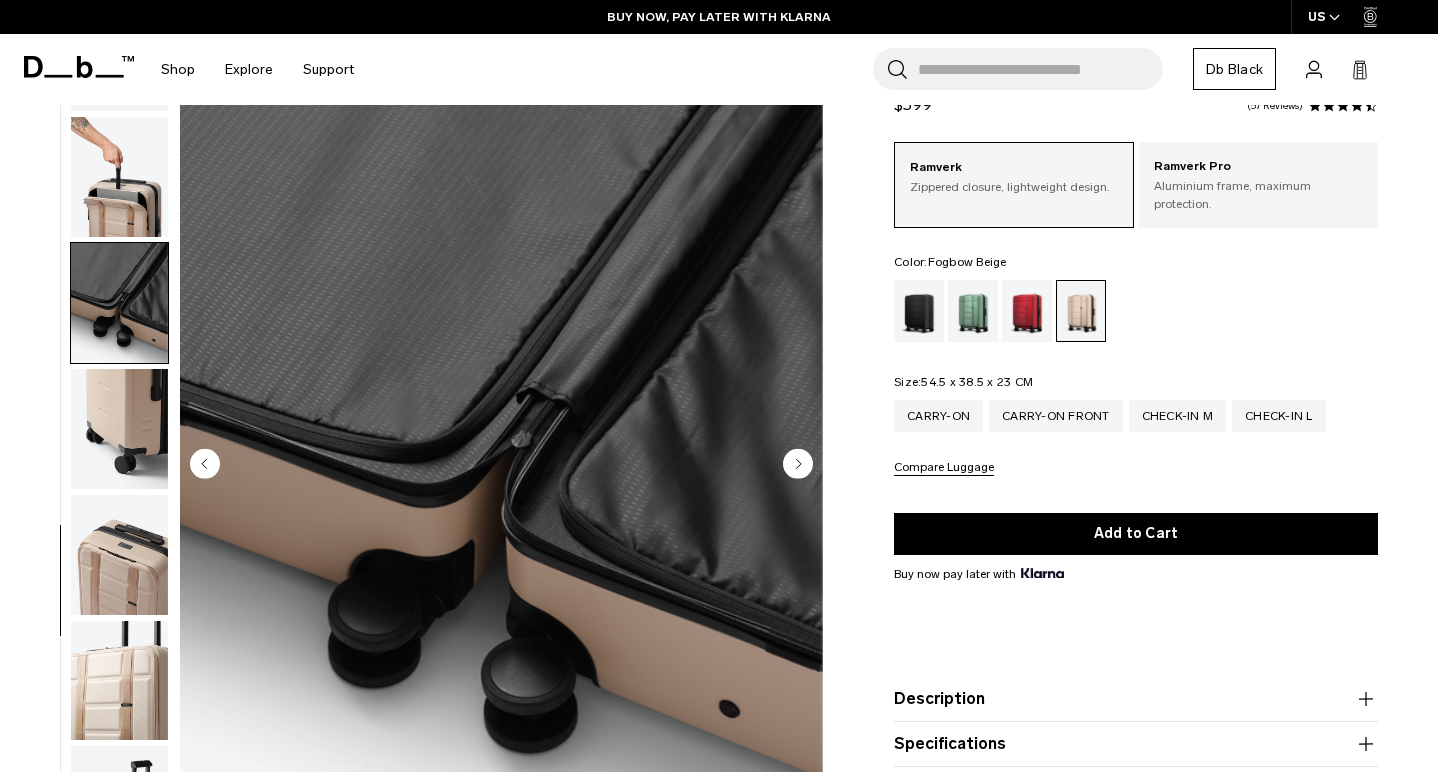 click 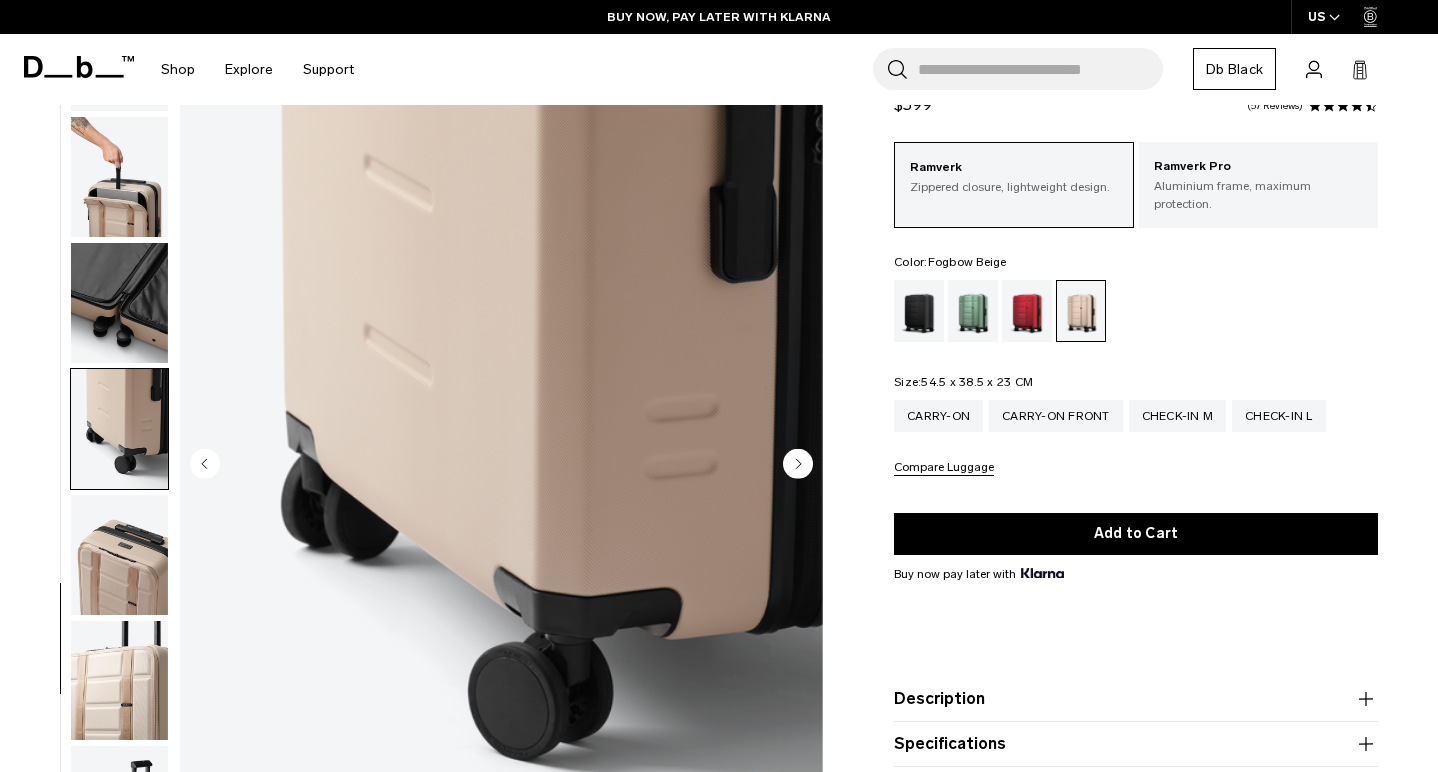 click 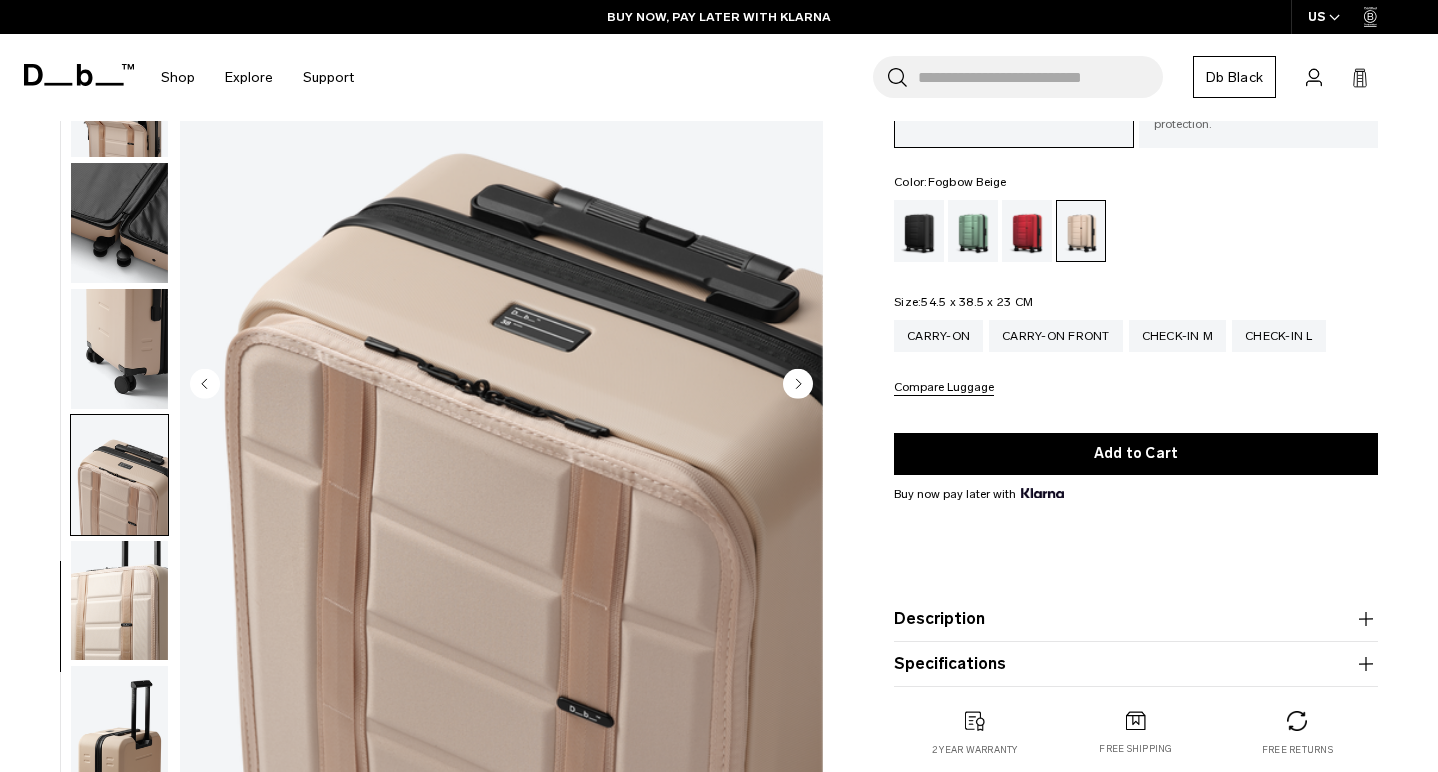 scroll, scrollTop: 189, scrollLeft: 0, axis: vertical 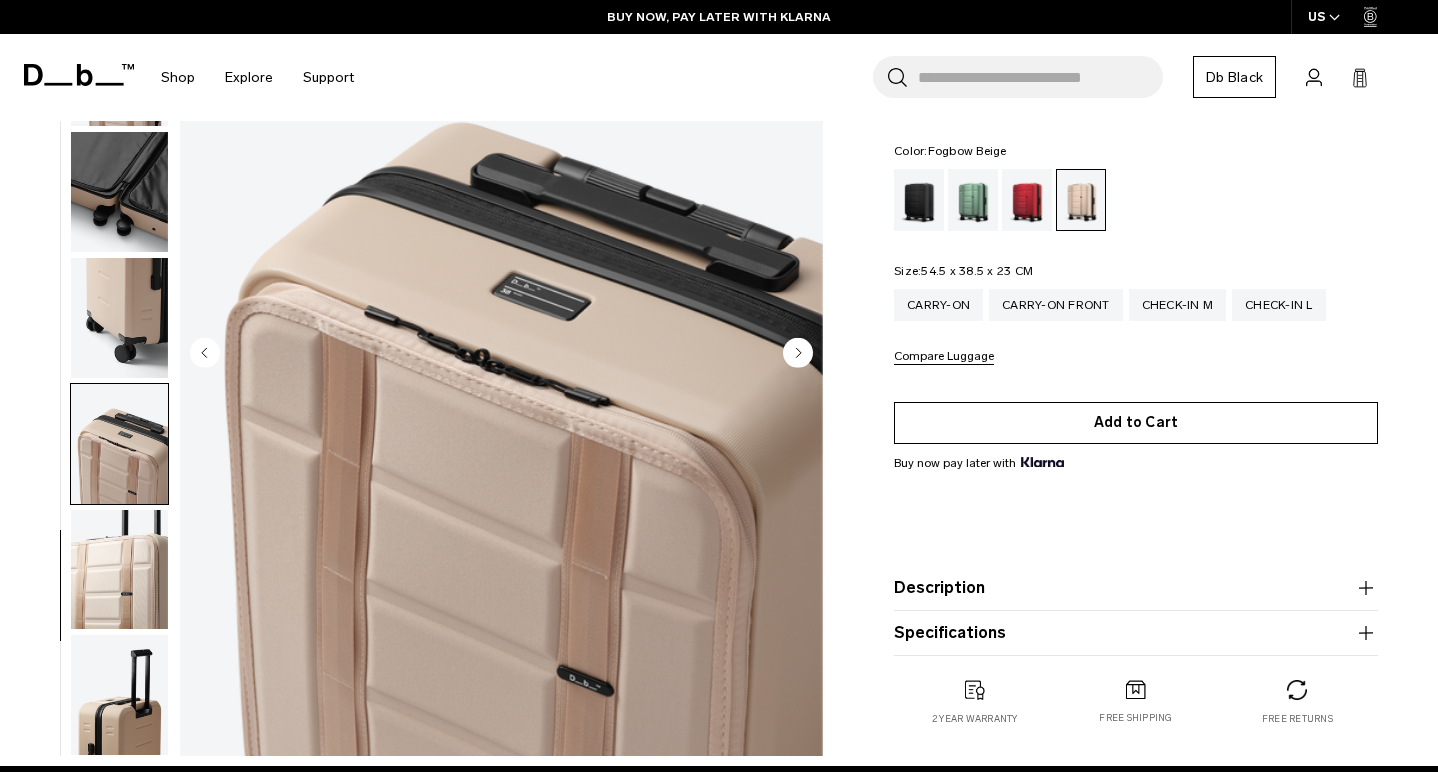 click on "Add to Cart" at bounding box center (1136, 423) 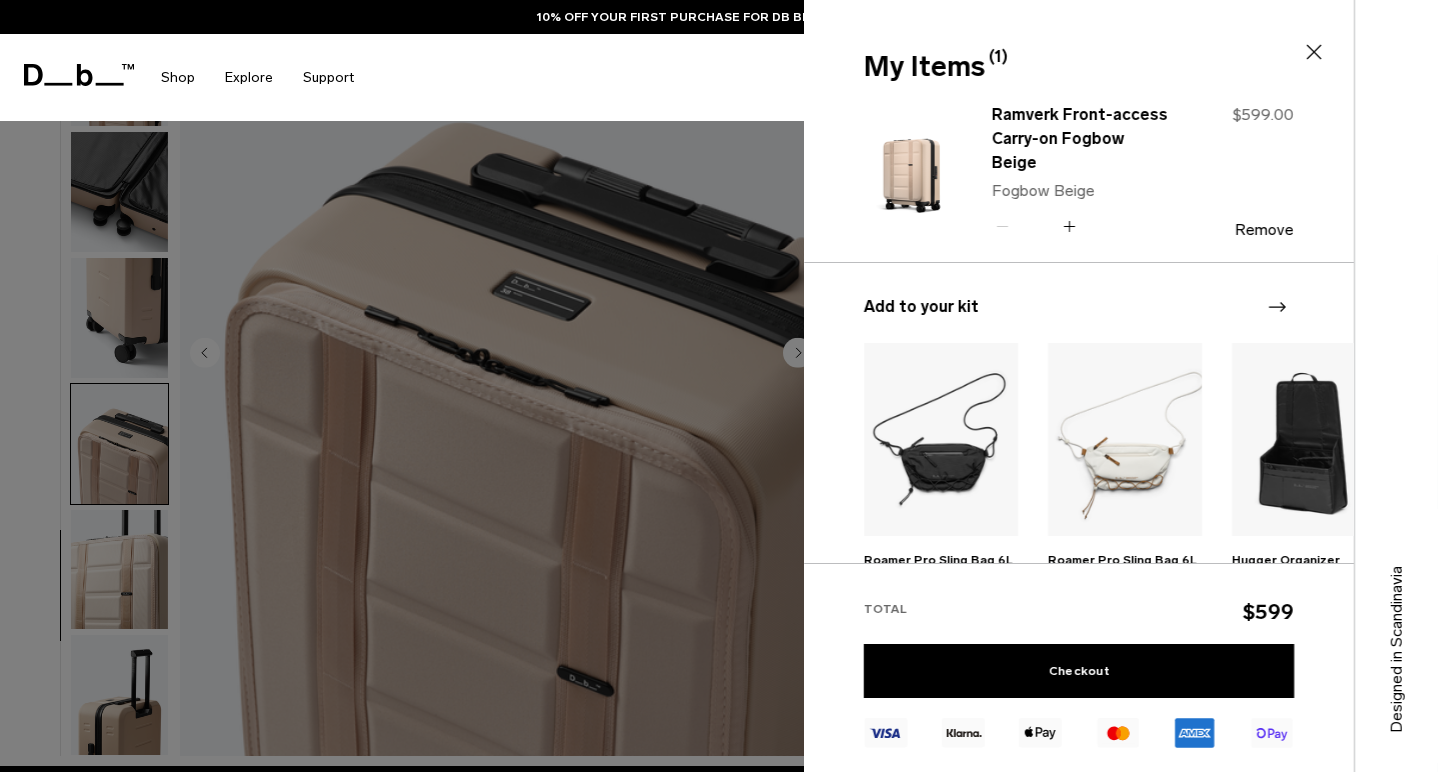 click 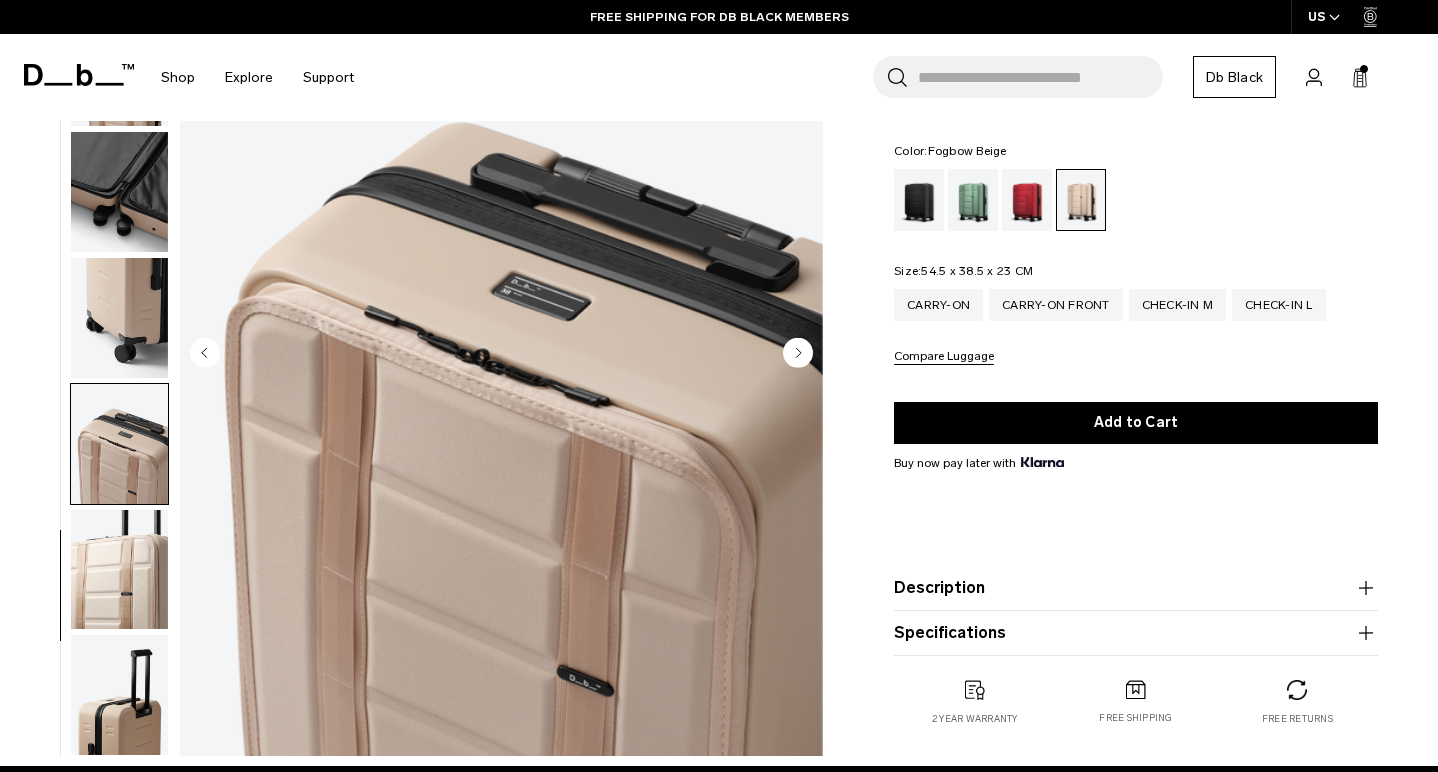 click on "Carry-on
Carry-on Front
Check-in M
Check-in L
Compare Luggage" at bounding box center [1136, 327] 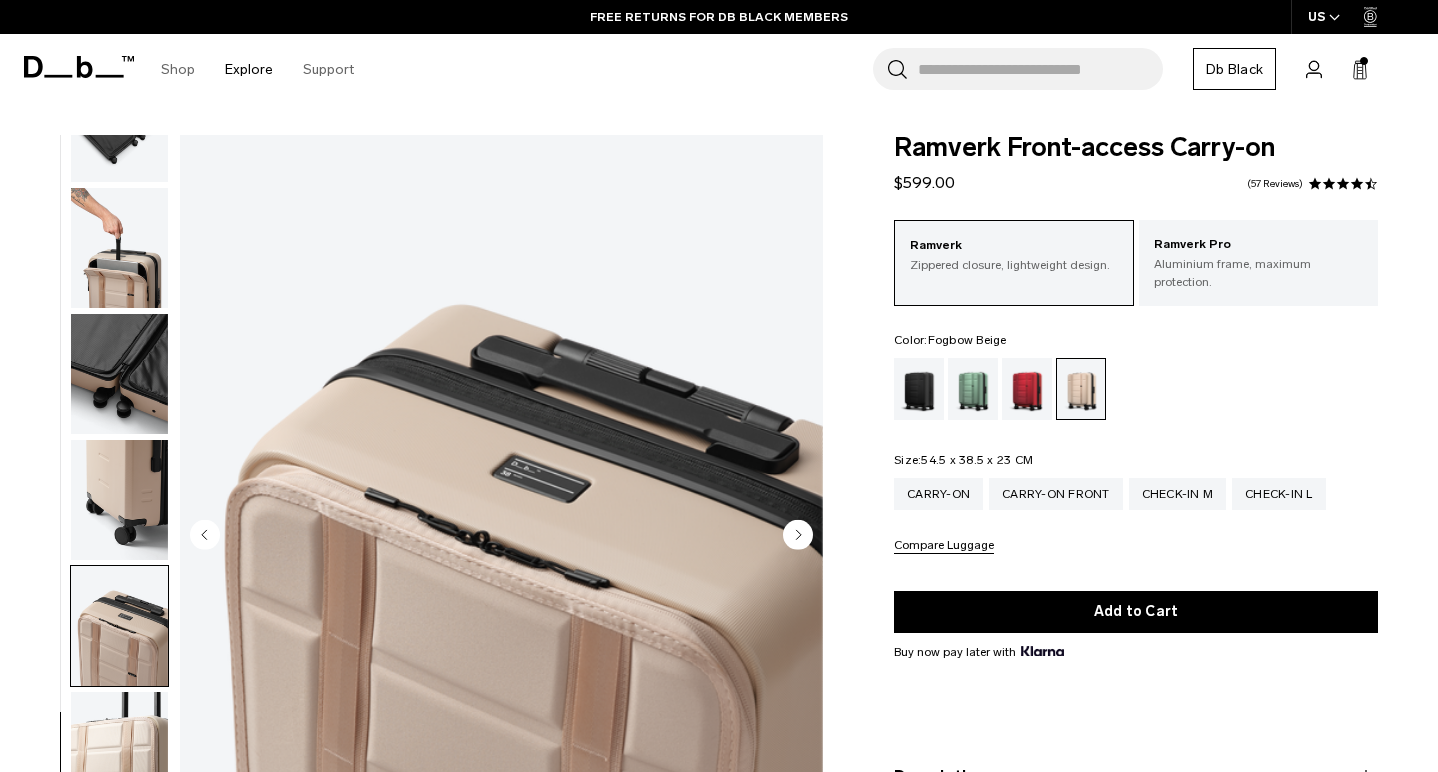 scroll, scrollTop: 0, scrollLeft: 0, axis: both 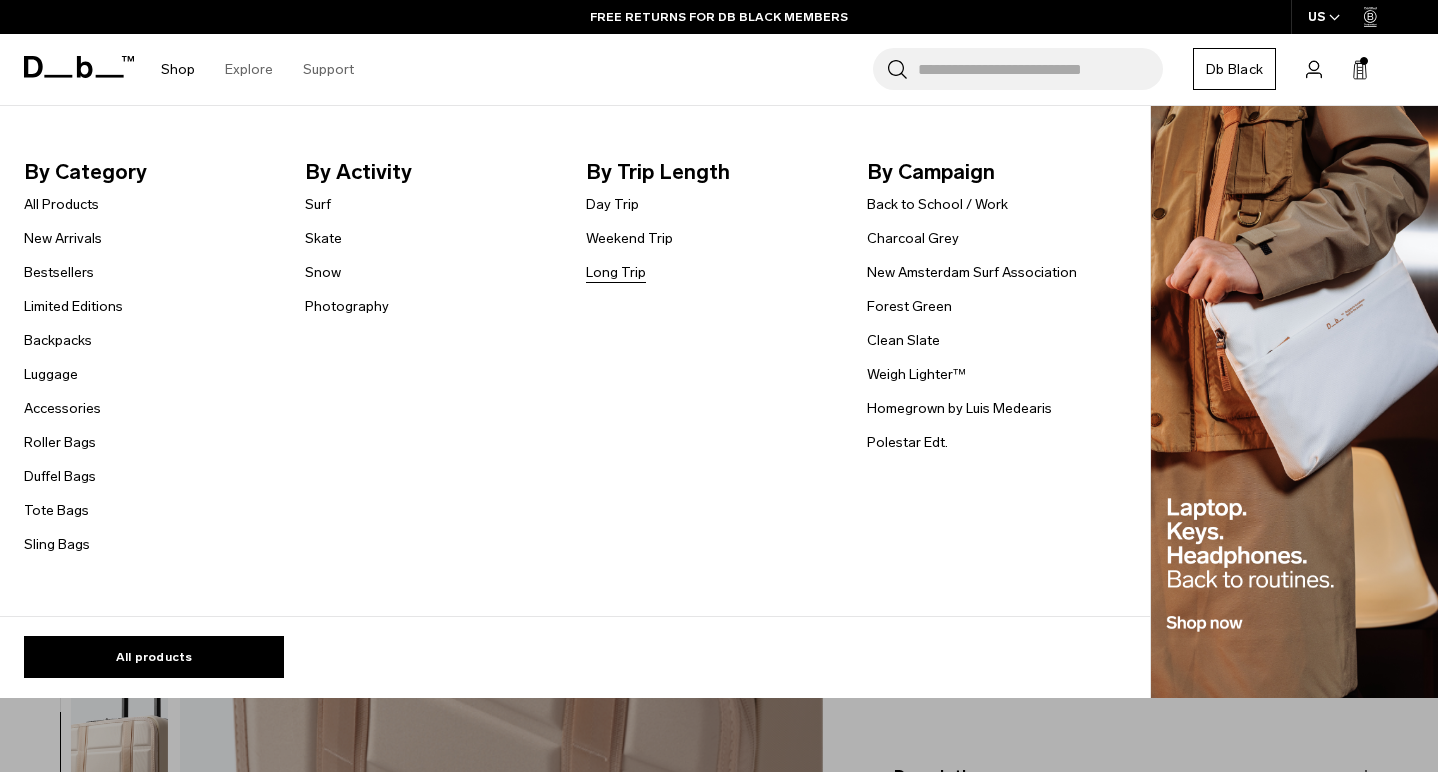click on "Long Trip" at bounding box center [616, 272] 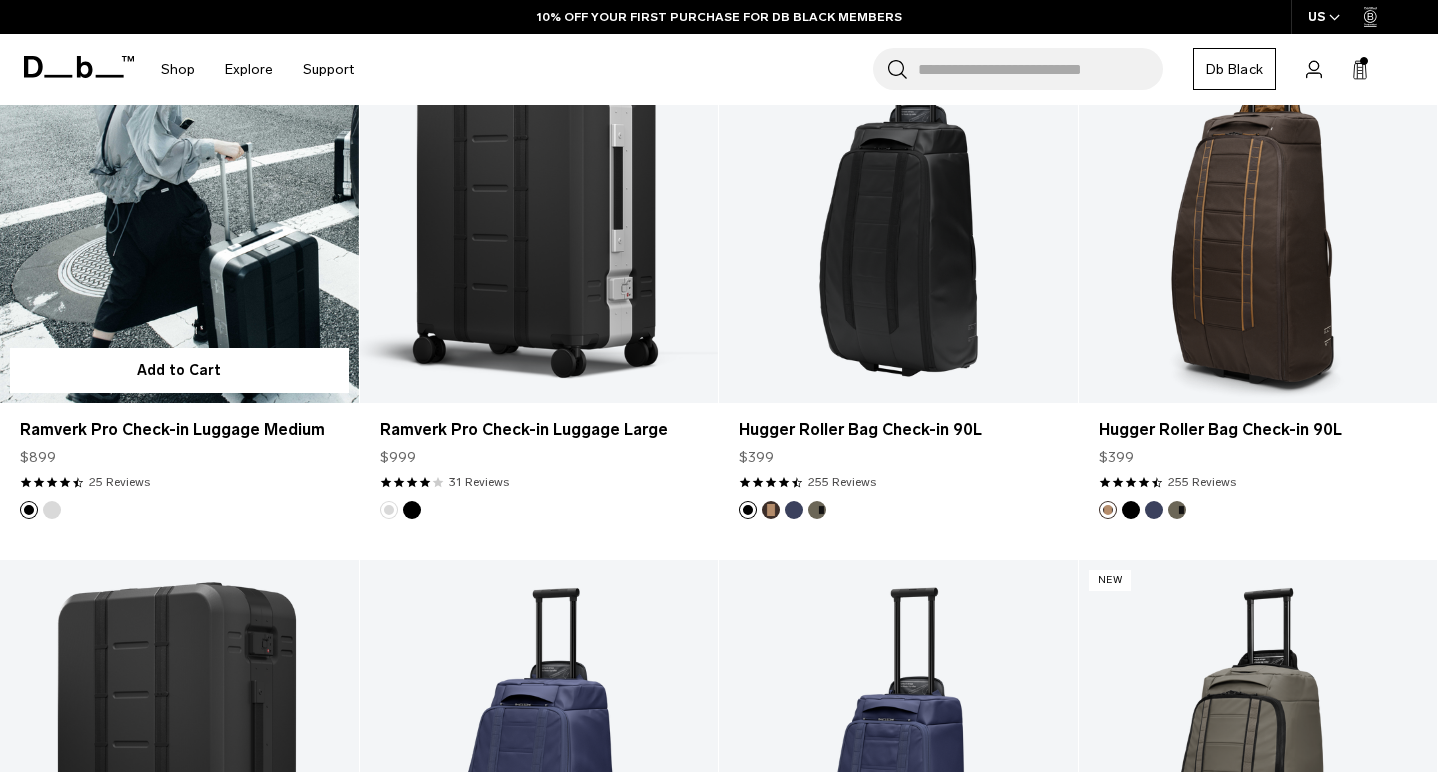 scroll, scrollTop: 0, scrollLeft: 0, axis: both 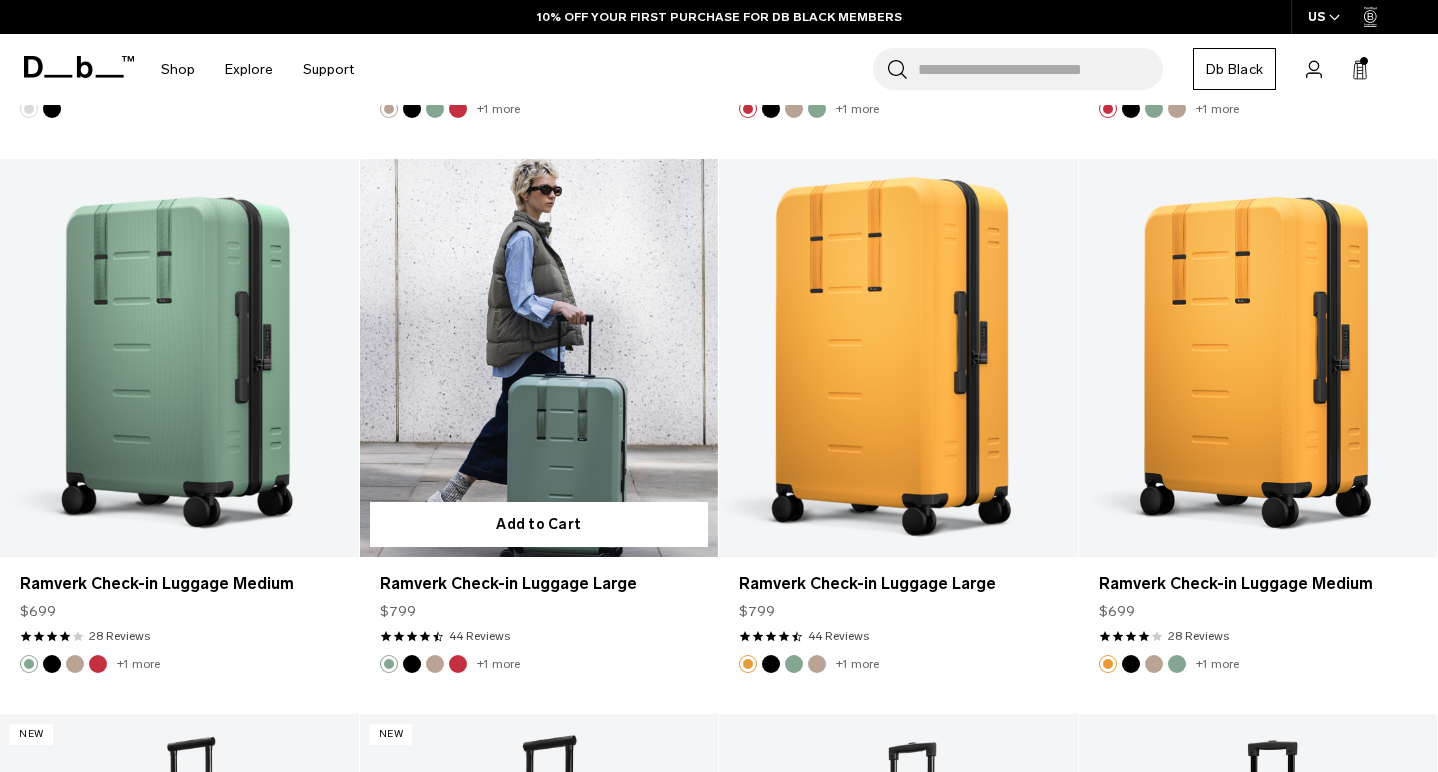 click at bounding box center [539, 358] 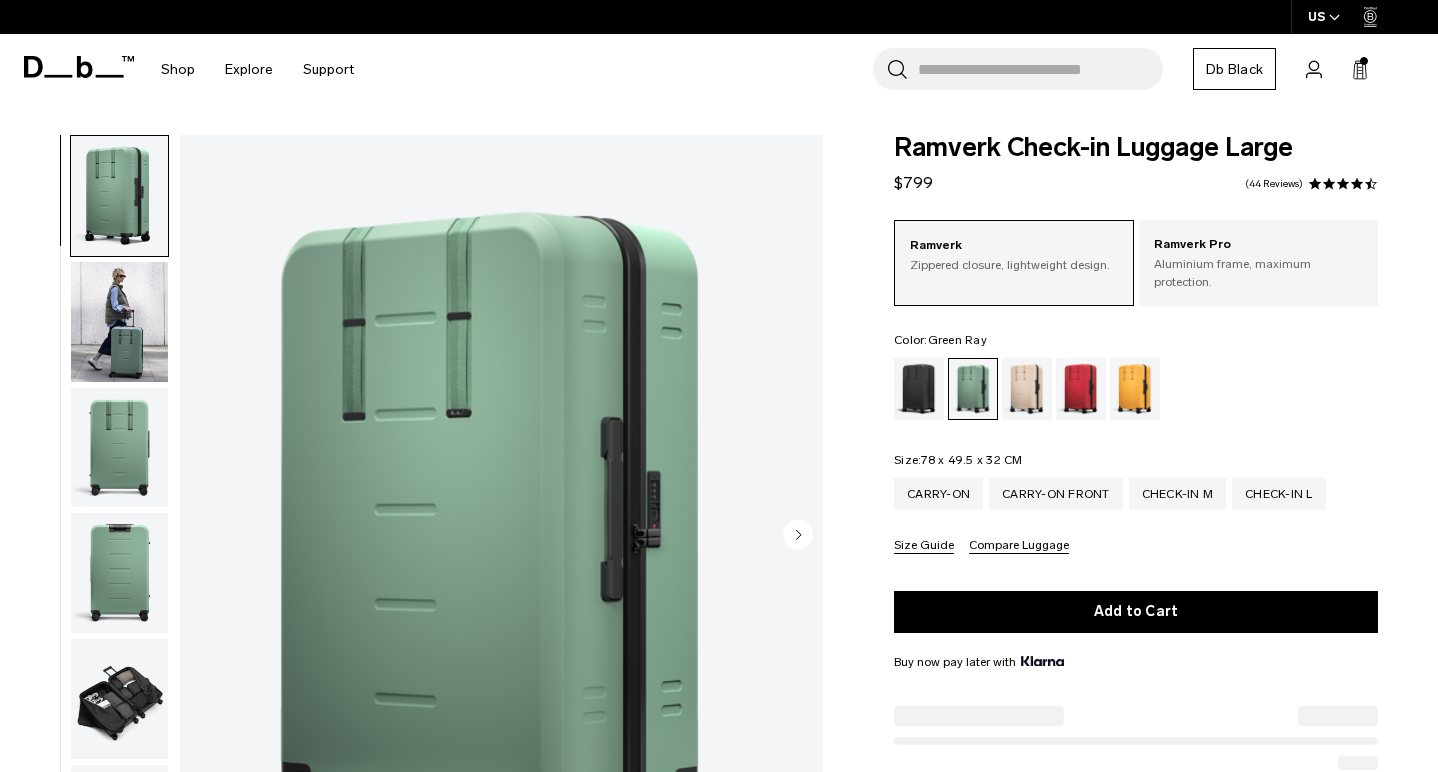 scroll, scrollTop: 0, scrollLeft: 0, axis: both 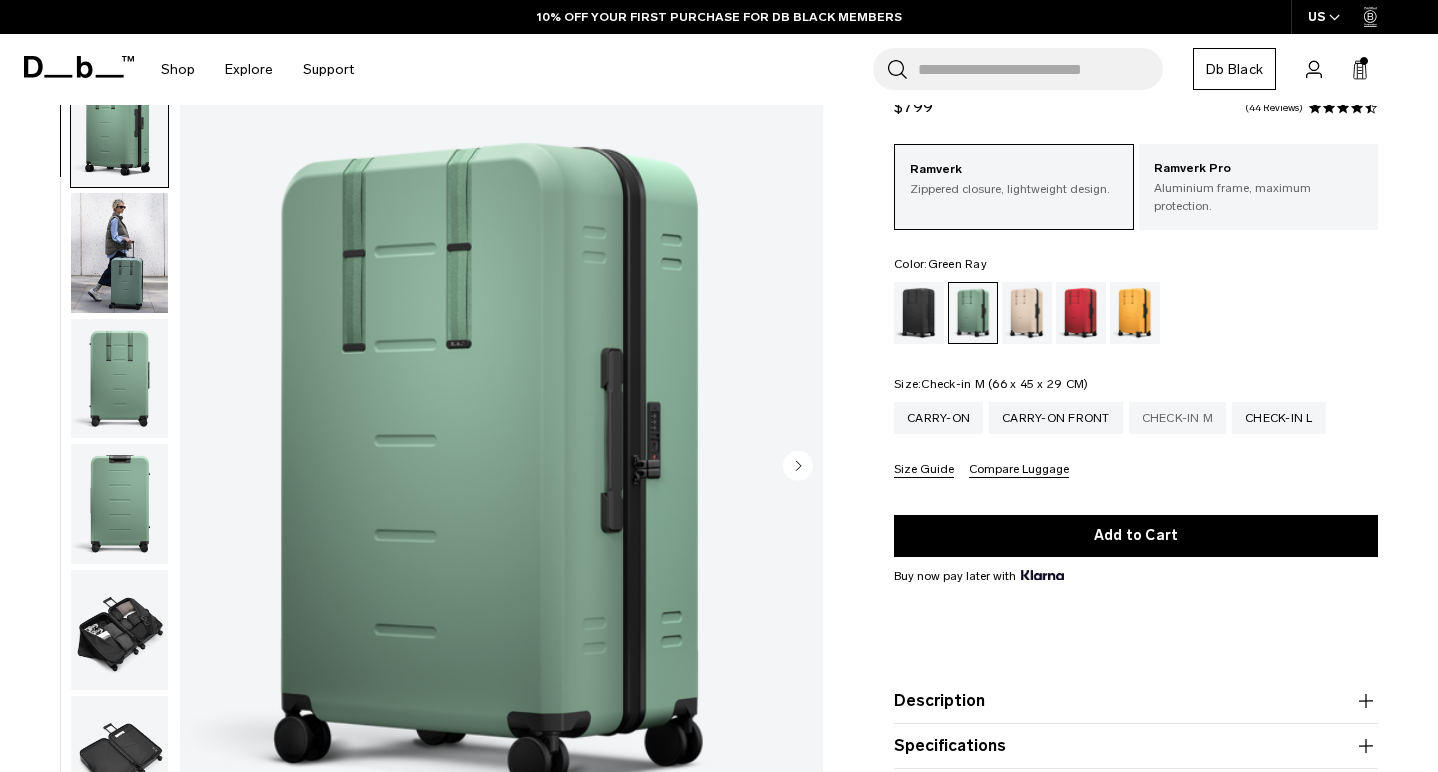 click on "Check-in M" at bounding box center [1178, 418] 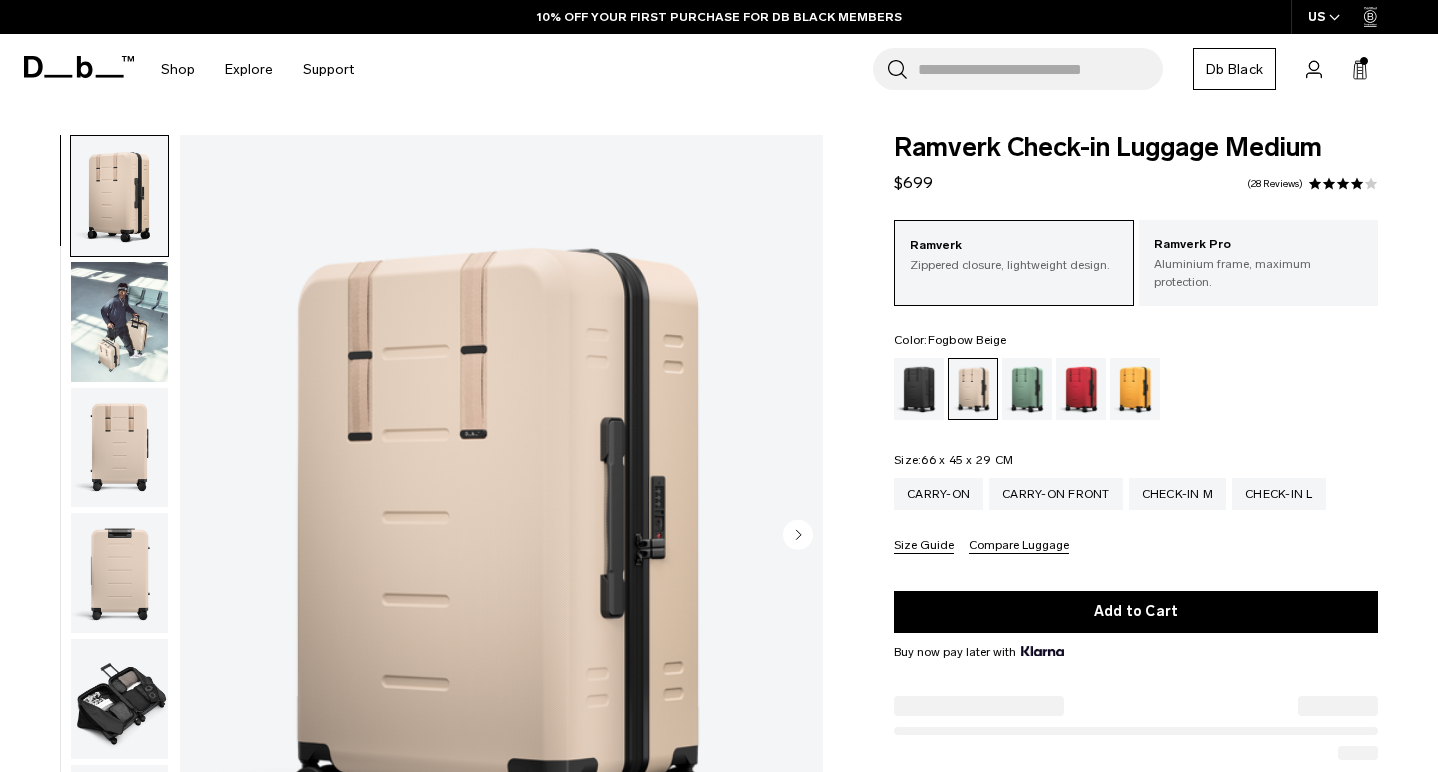 scroll, scrollTop: 0, scrollLeft: 0, axis: both 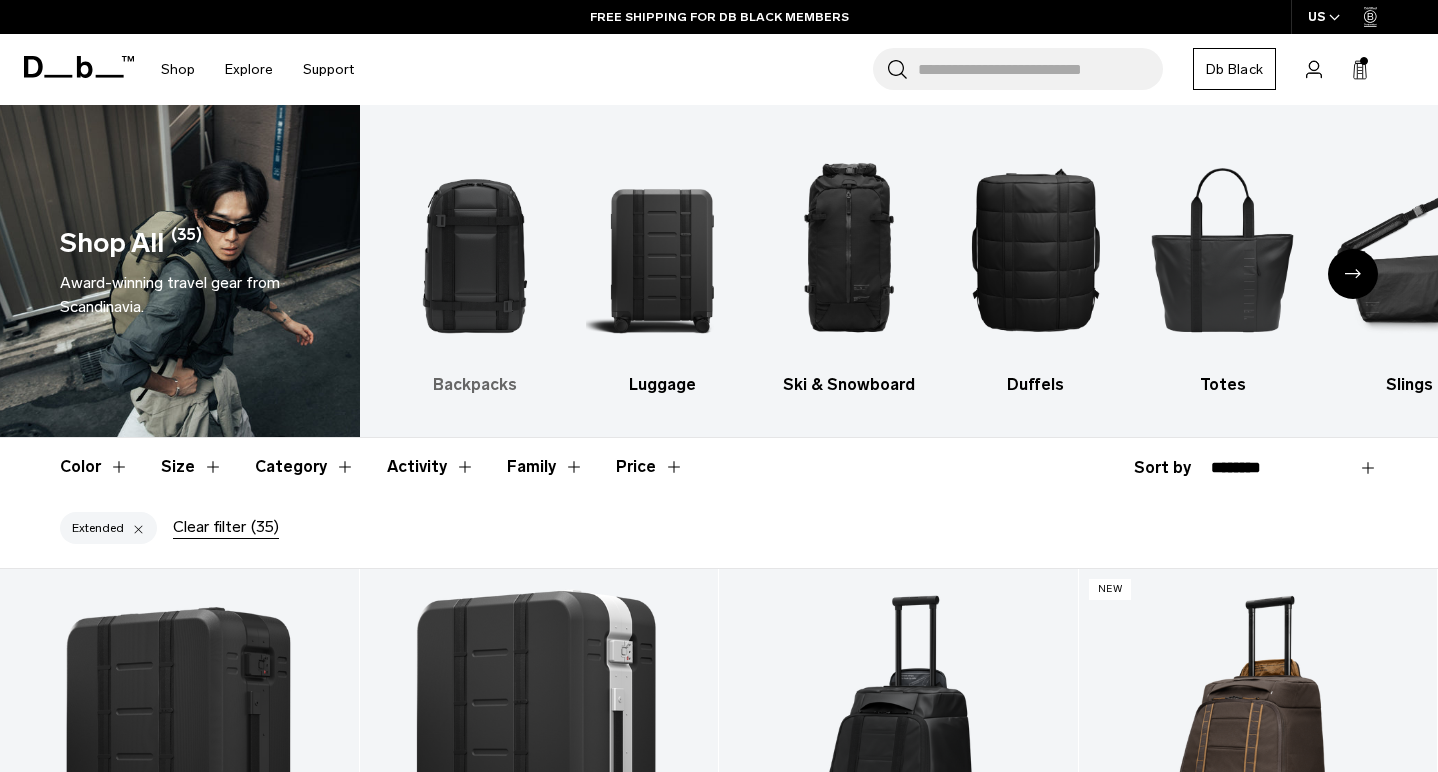 click at bounding box center [476, 249] 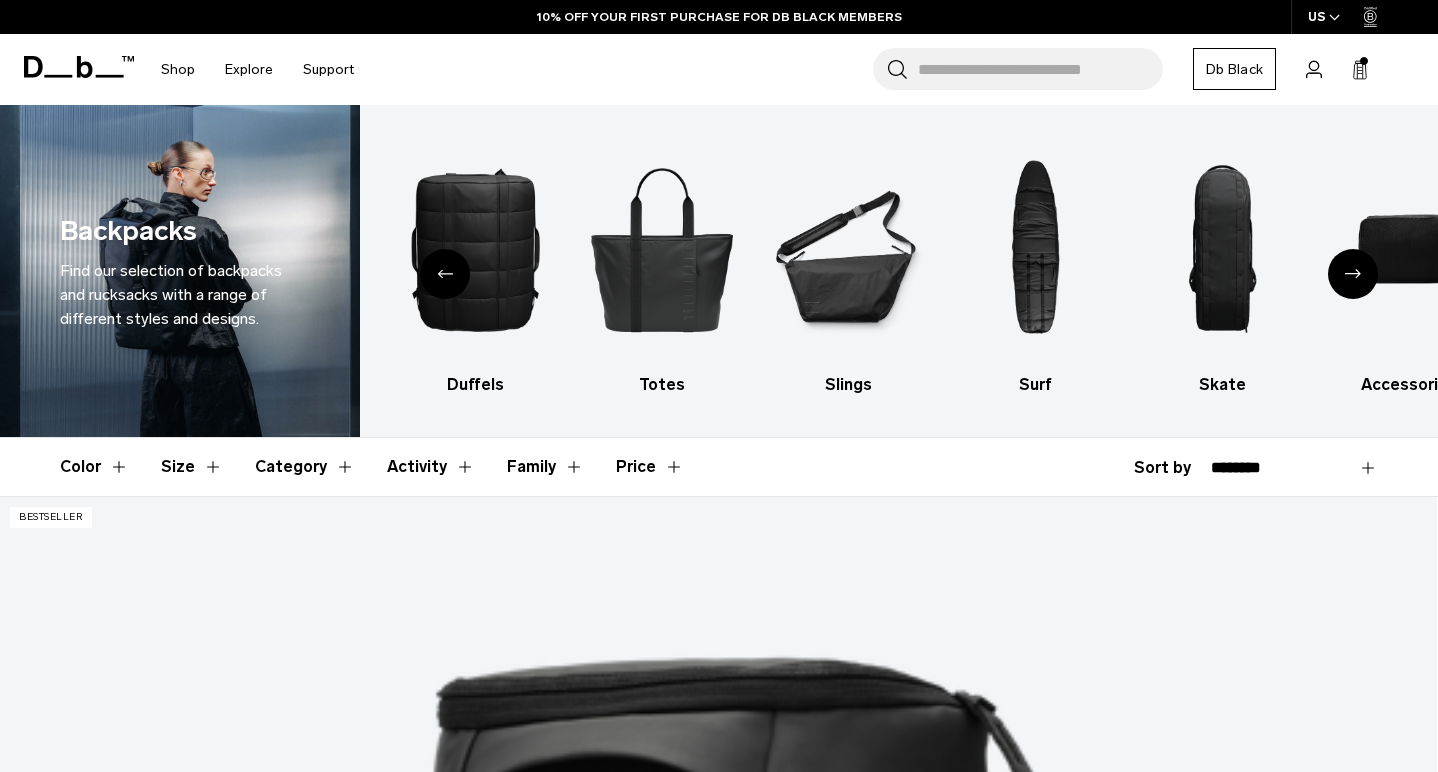 scroll, scrollTop: 233, scrollLeft: 0, axis: vertical 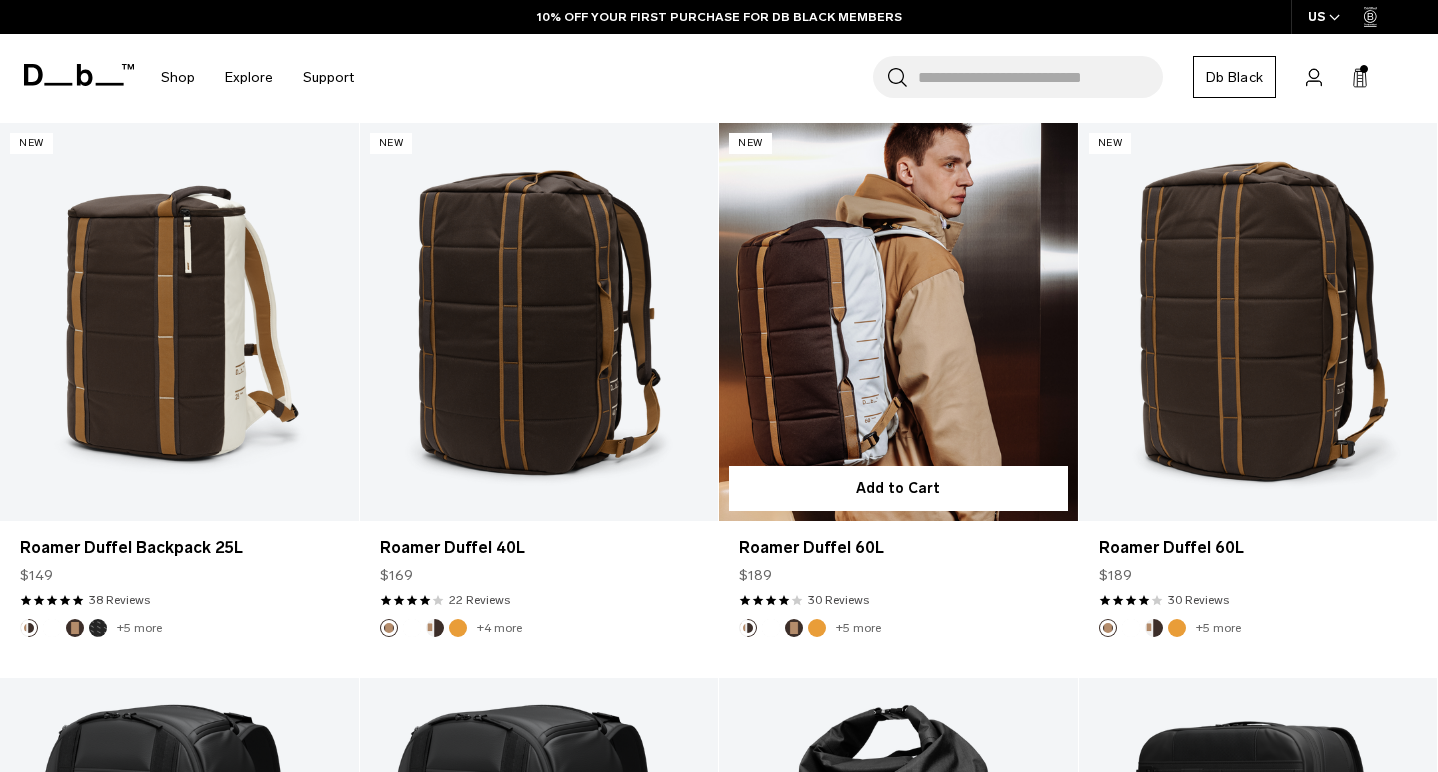 click at bounding box center [898, 322] 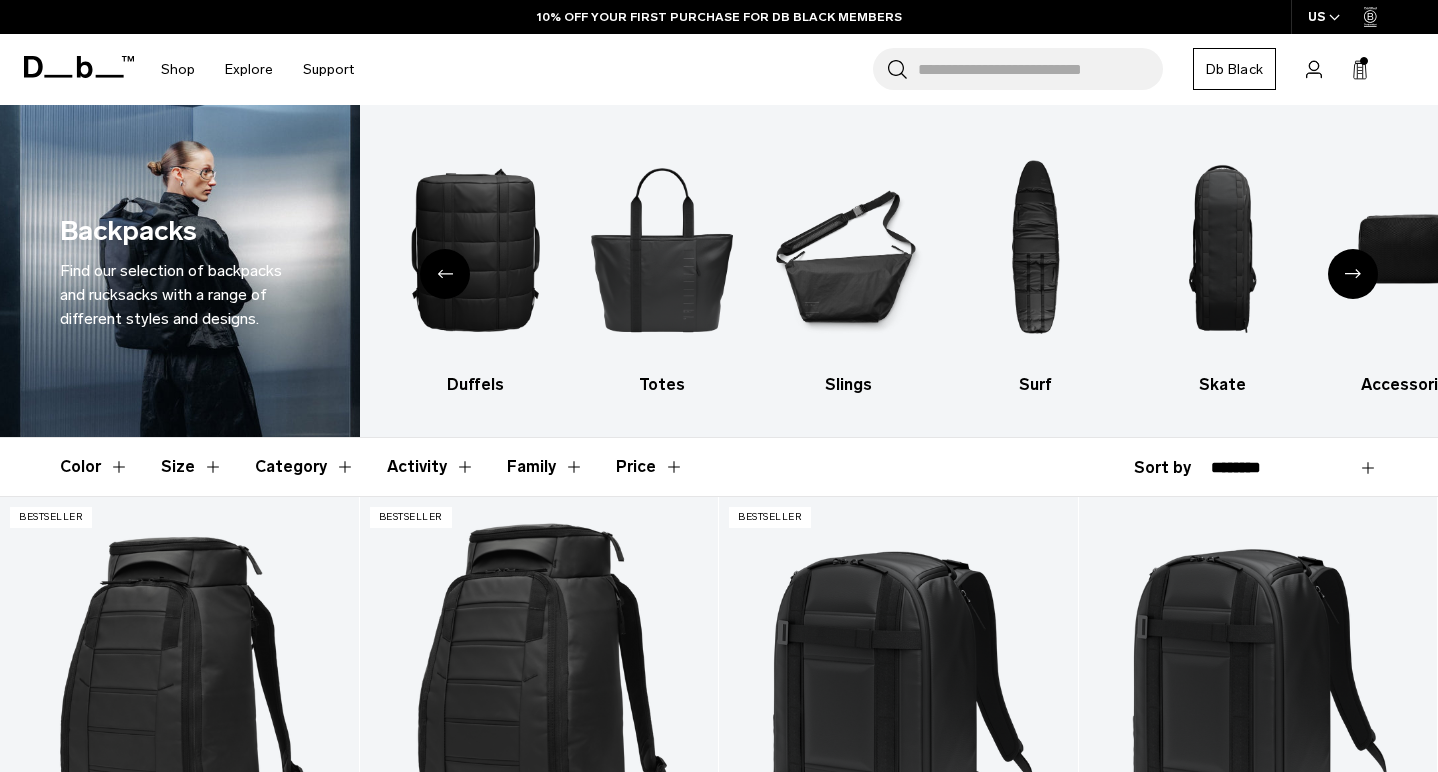 scroll, scrollTop: 0, scrollLeft: 0, axis: both 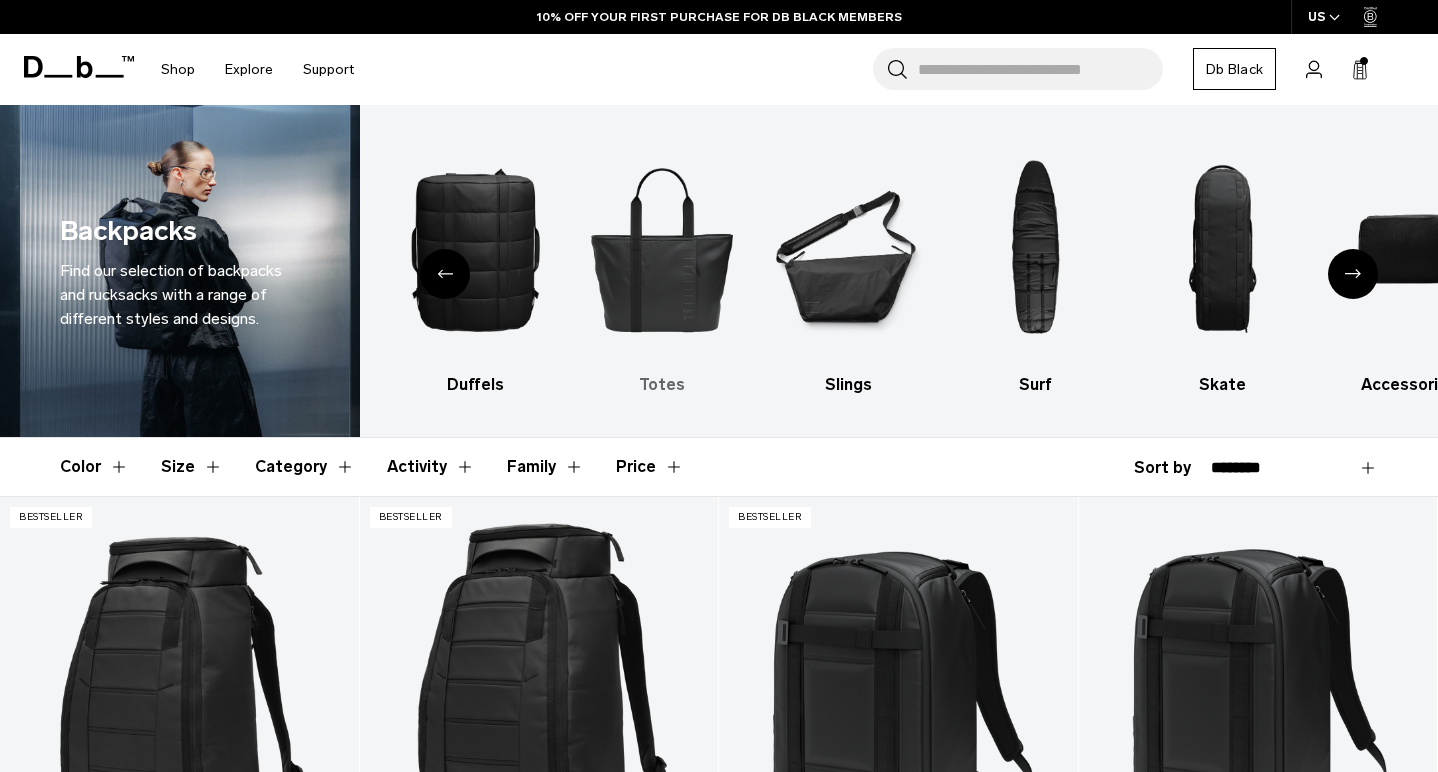 click at bounding box center (662, 249) 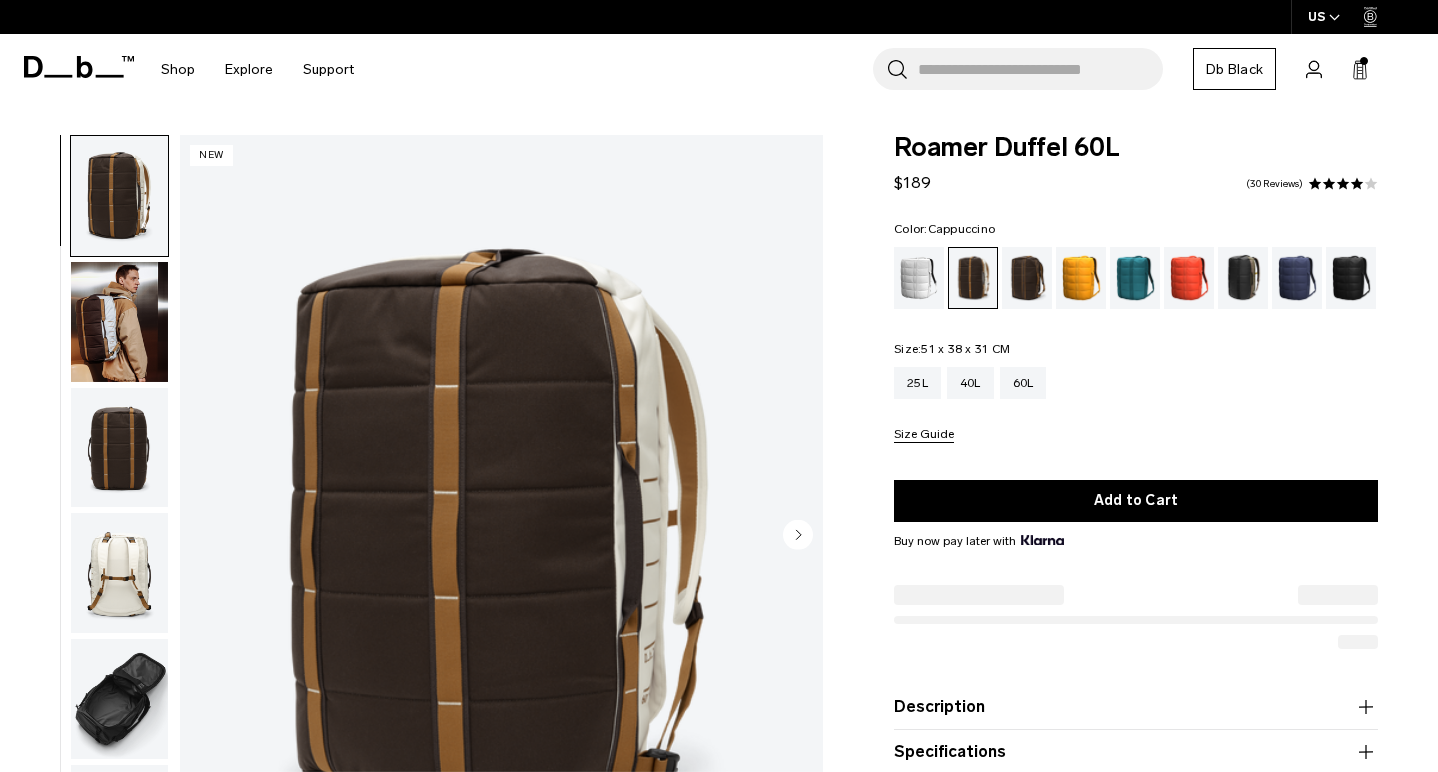 scroll, scrollTop: 0, scrollLeft: 0, axis: both 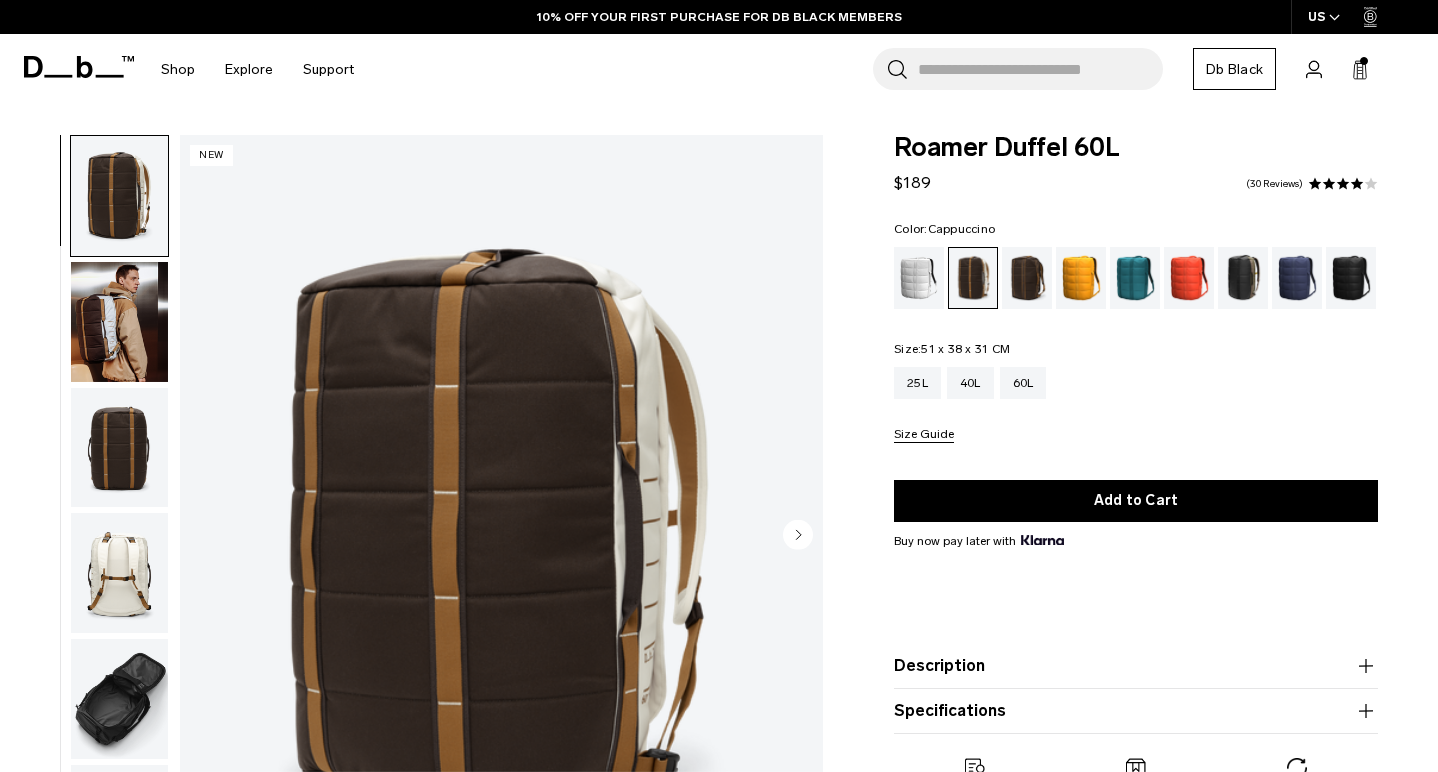 click 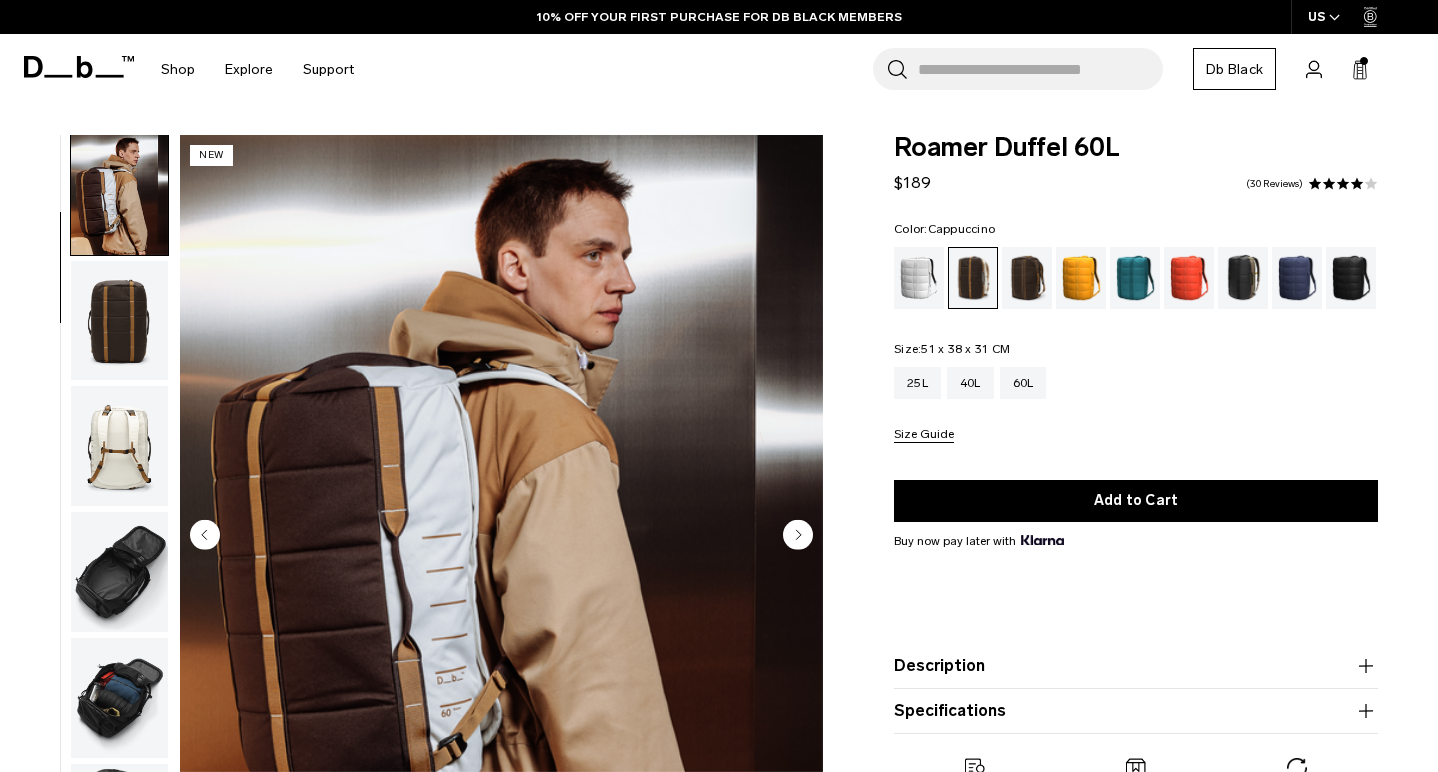 click 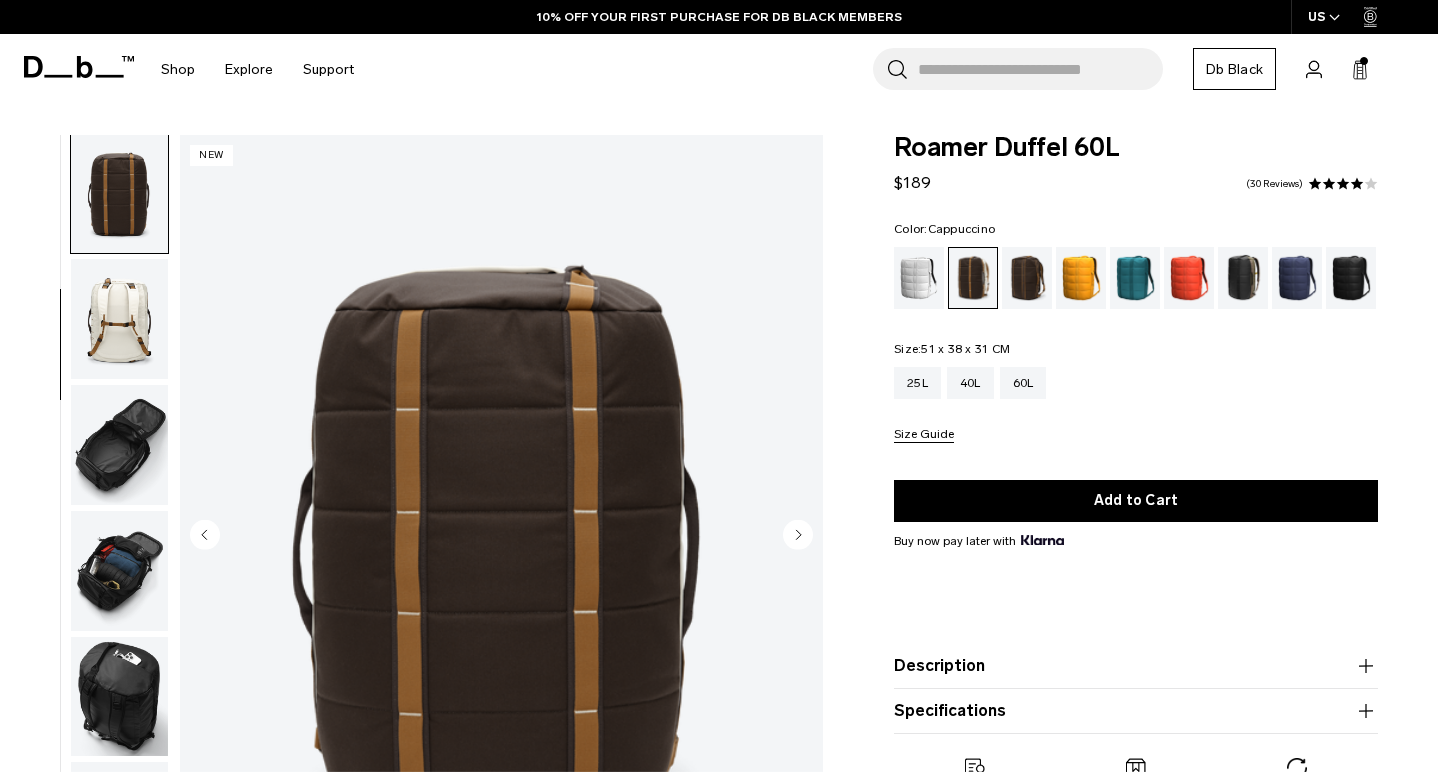 click 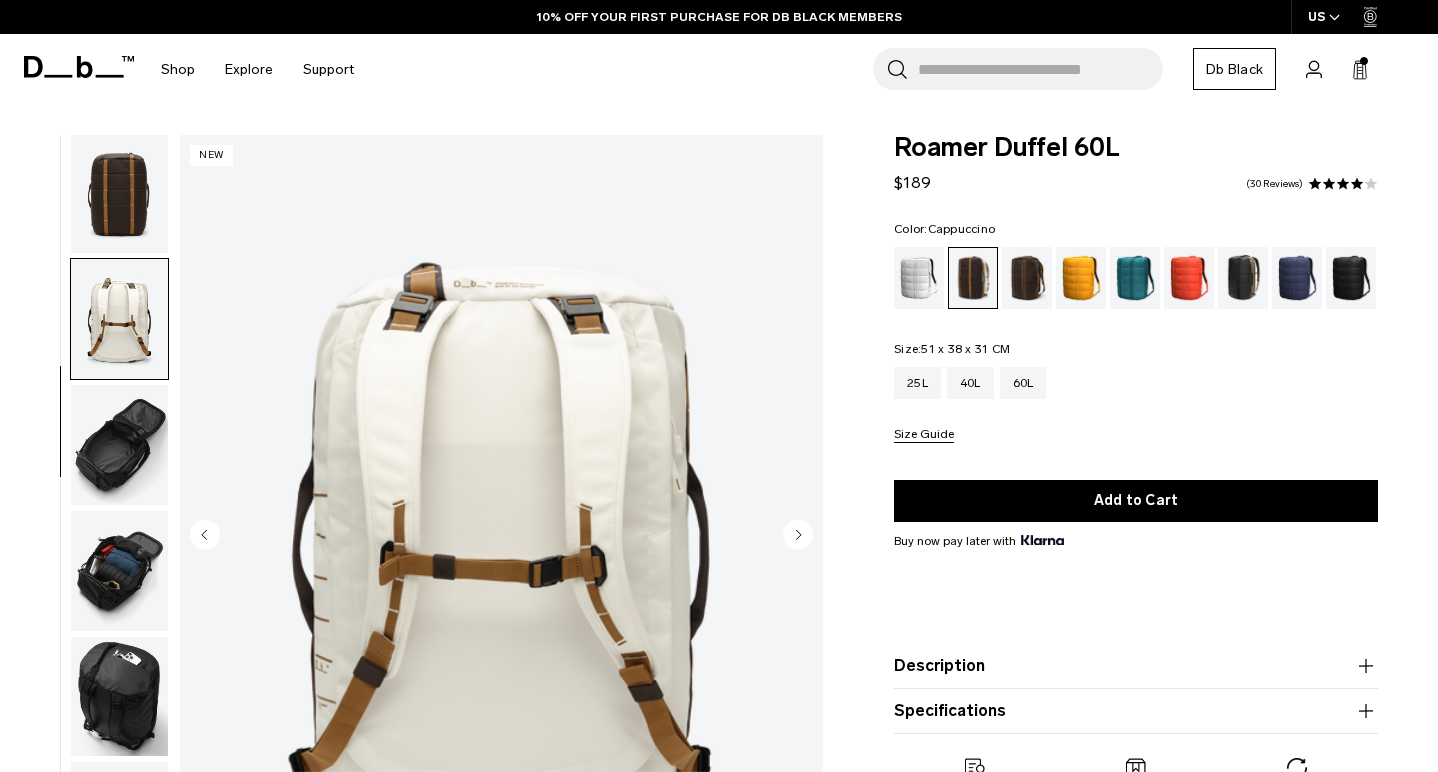 scroll, scrollTop: 382, scrollLeft: 0, axis: vertical 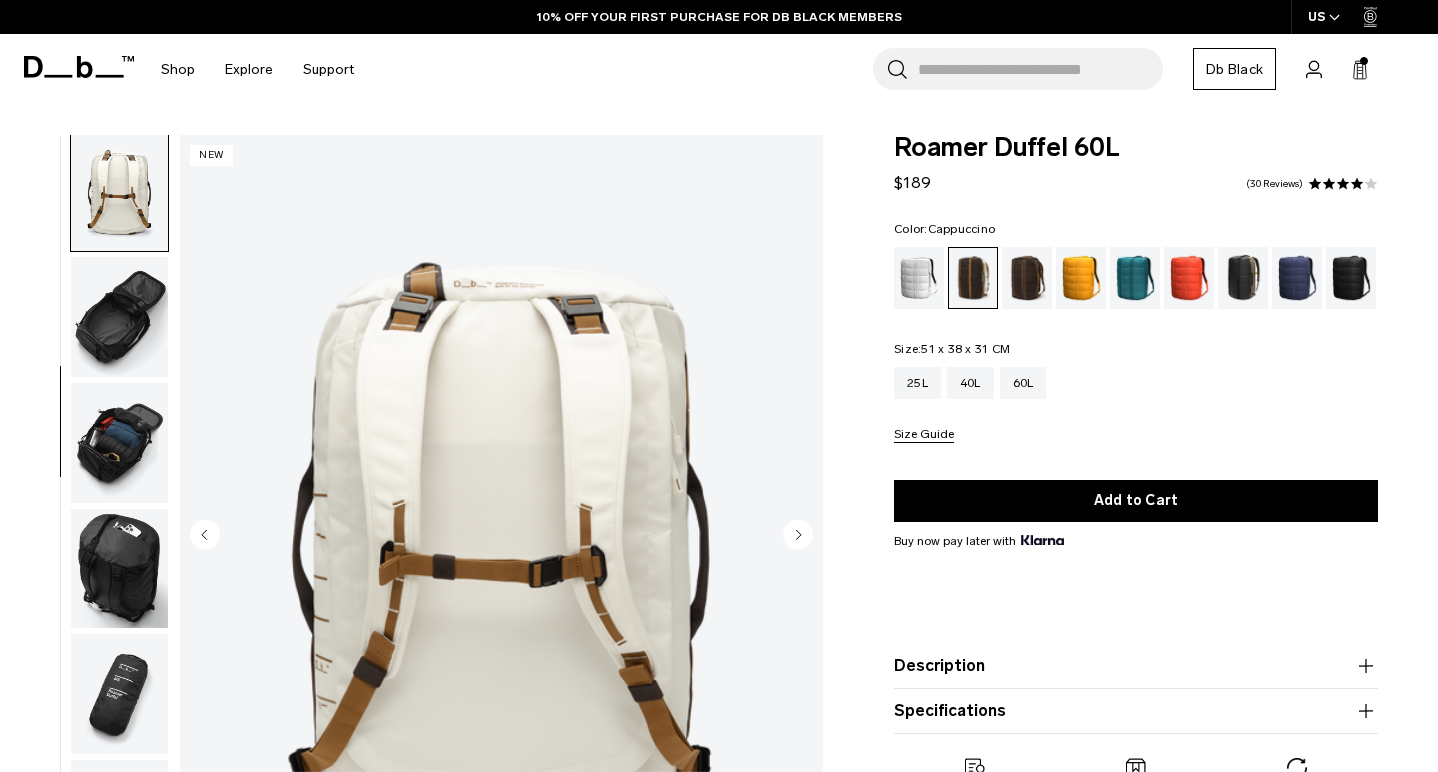 click 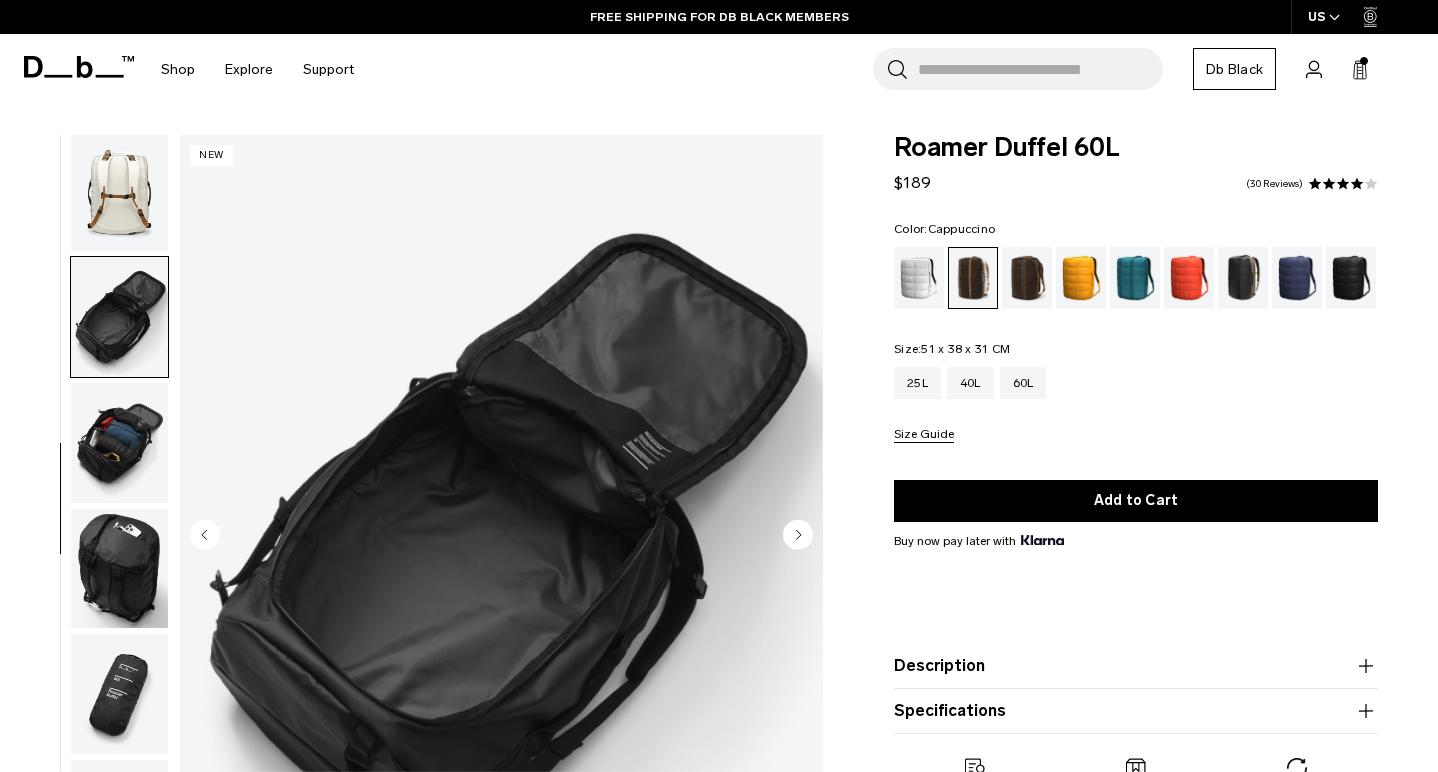 scroll, scrollTop: 465, scrollLeft: 0, axis: vertical 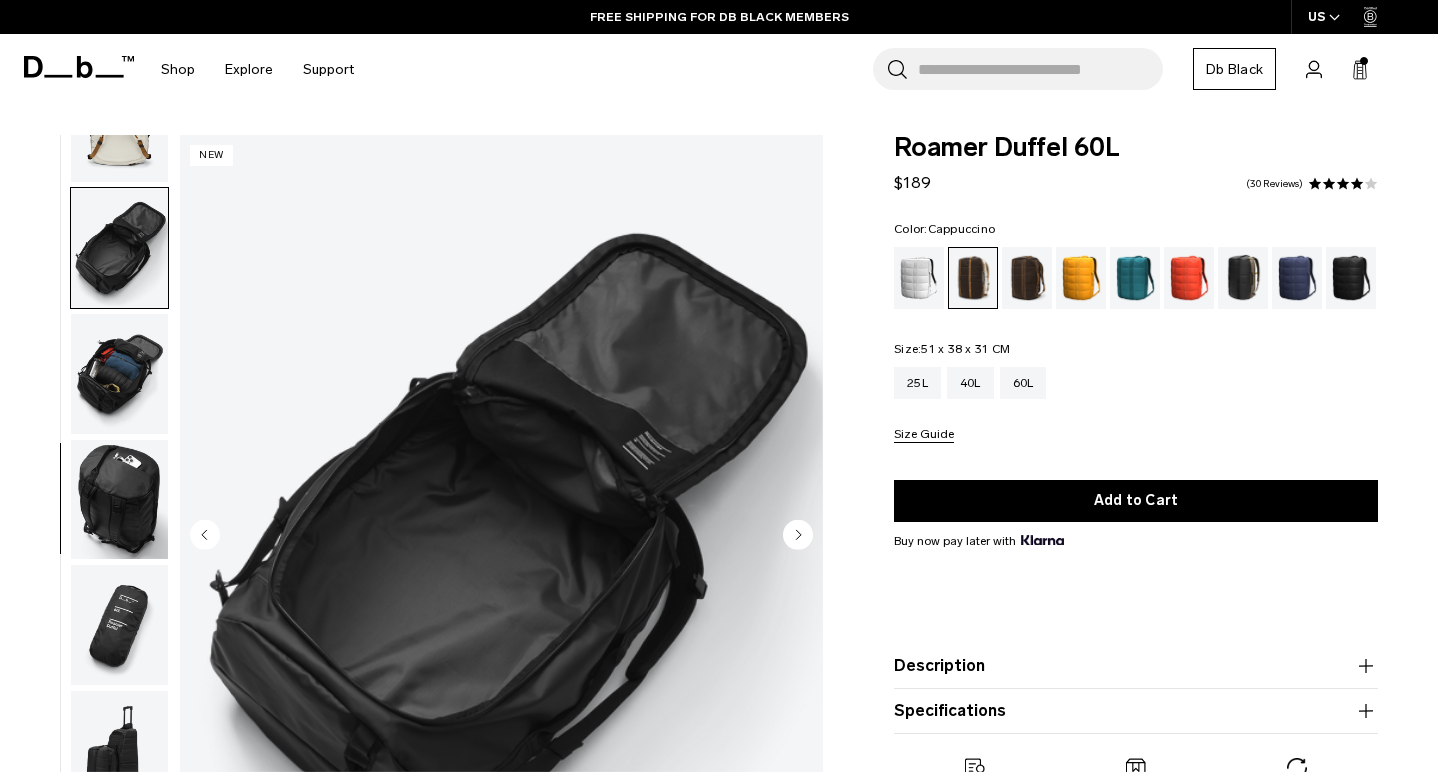 click 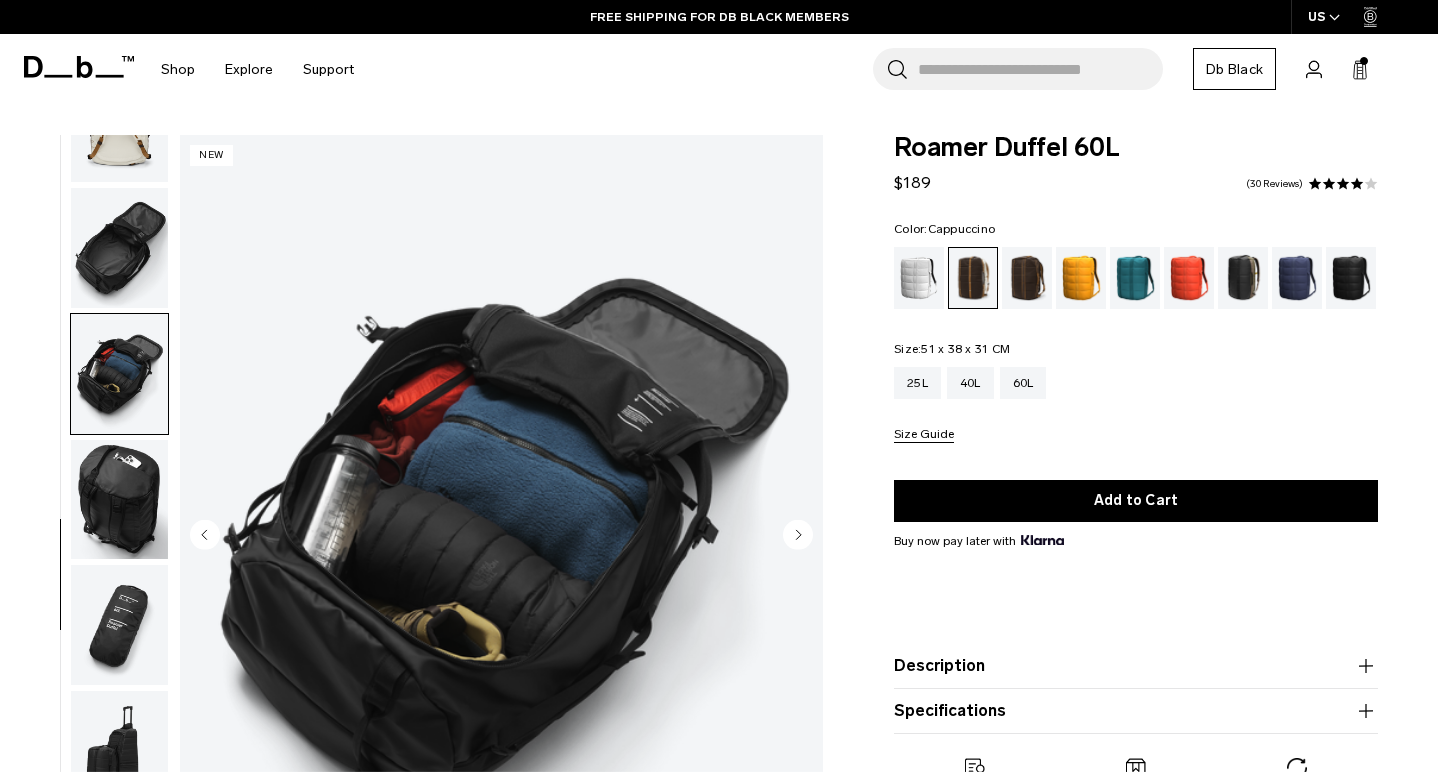 click 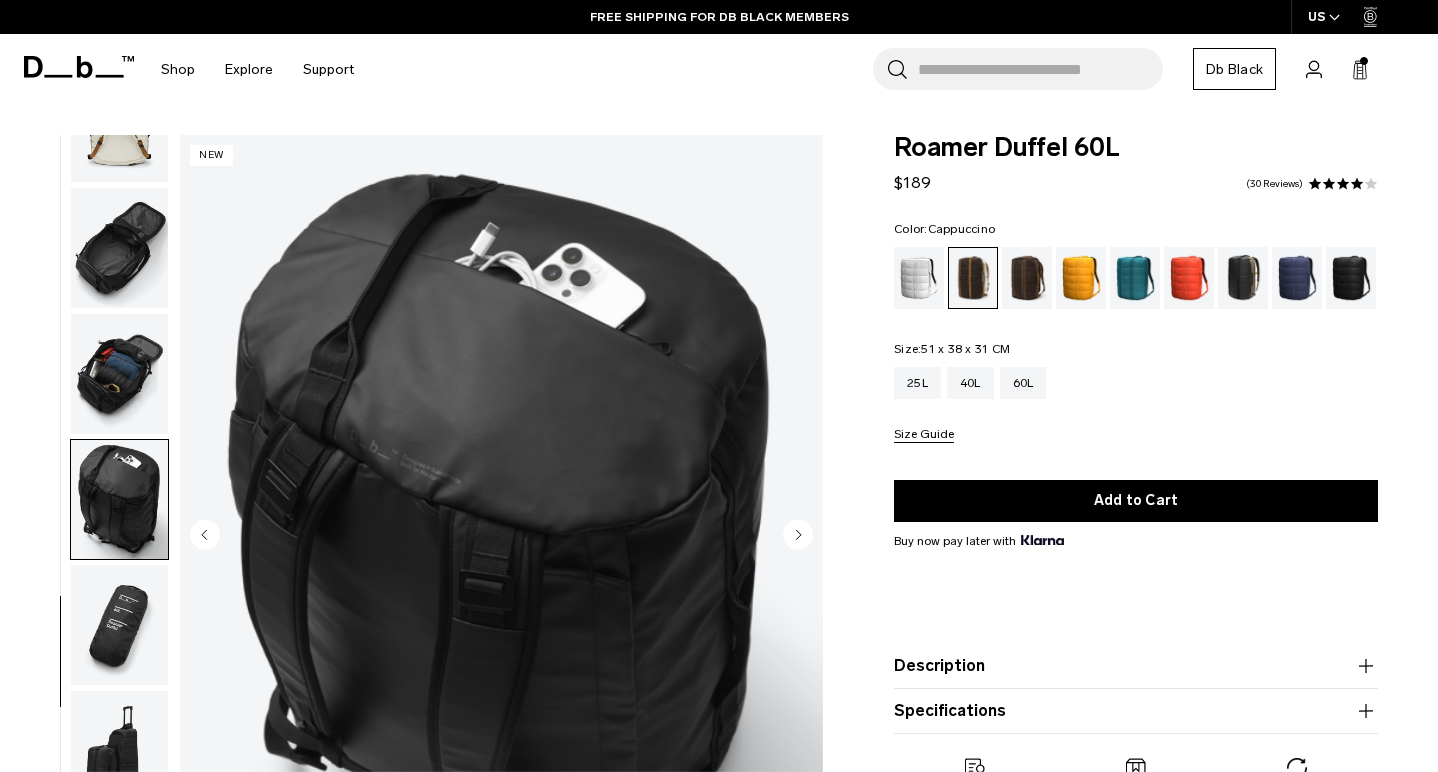 click 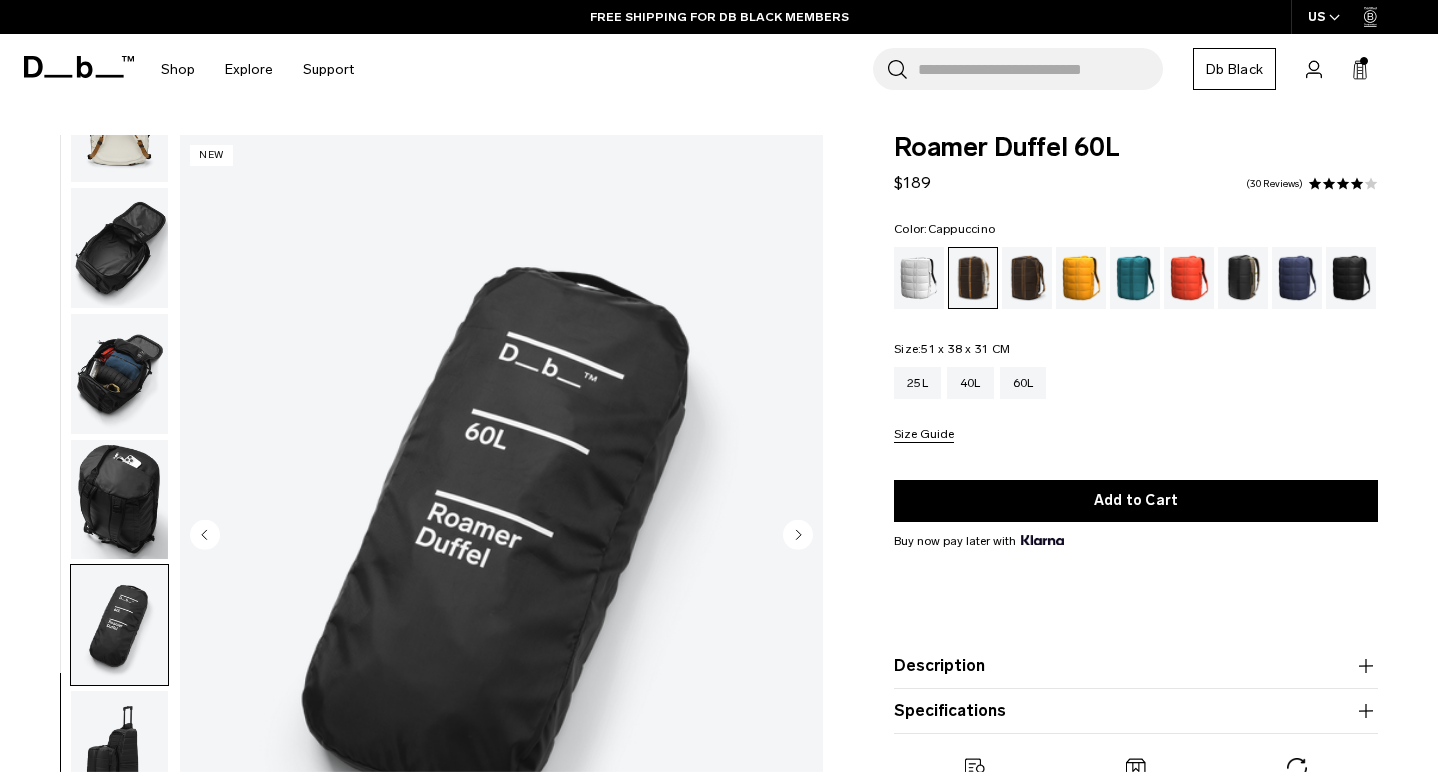 click 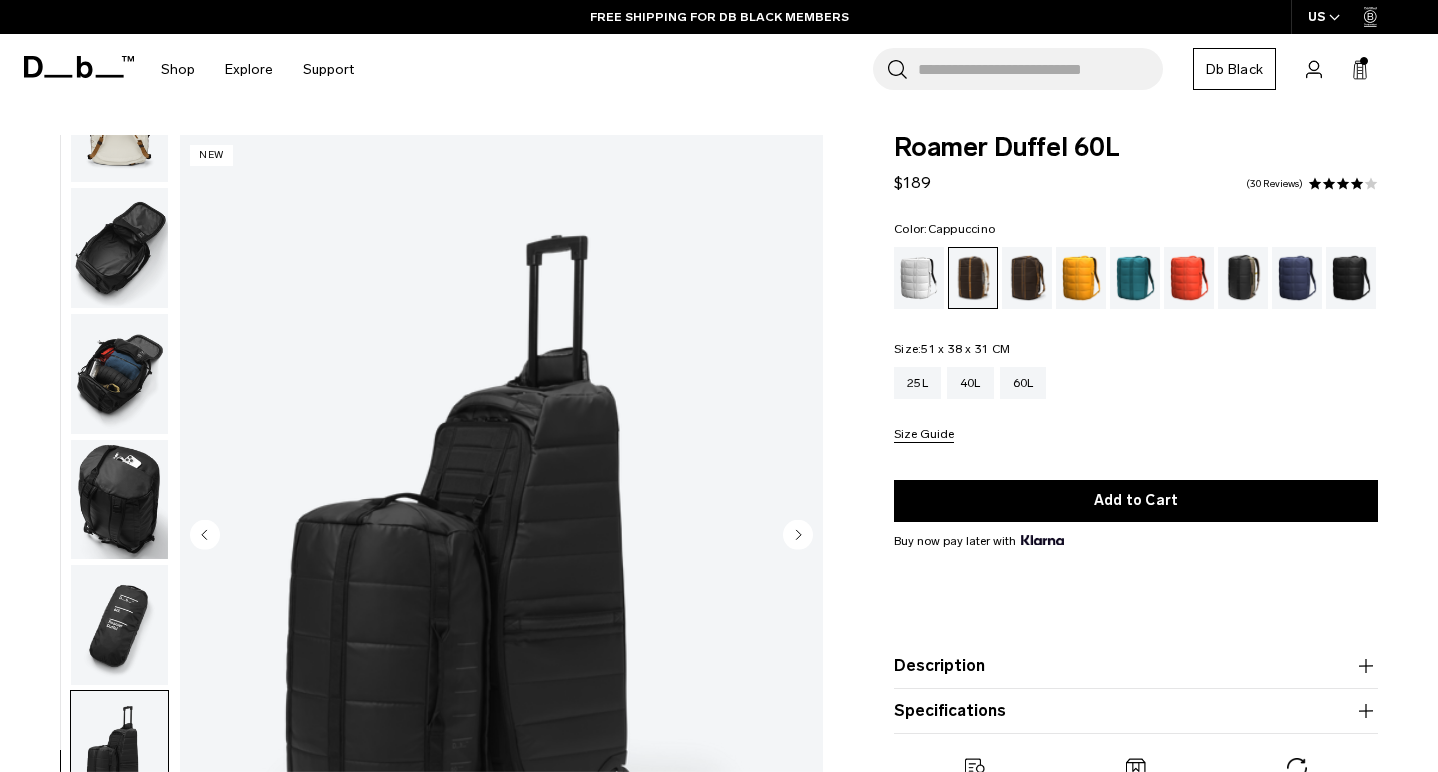 click 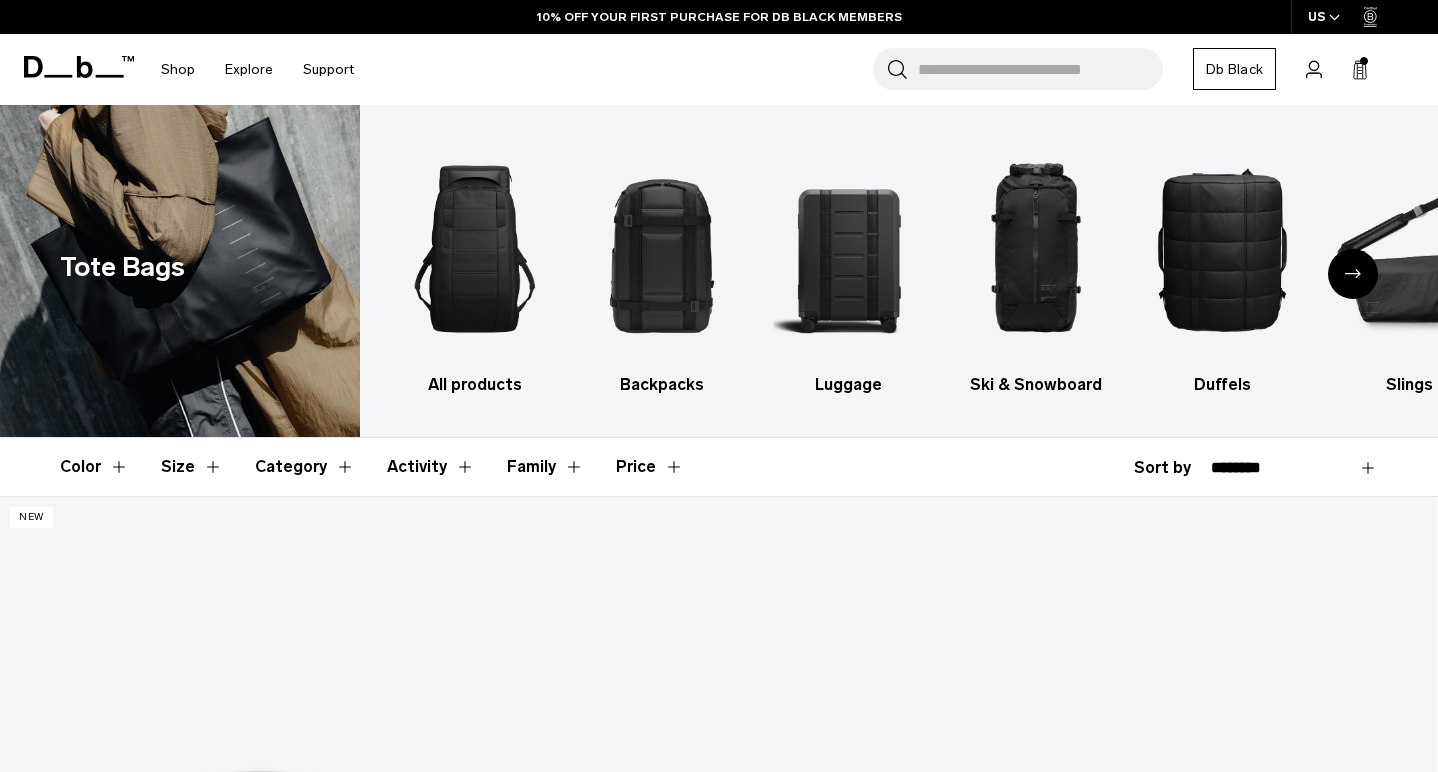 scroll, scrollTop: 0, scrollLeft: 0, axis: both 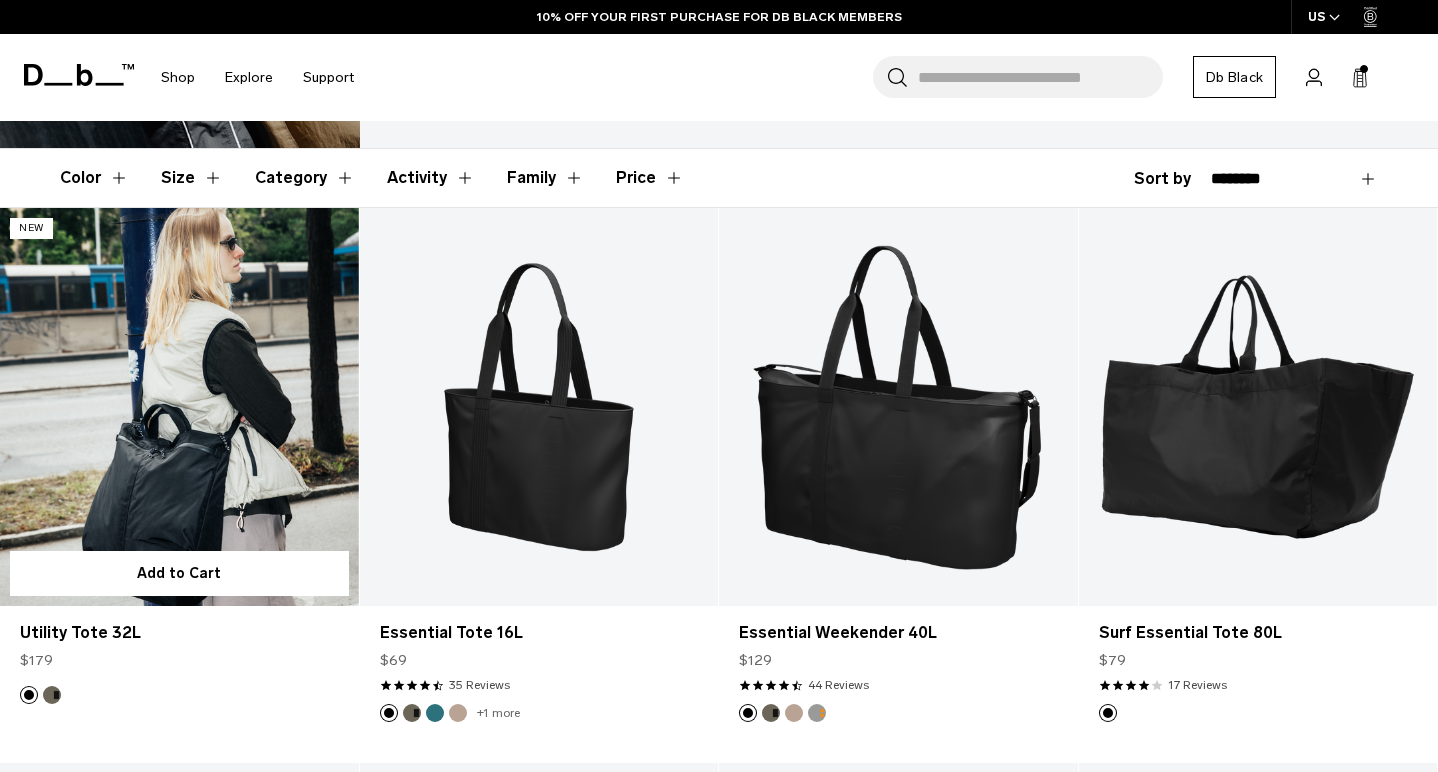 click at bounding box center (179, 407) 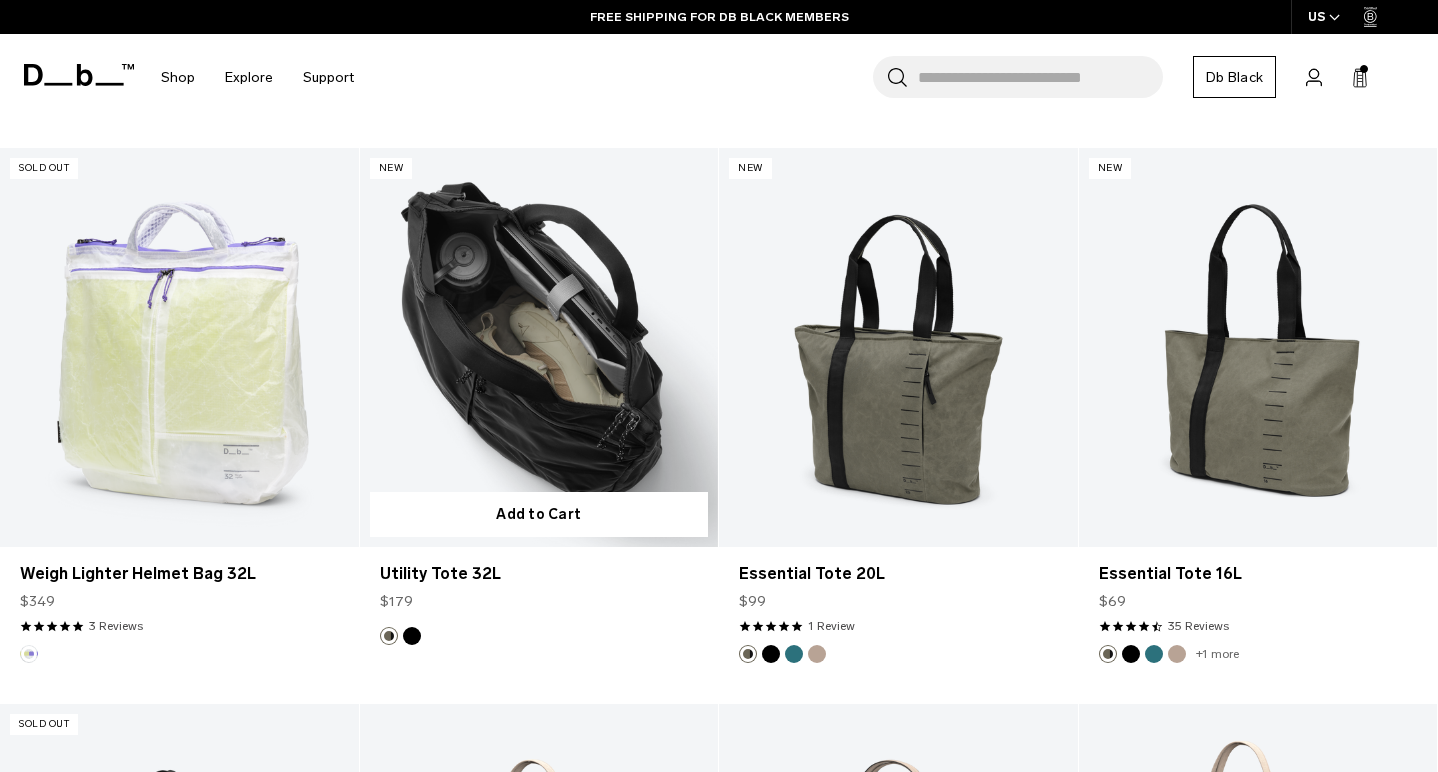 scroll, scrollTop: 909, scrollLeft: 0, axis: vertical 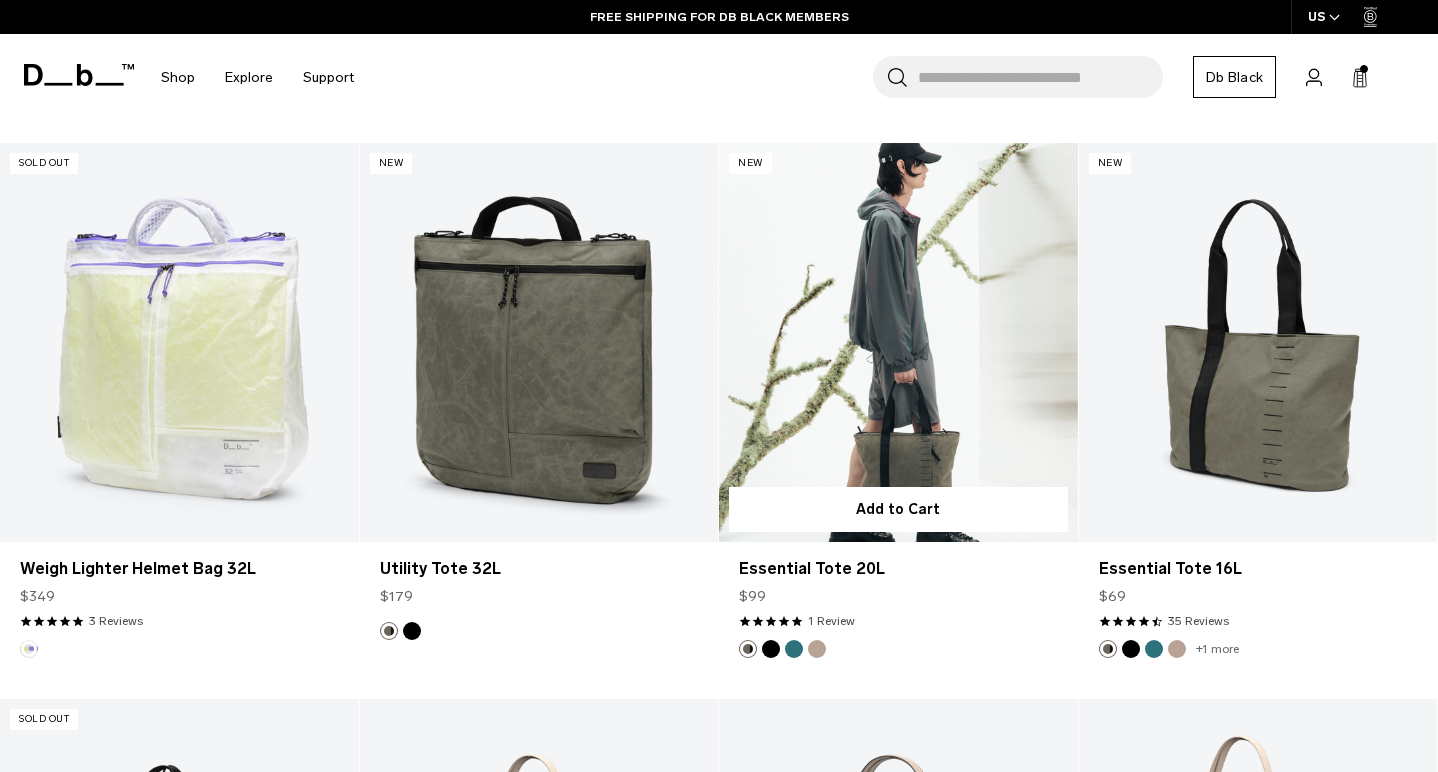 click at bounding box center (898, 342) 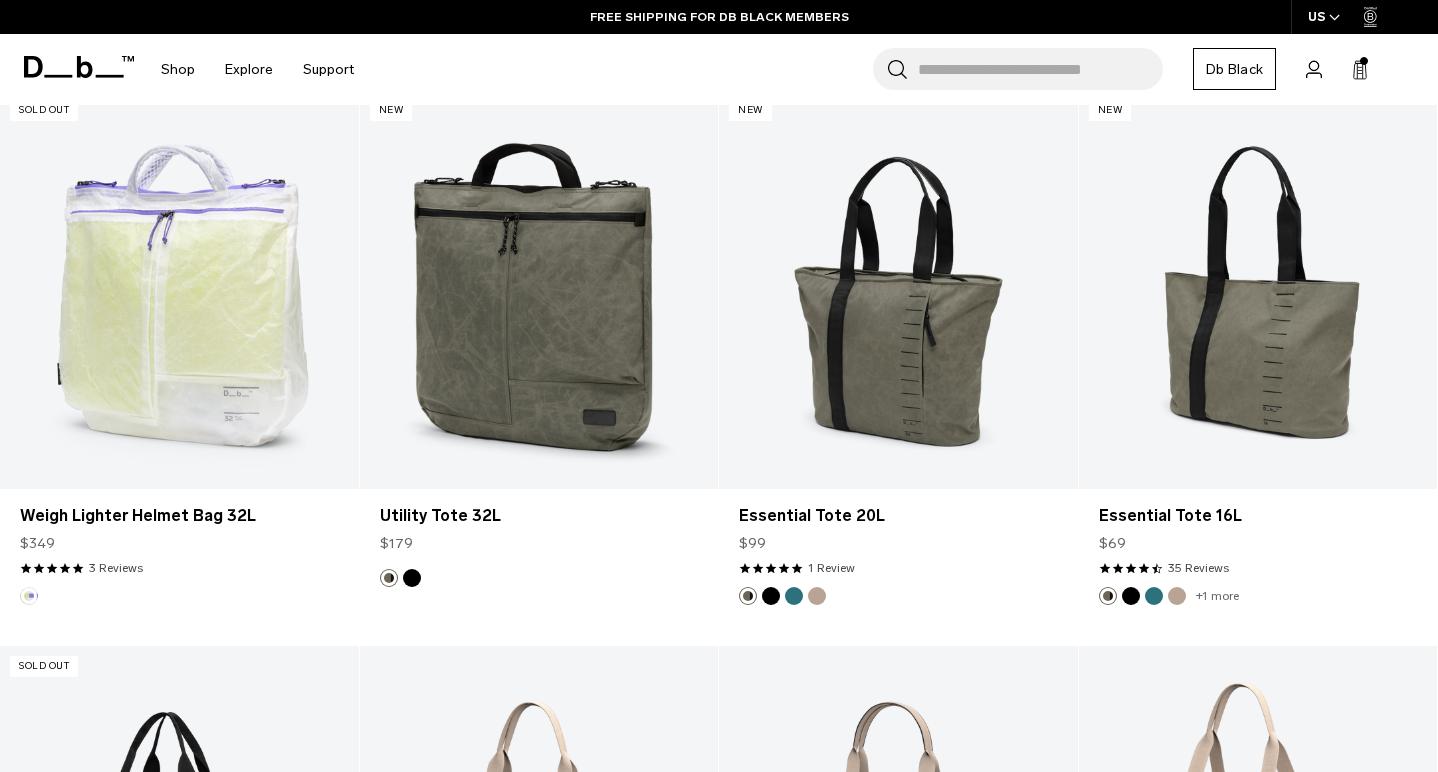 scroll, scrollTop: 957, scrollLeft: 0, axis: vertical 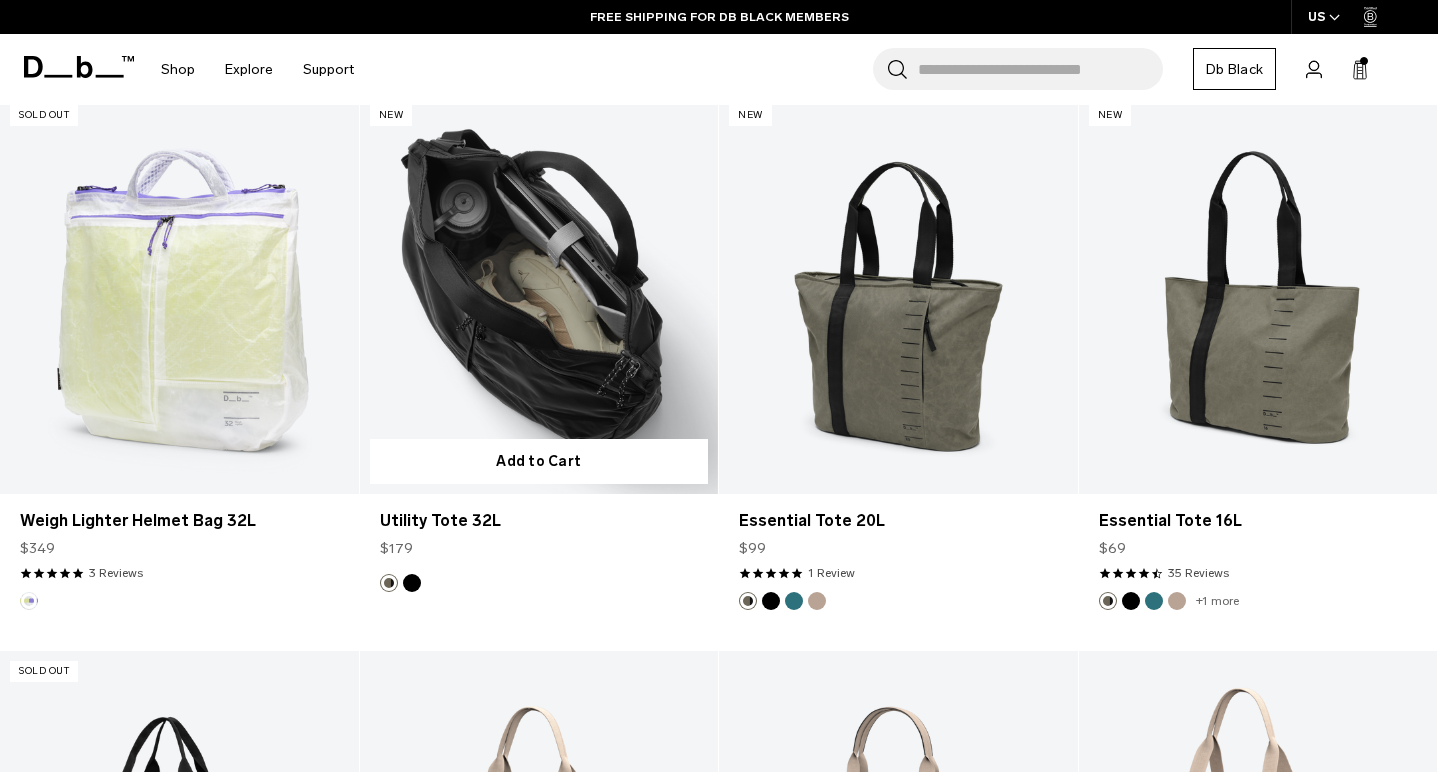 click at bounding box center [539, 294] 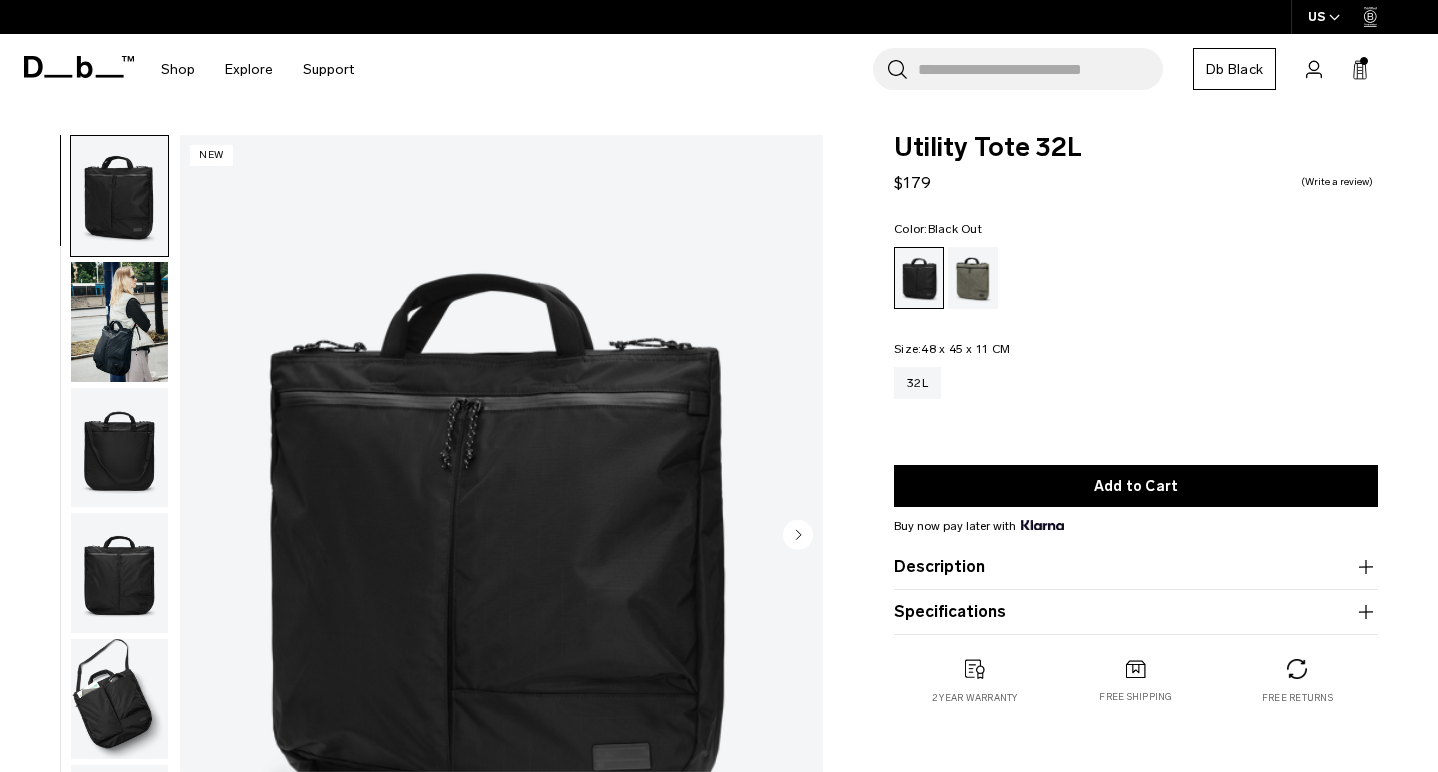 scroll, scrollTop: 0, scrollLeft: 0, axis: both 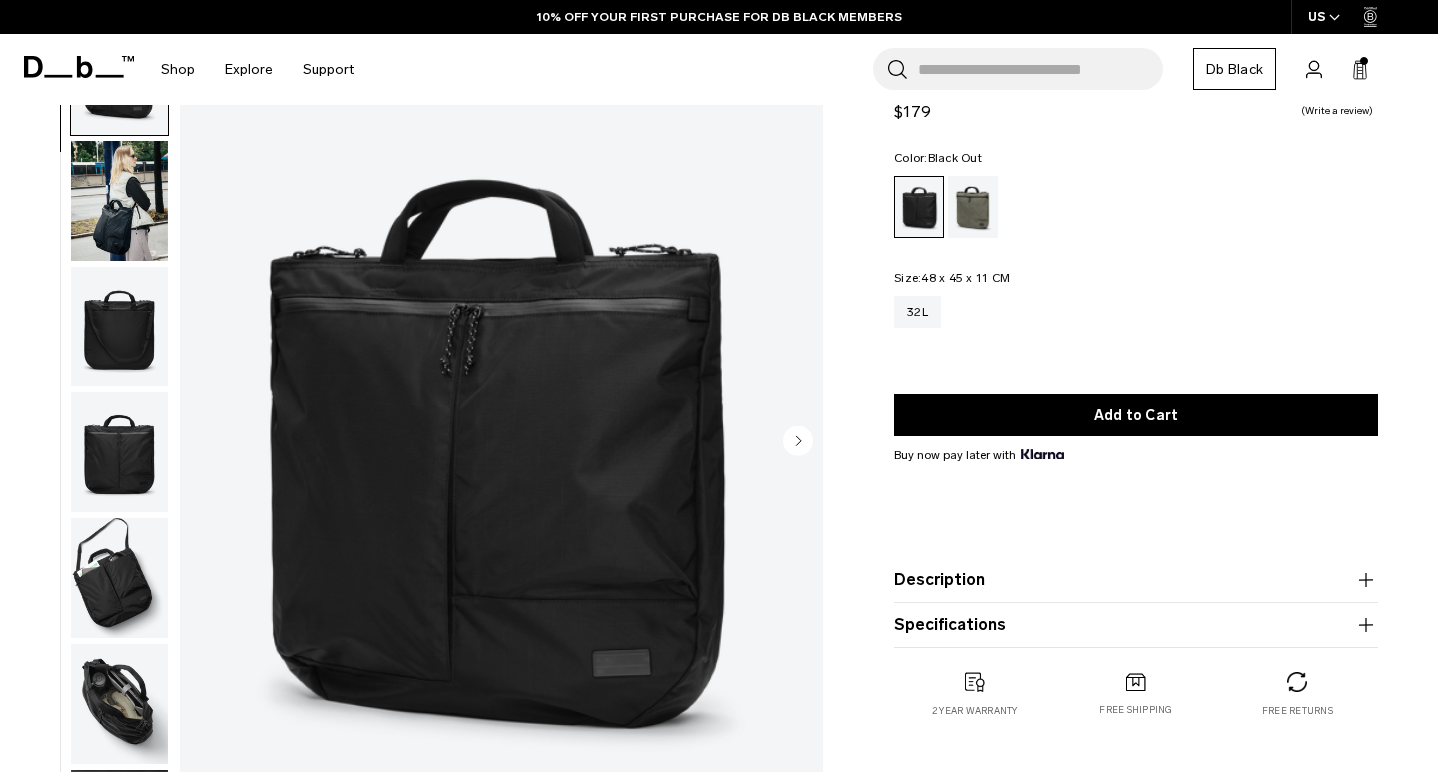 click 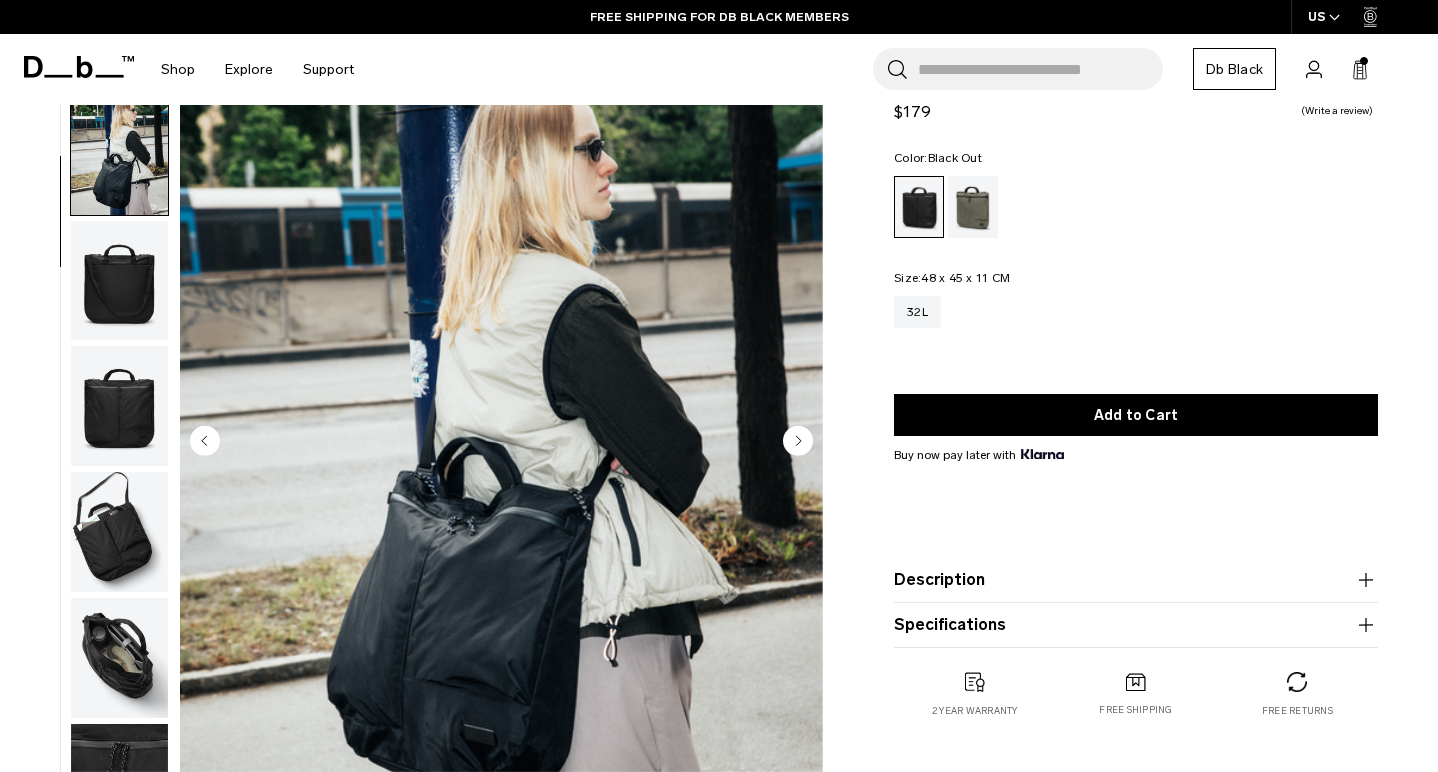click 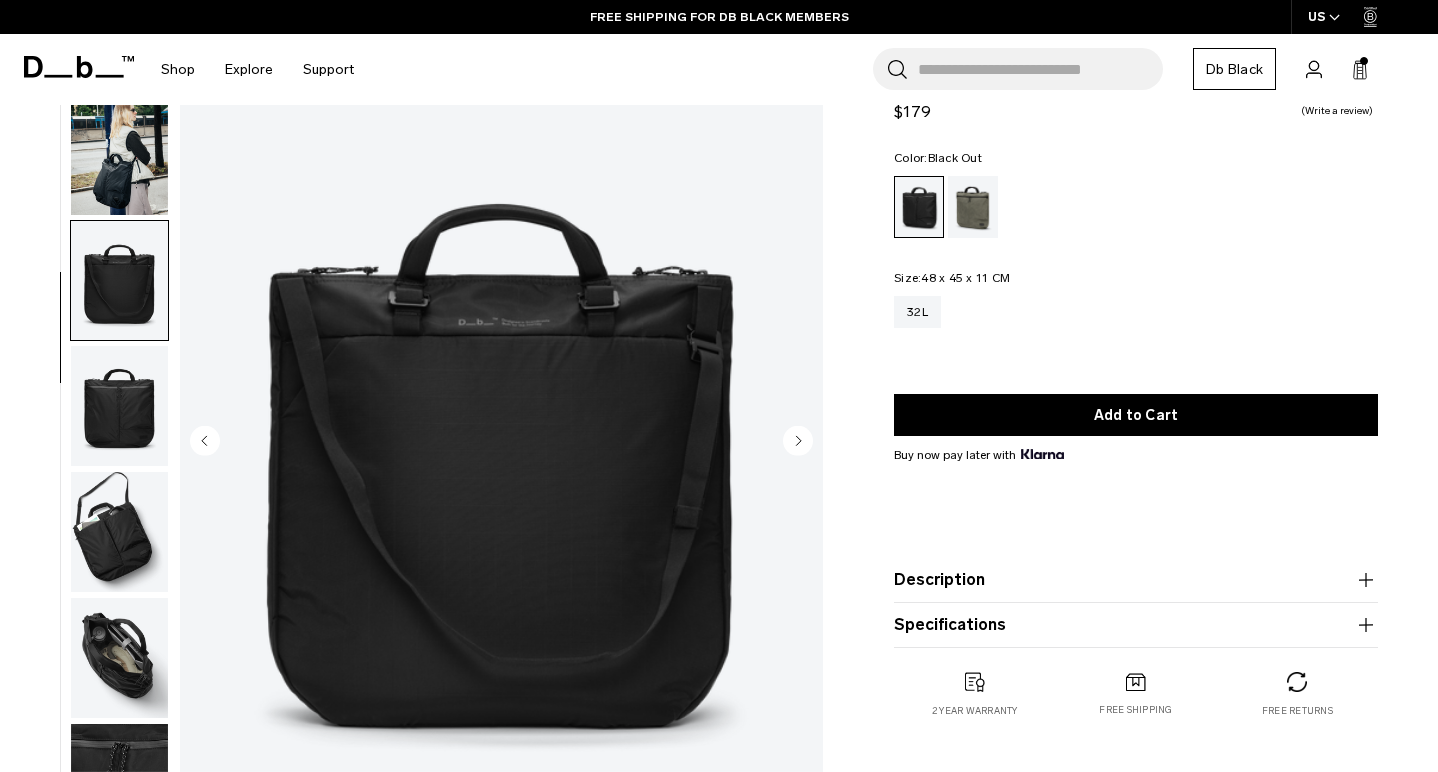 click 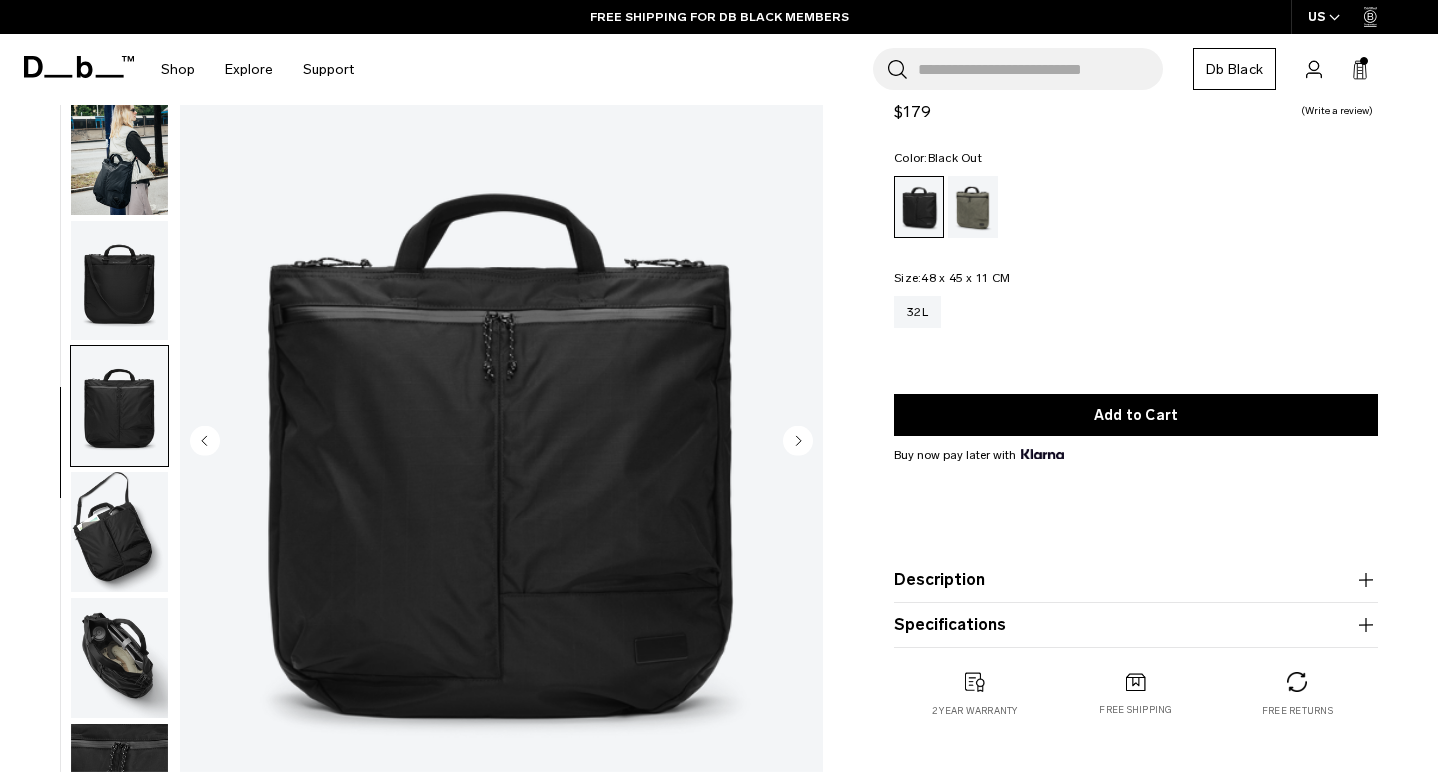 click 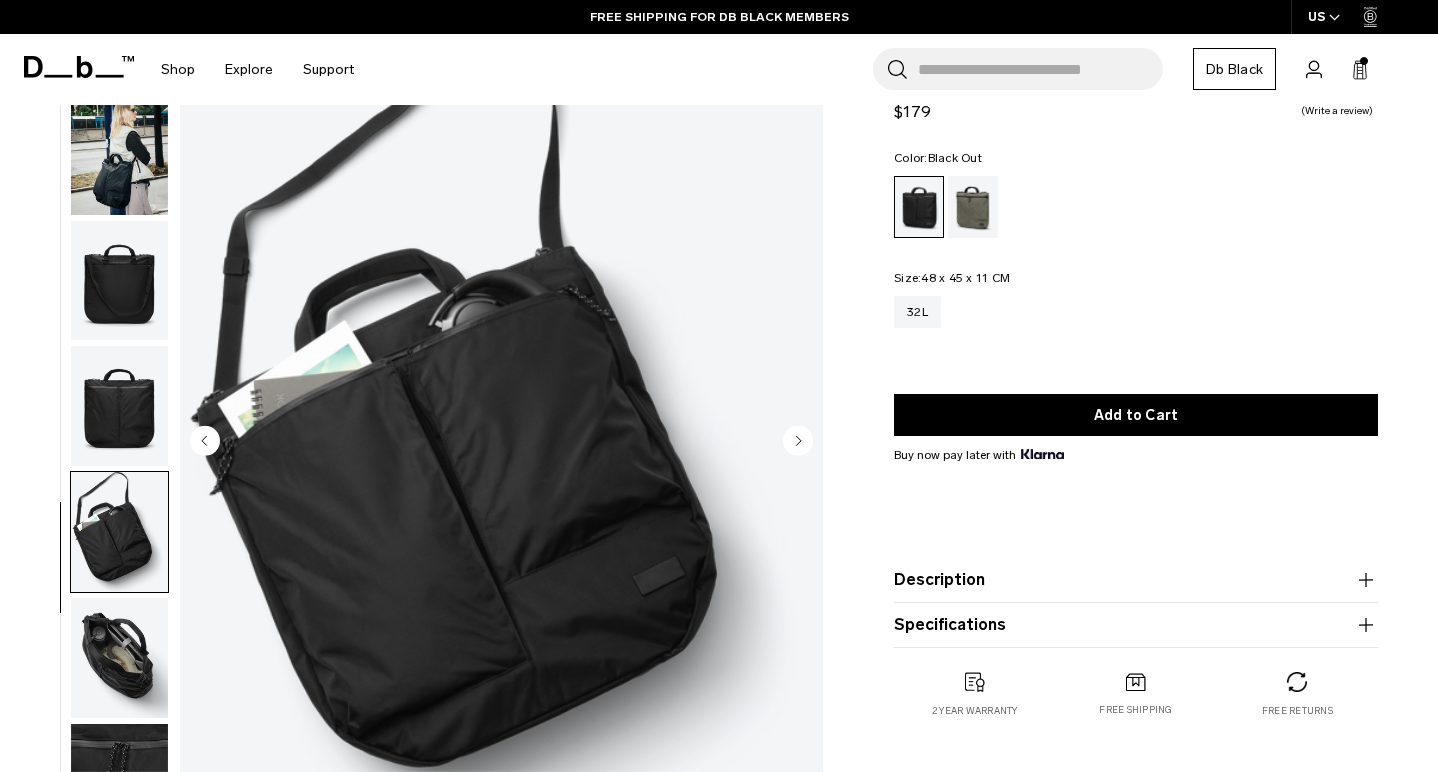 click 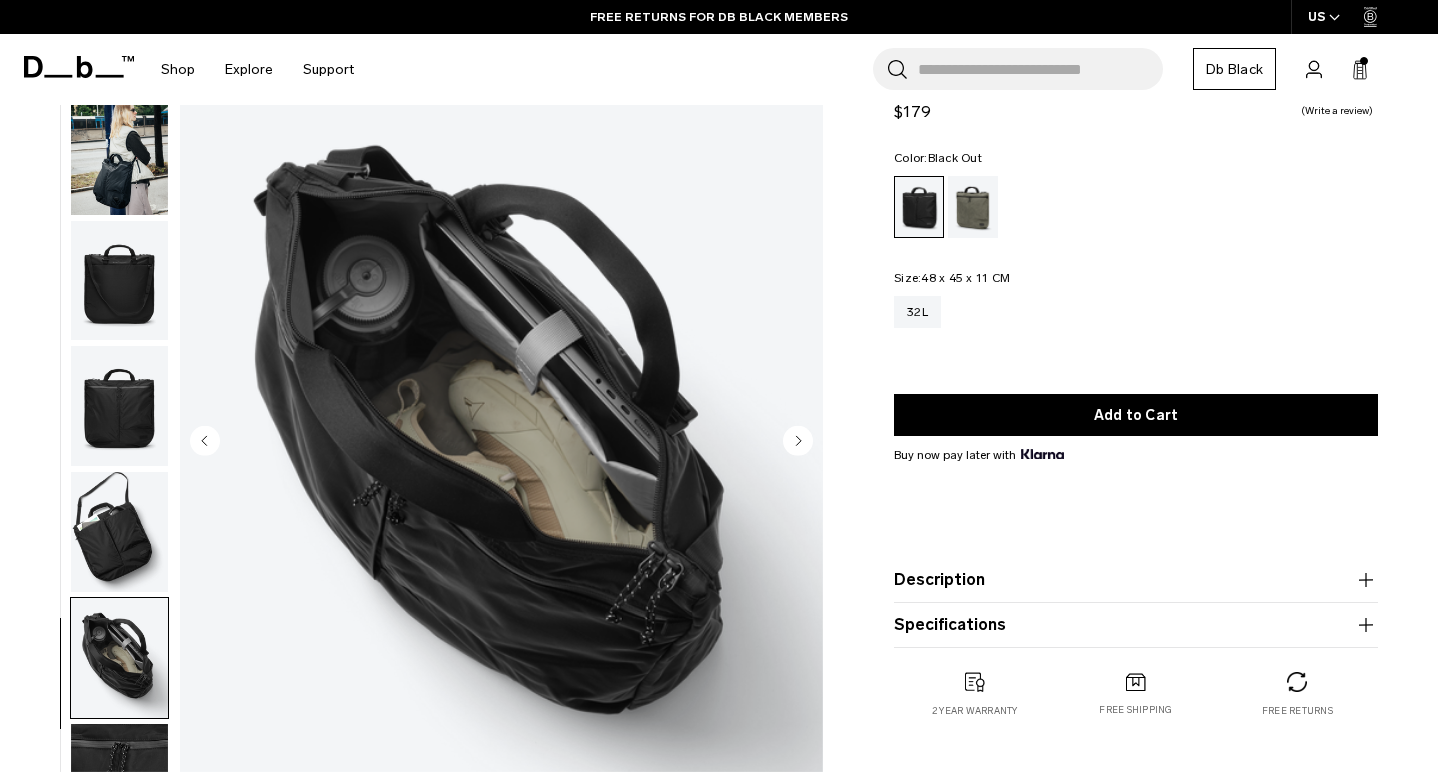 click 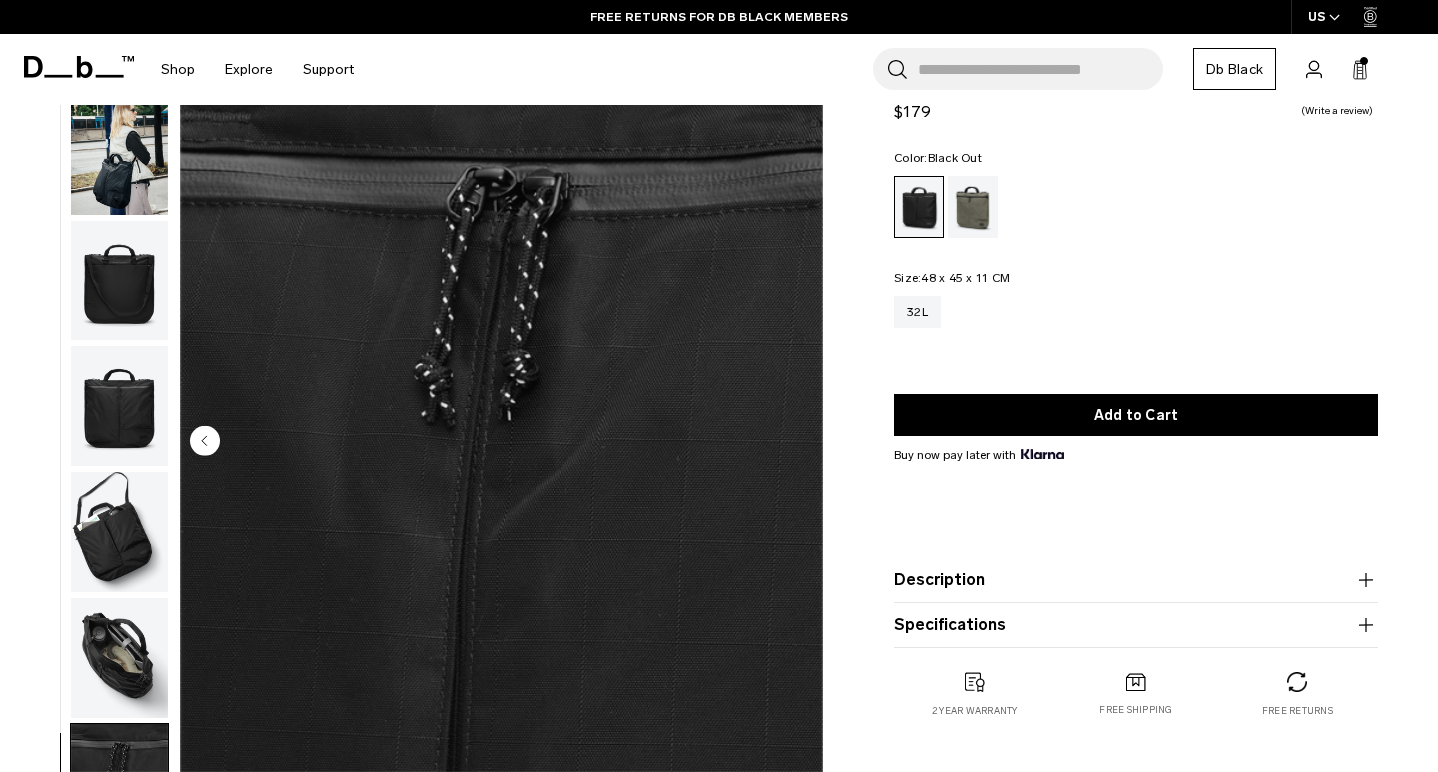 click at bounding box center [501, 442] 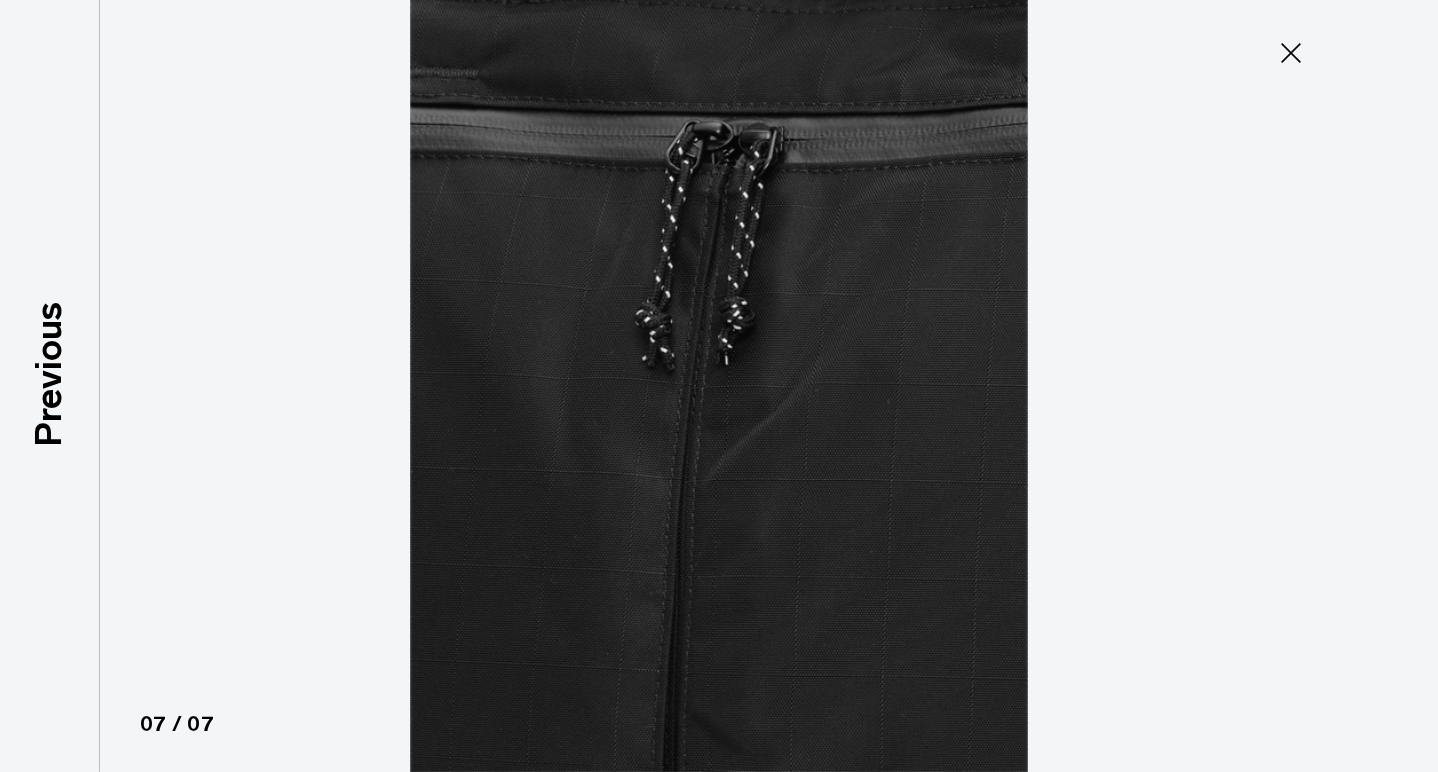 click 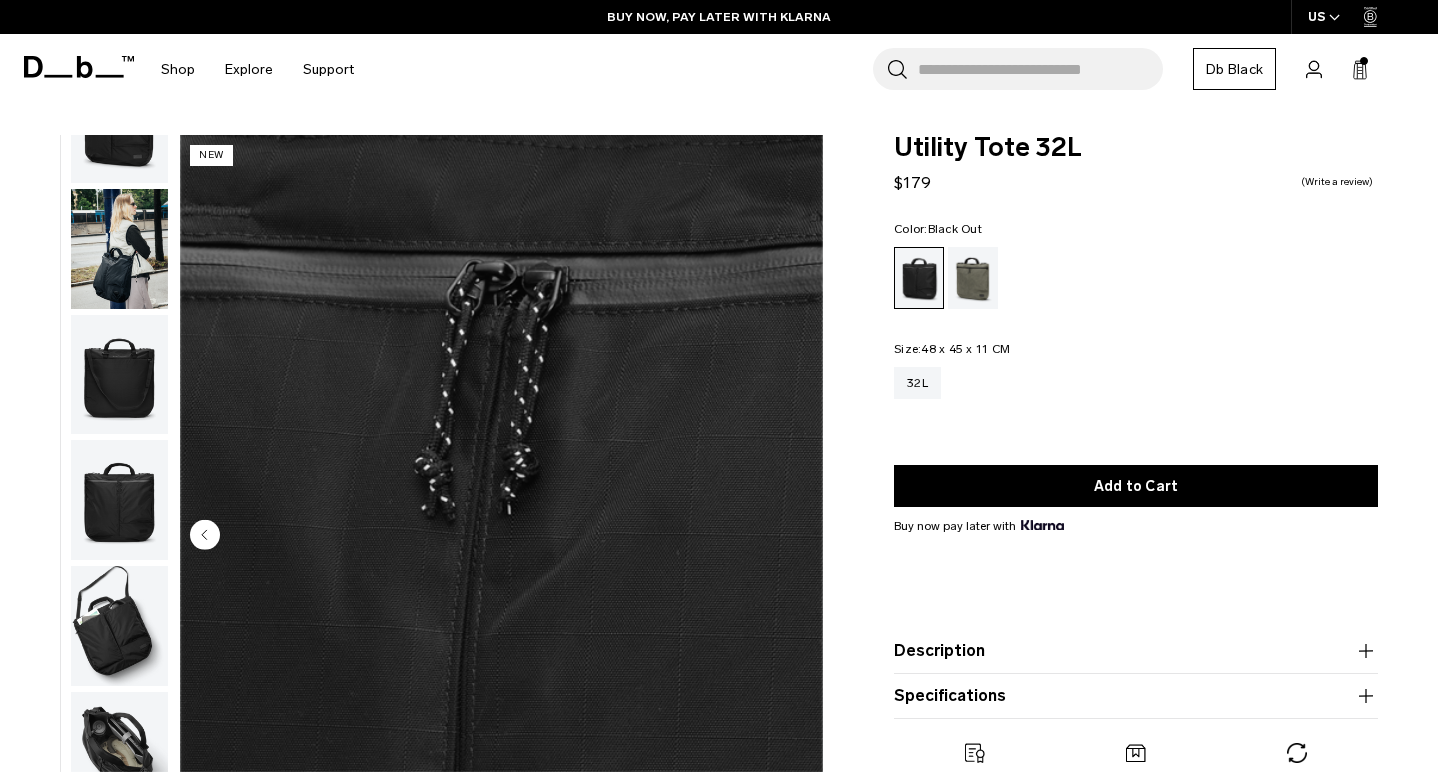 scroll, scrollTop: 0, scrollLeft: 0, axis: both 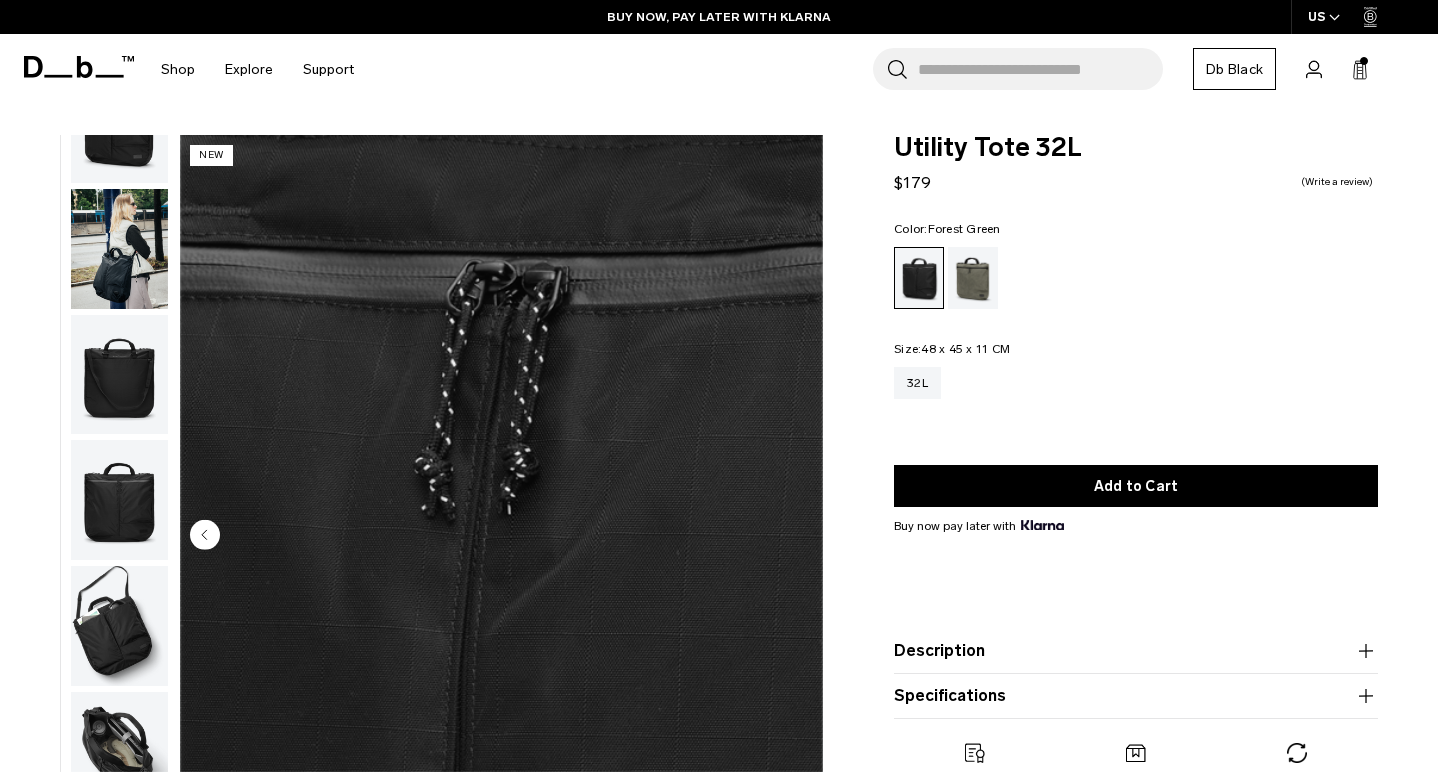click at bounding box center [973, 278] 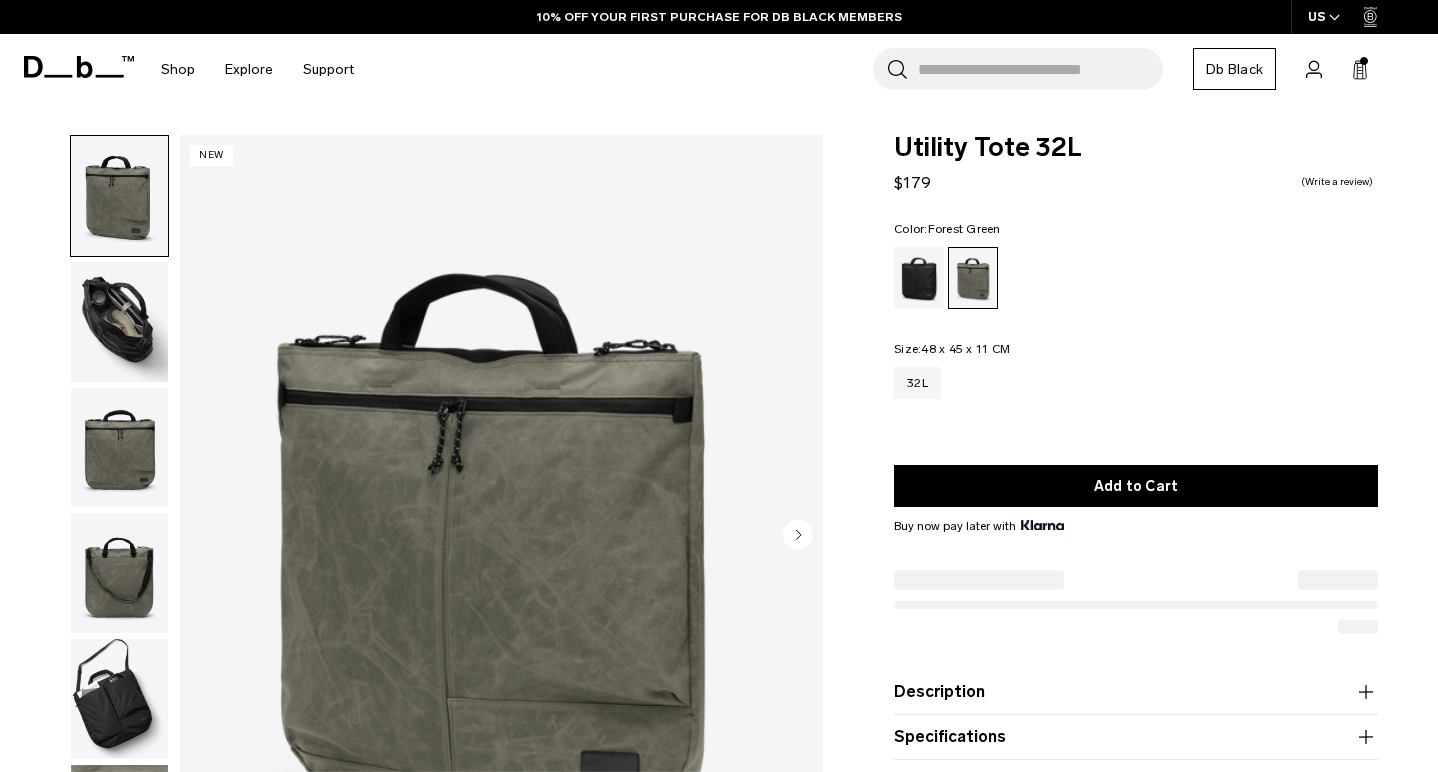 scroll, scrollTop: 0, scrollLeft: 0, axis: both 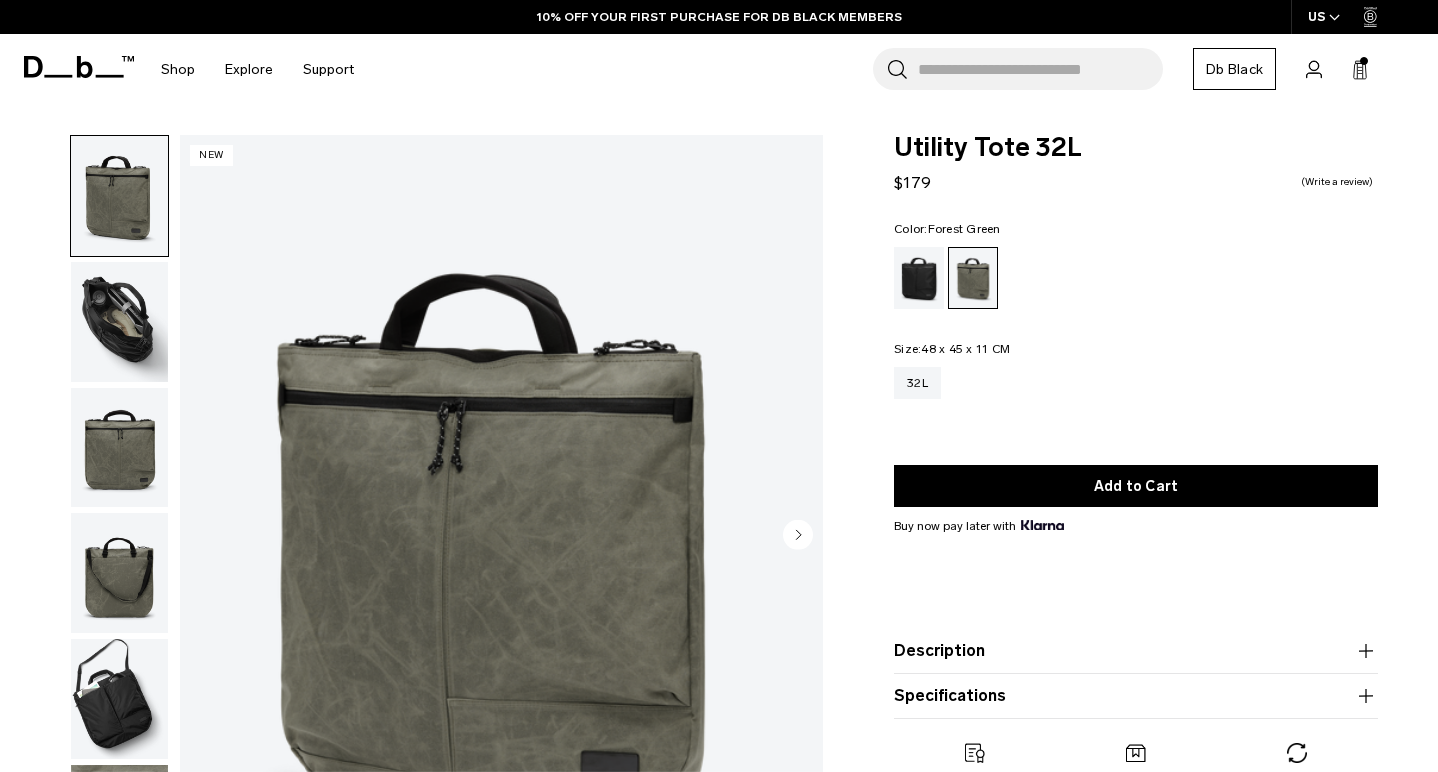 click at bounding box center (119, 448) 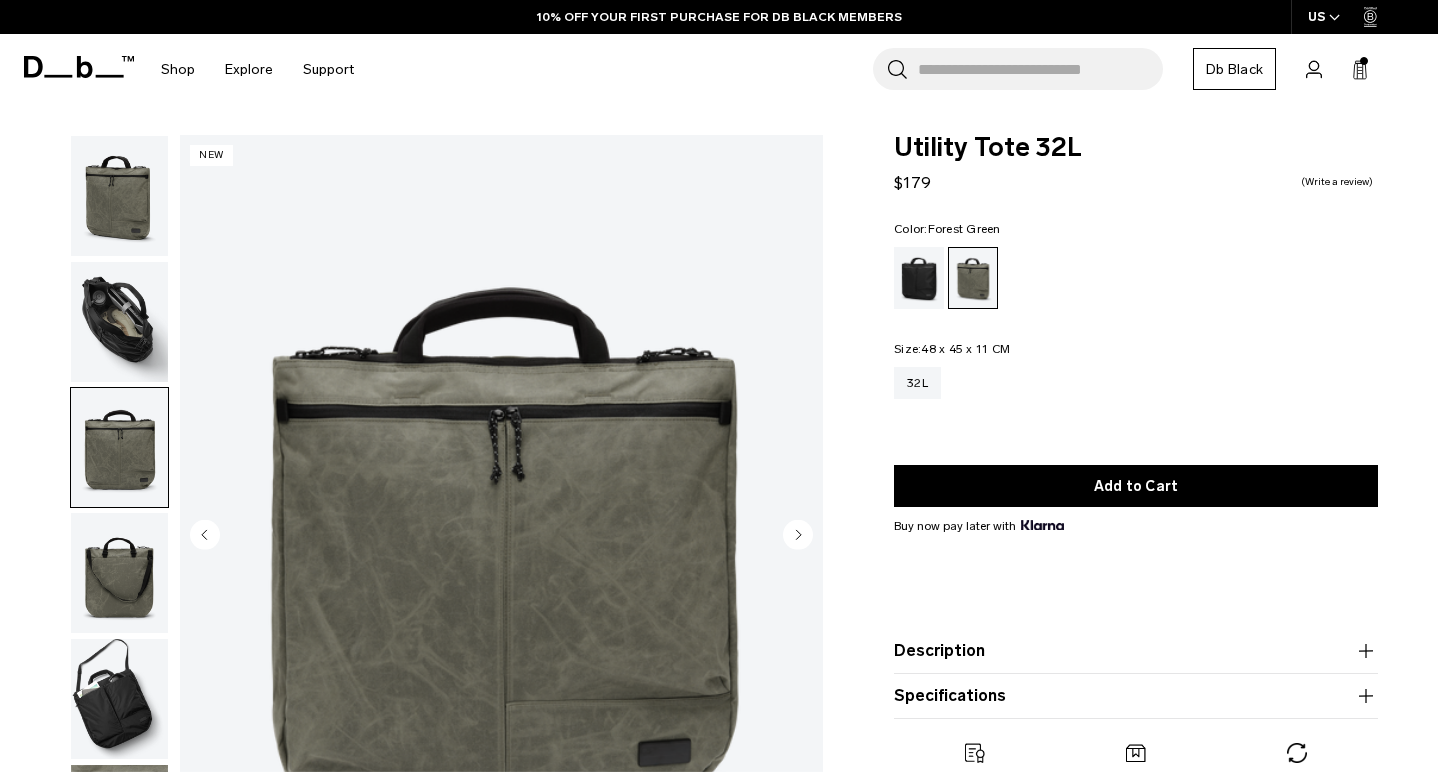 click at bounding box center (119, 573) 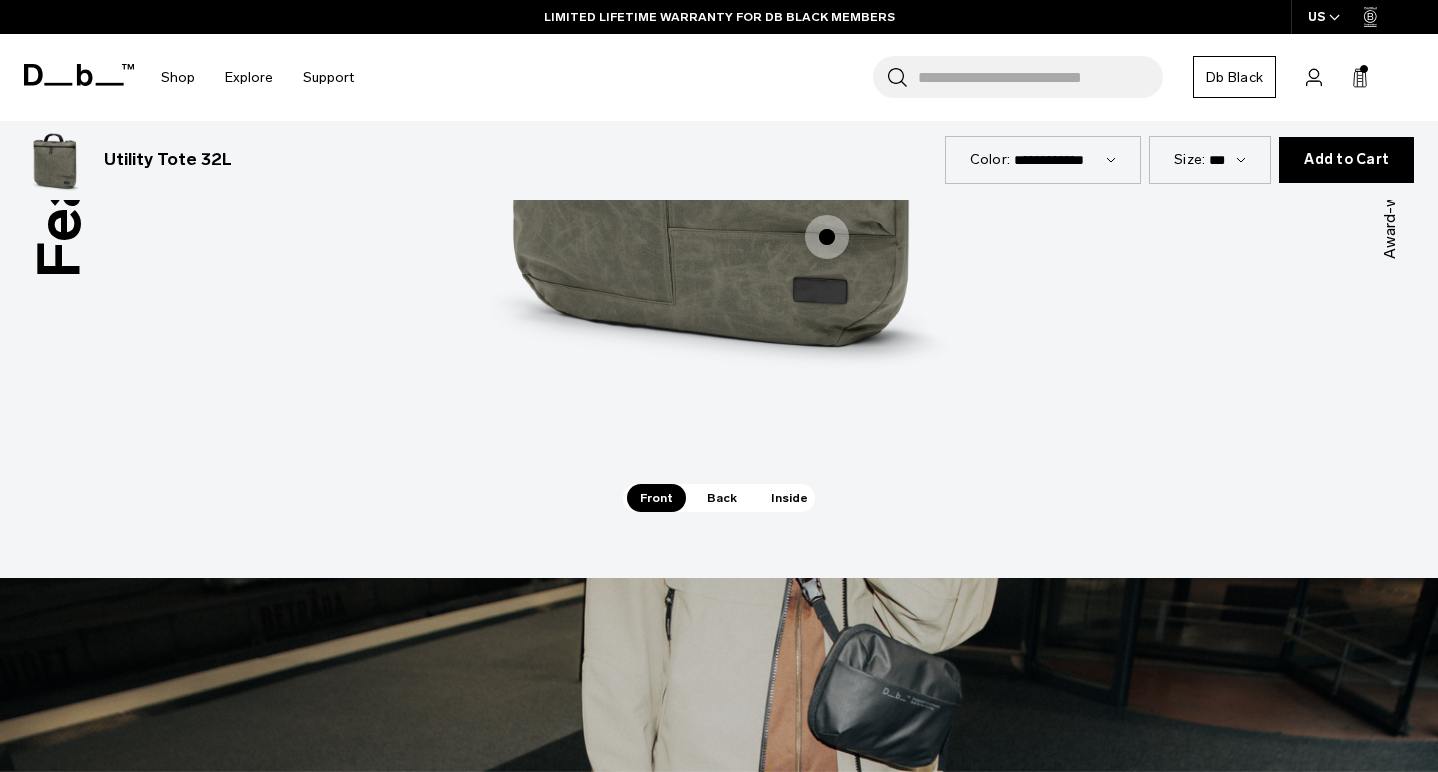 scroll, scrollTop: 2735, scrollLeft: 0, axis: vertical 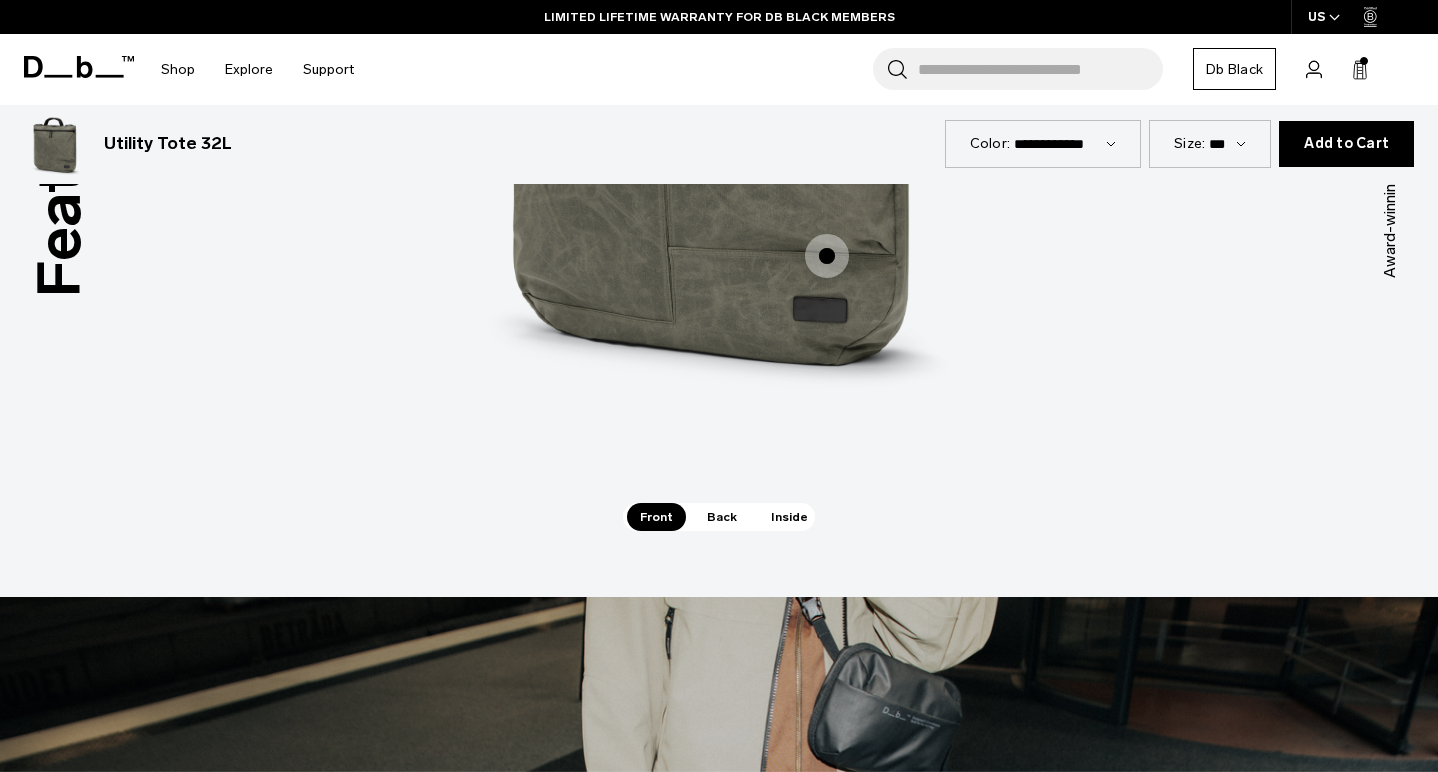 click on "Back" at bounding box center (722, 517) 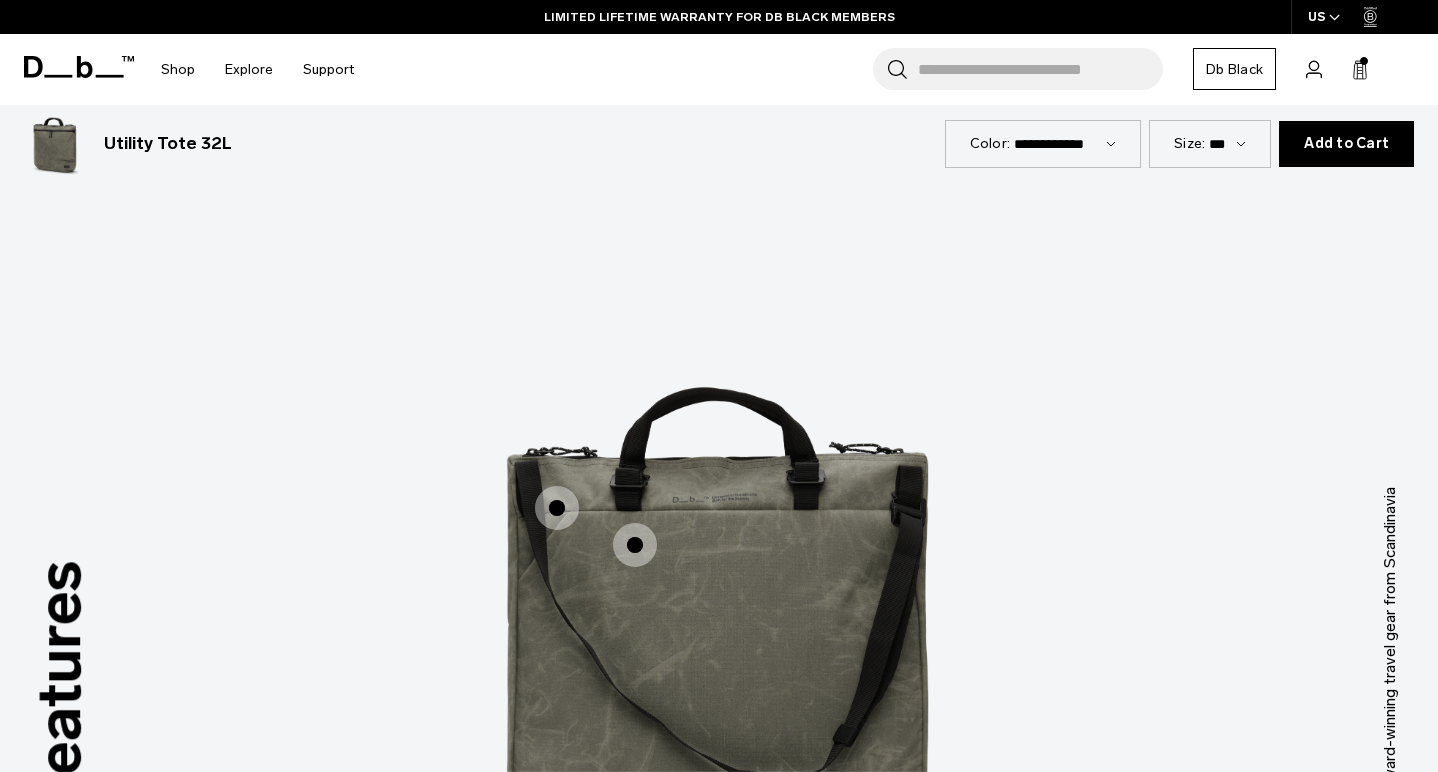 scroll, scrollTop: 2245, scrollLeft: 0, axis: vertical 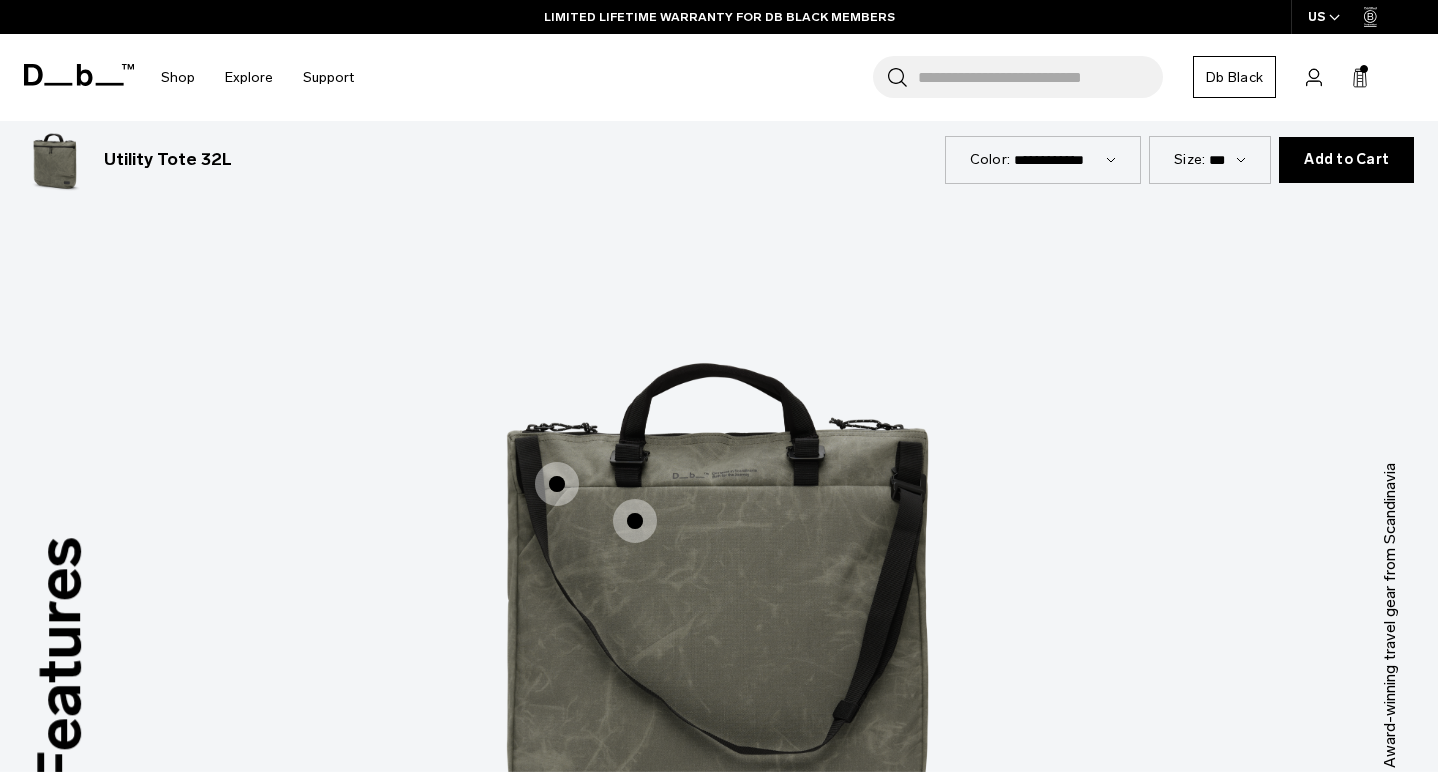 click at bounding box center (635, 521) 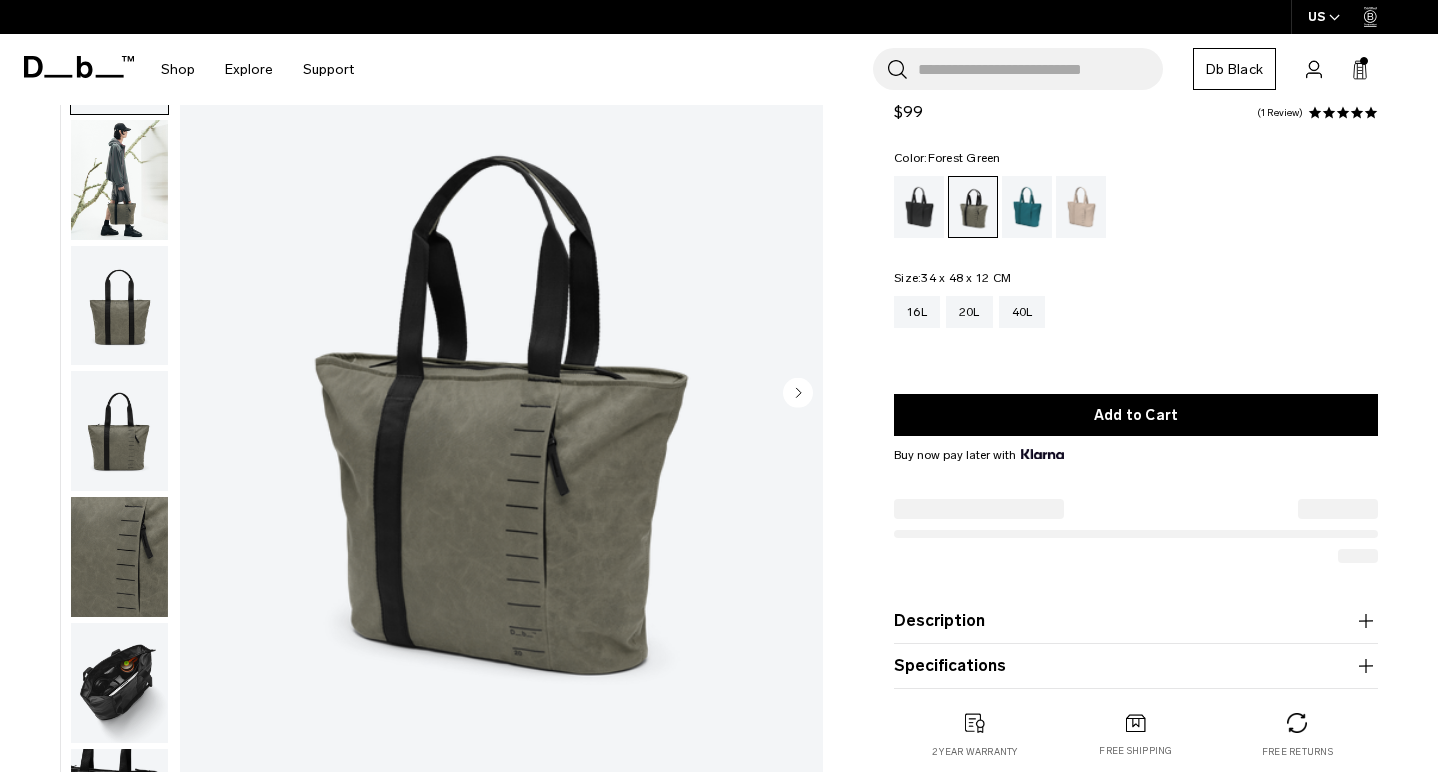 scroll, scrollTop: 0, scrollLeft: 0, axis: both 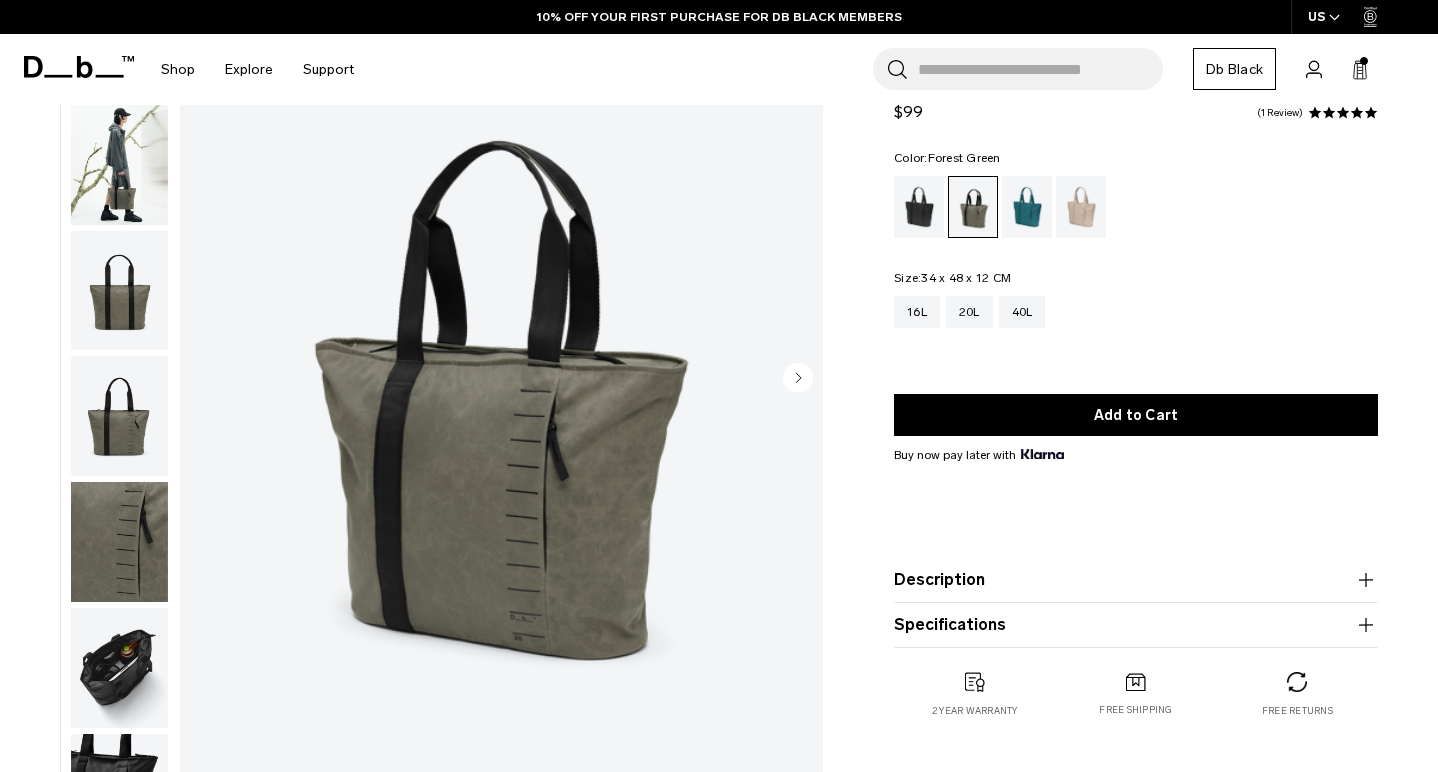 click 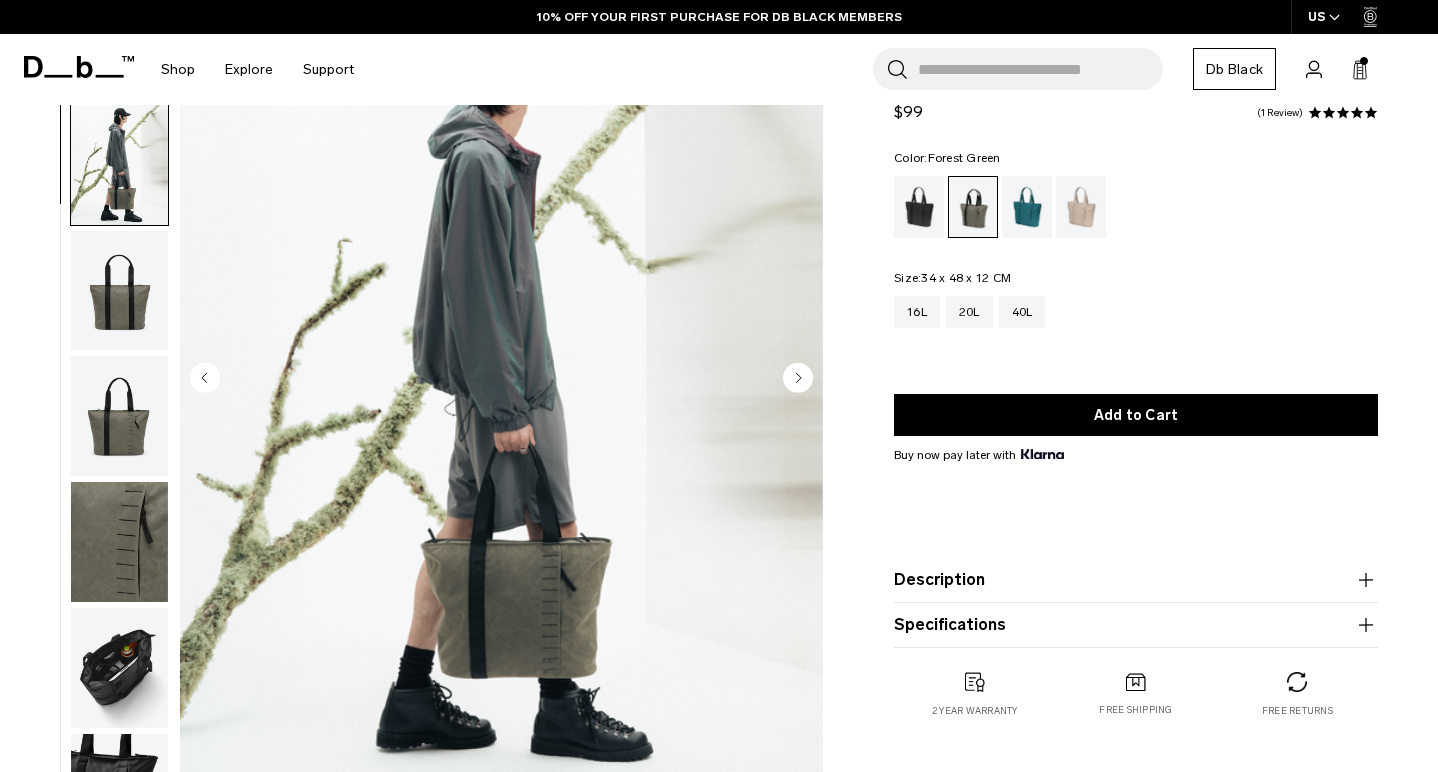 scroll, scrollTop: 84, scrollLeft: 0, axis: vertical 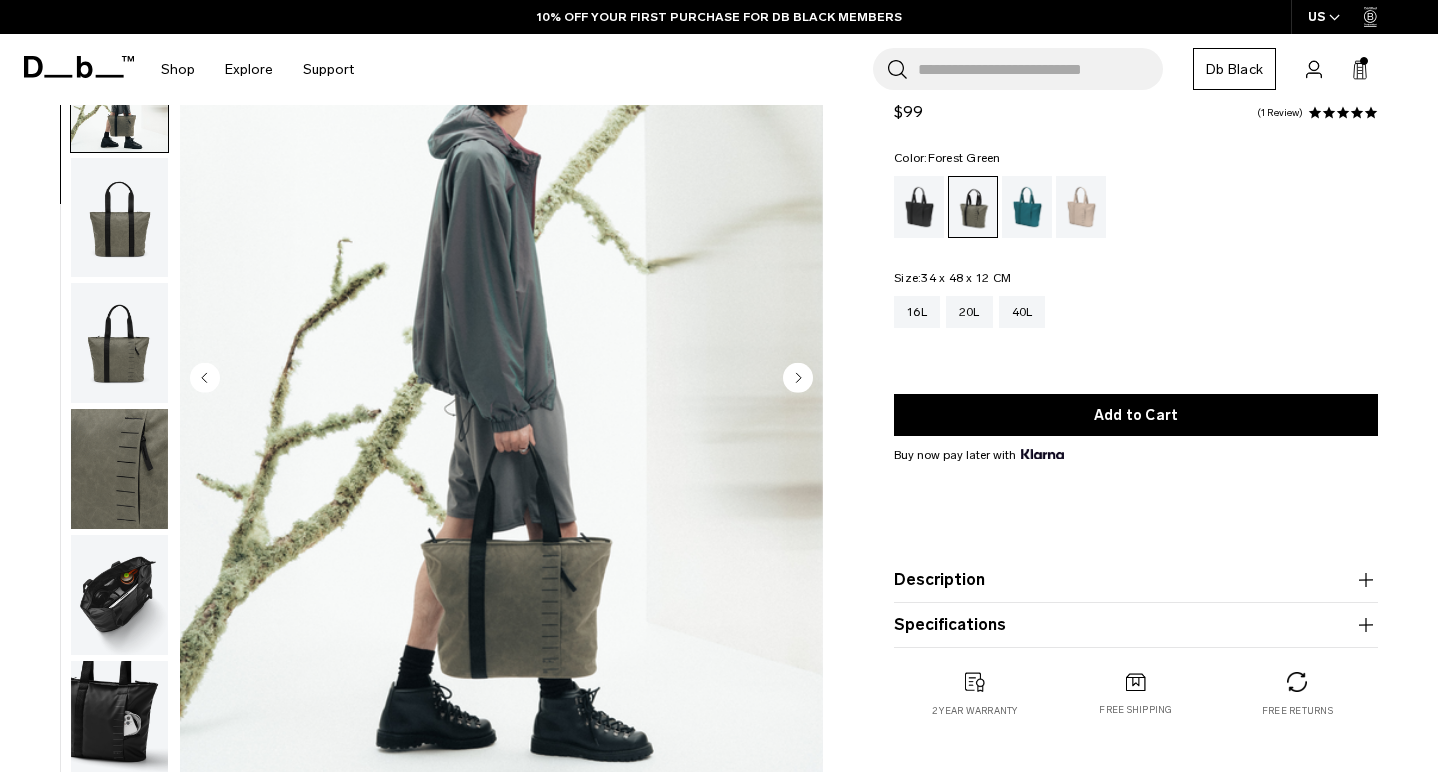 click 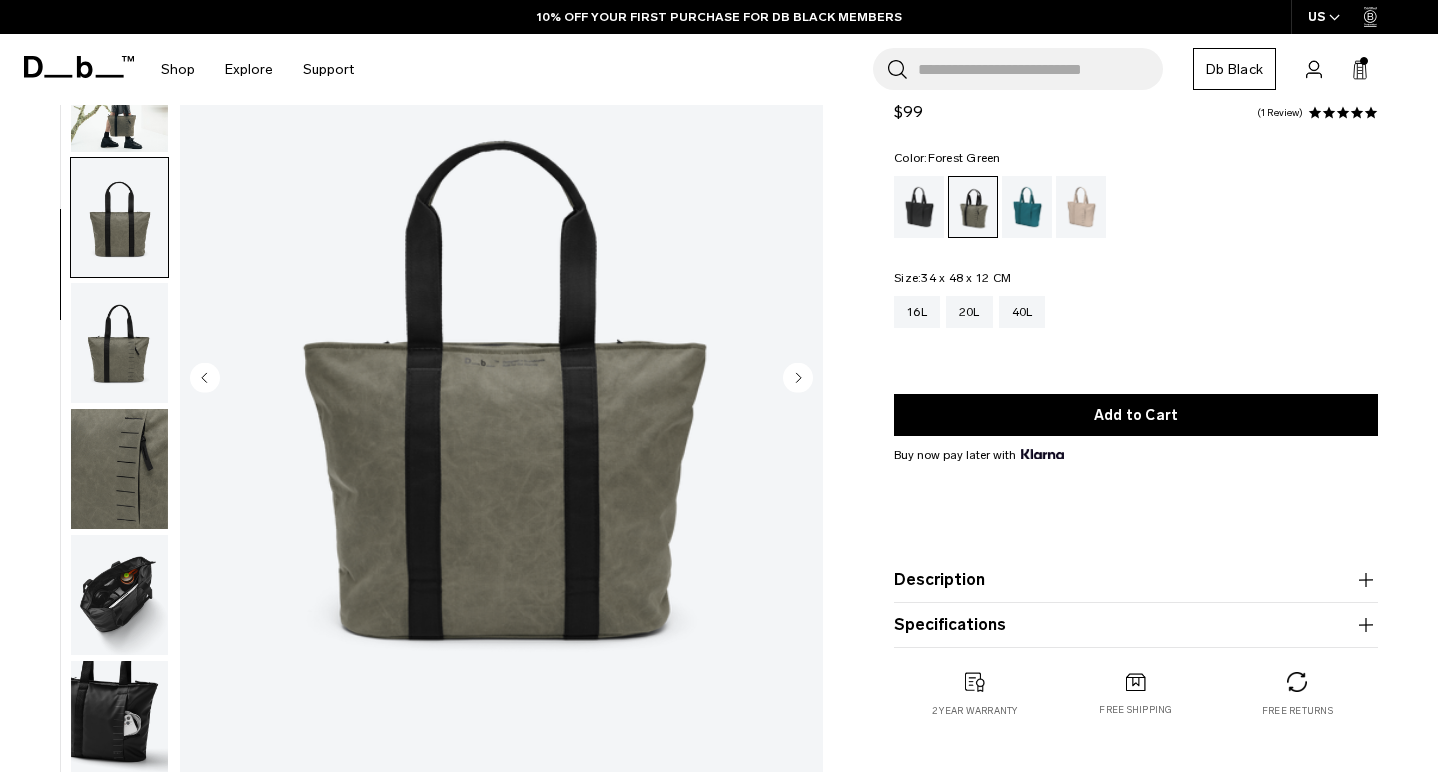 click 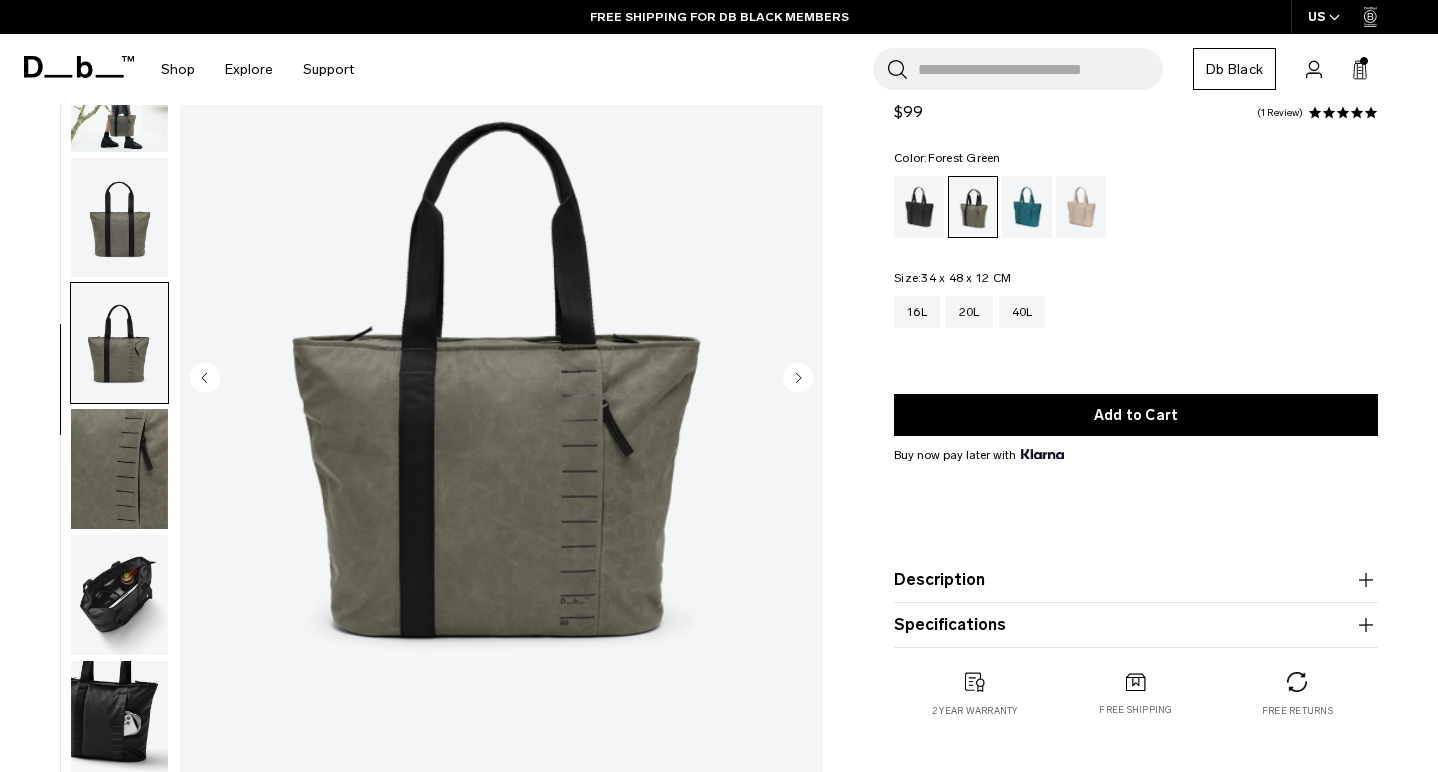 click 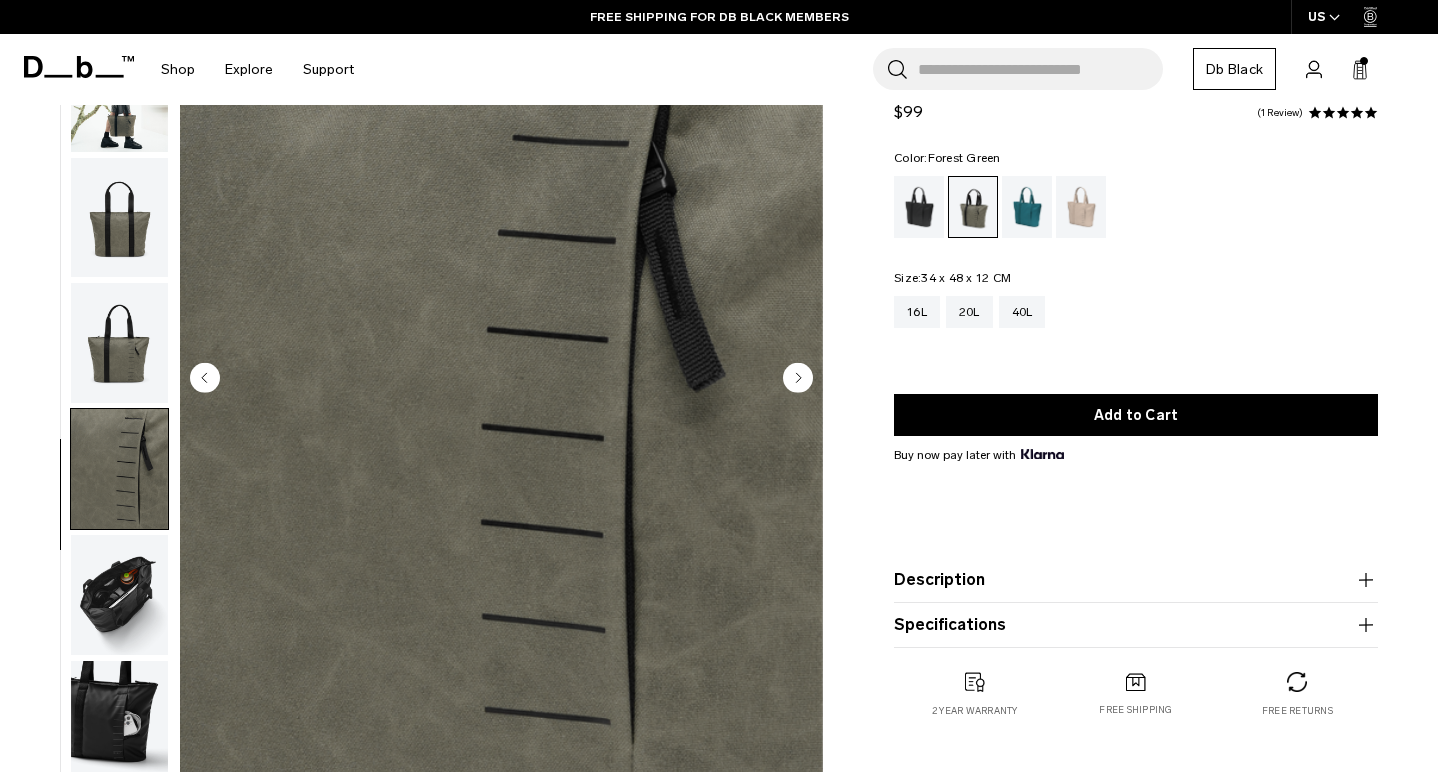 click 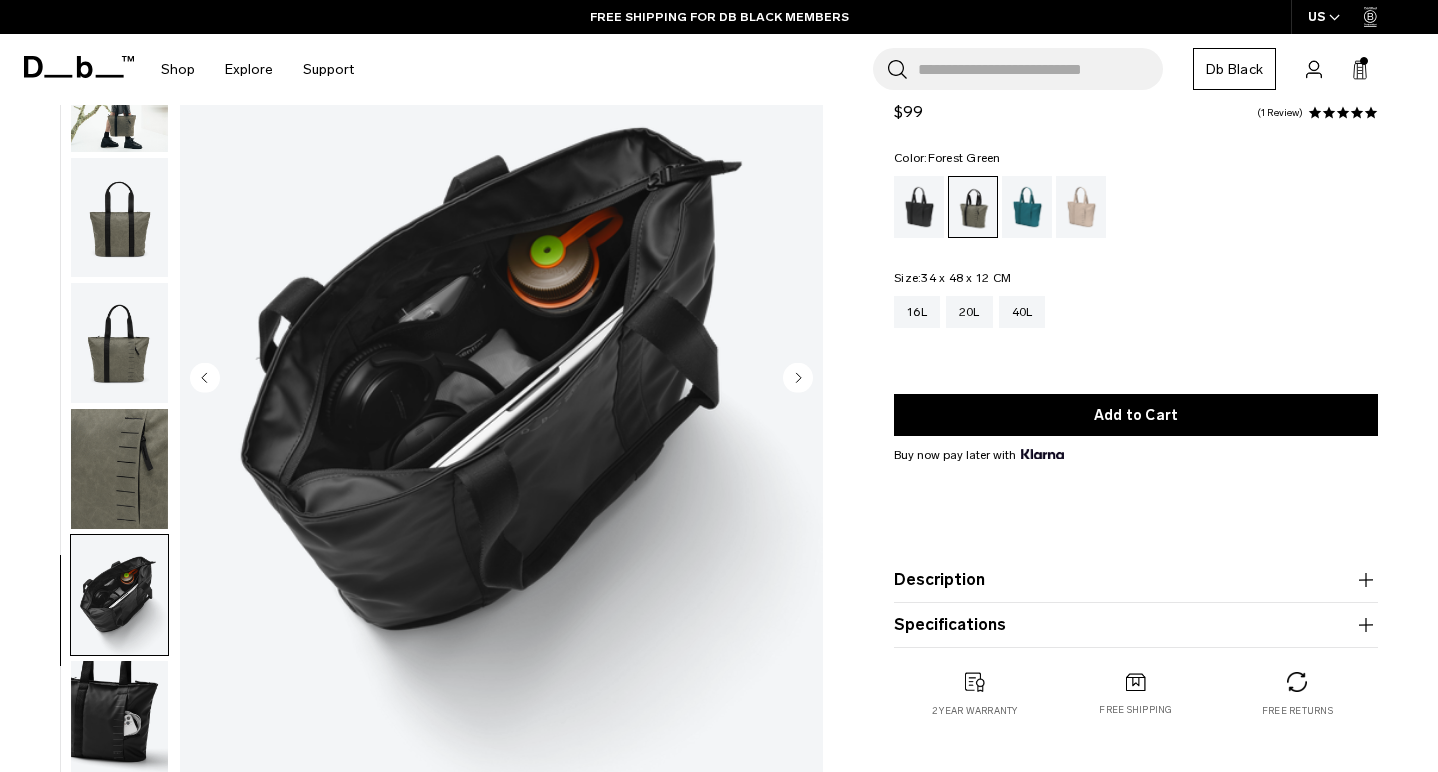 click 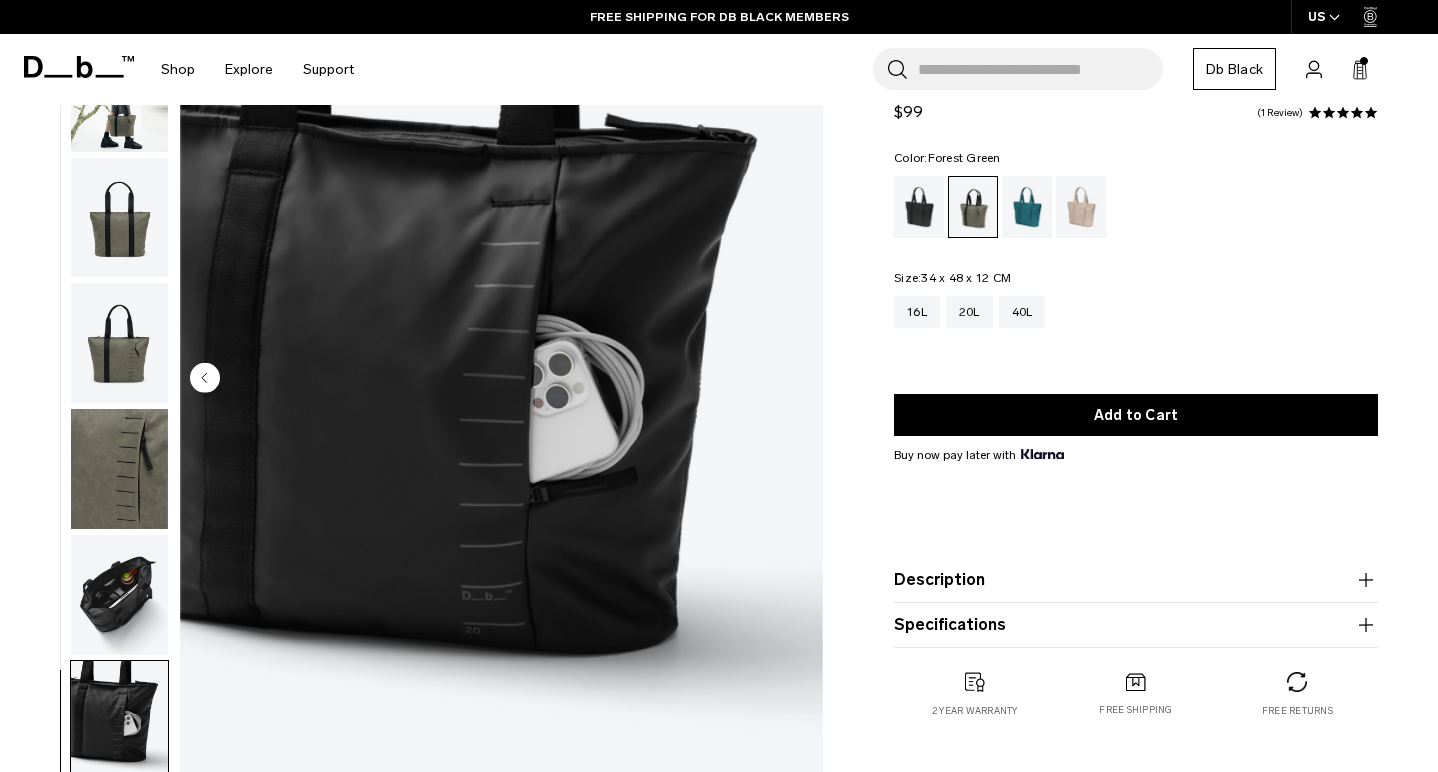 click at bounding box center (501, 379) 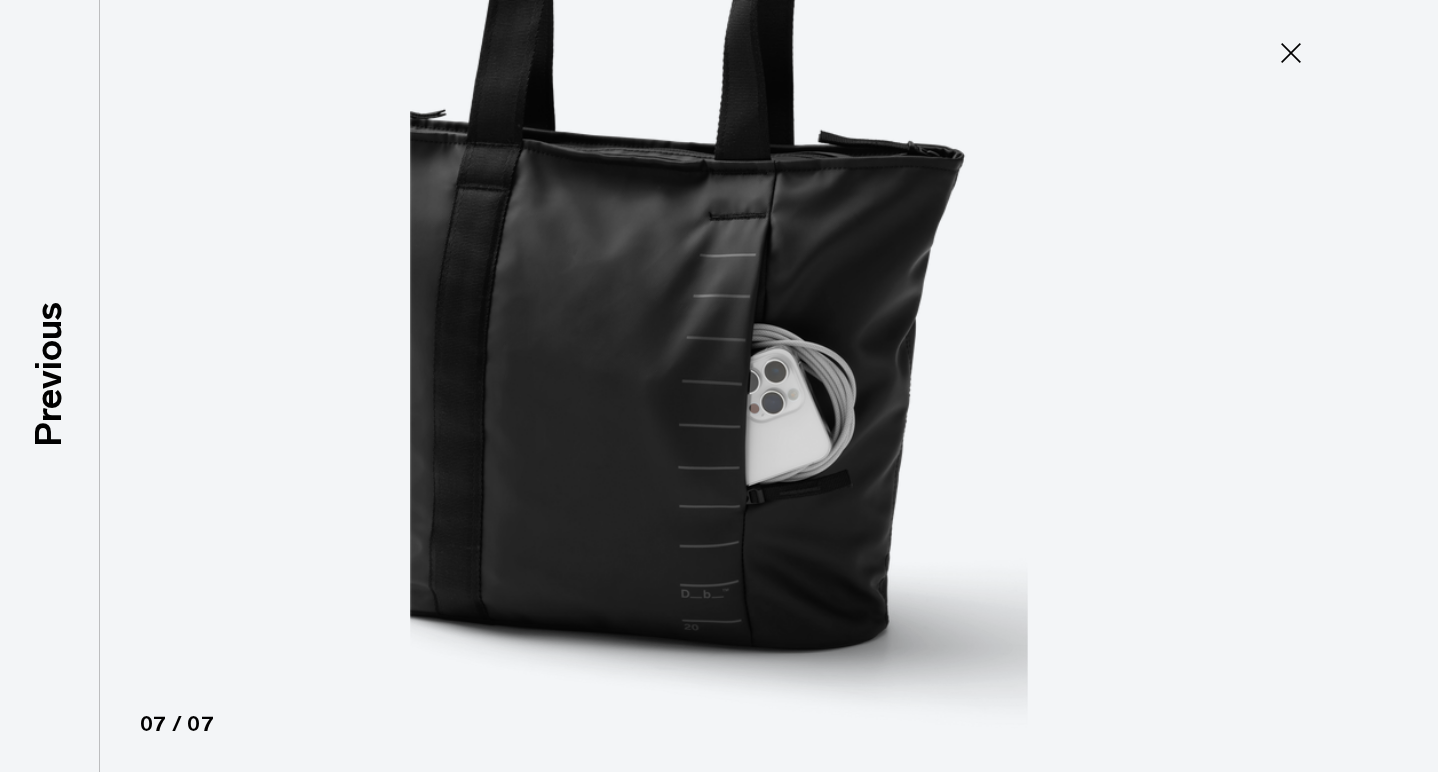 click 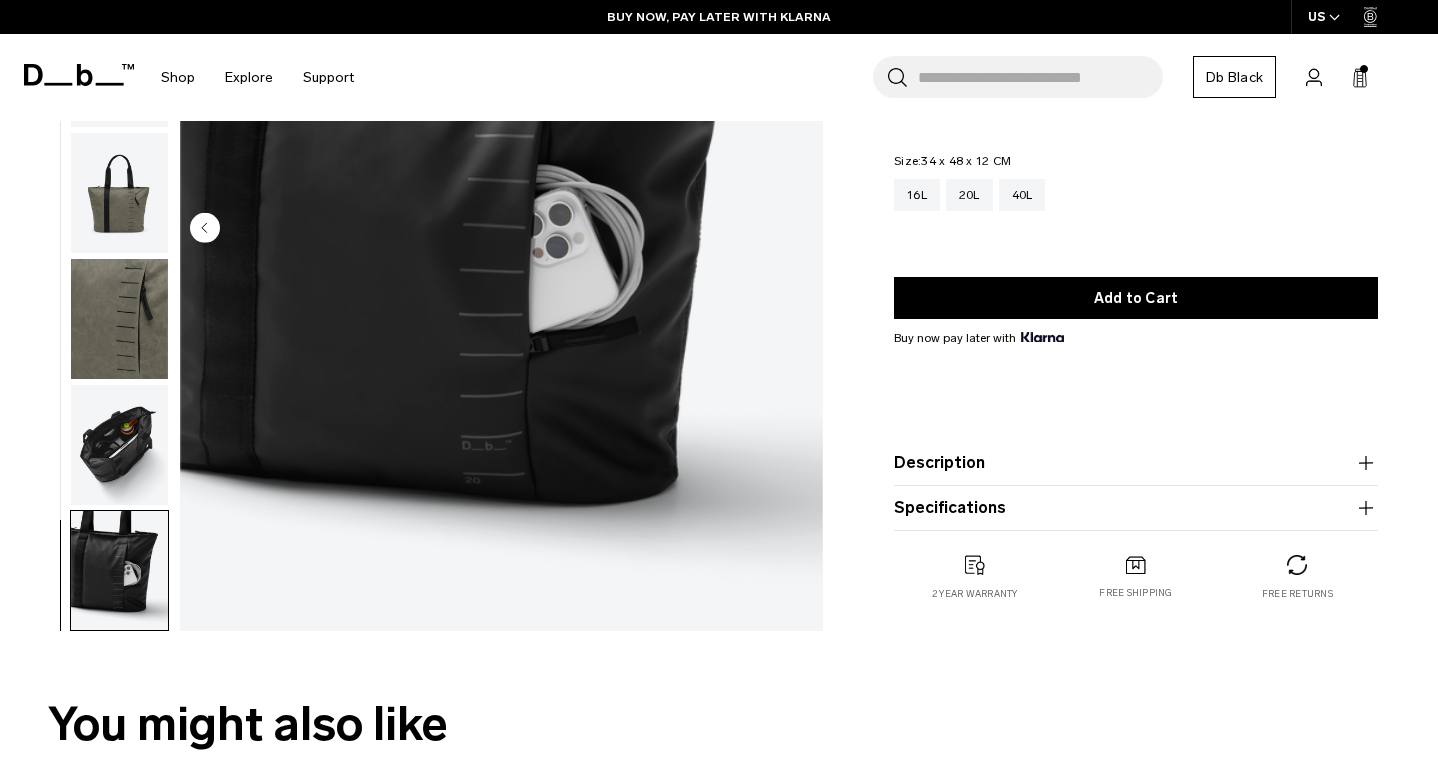 scroll, scrollTop: 308, scrollLeft: 0, axis: vertical 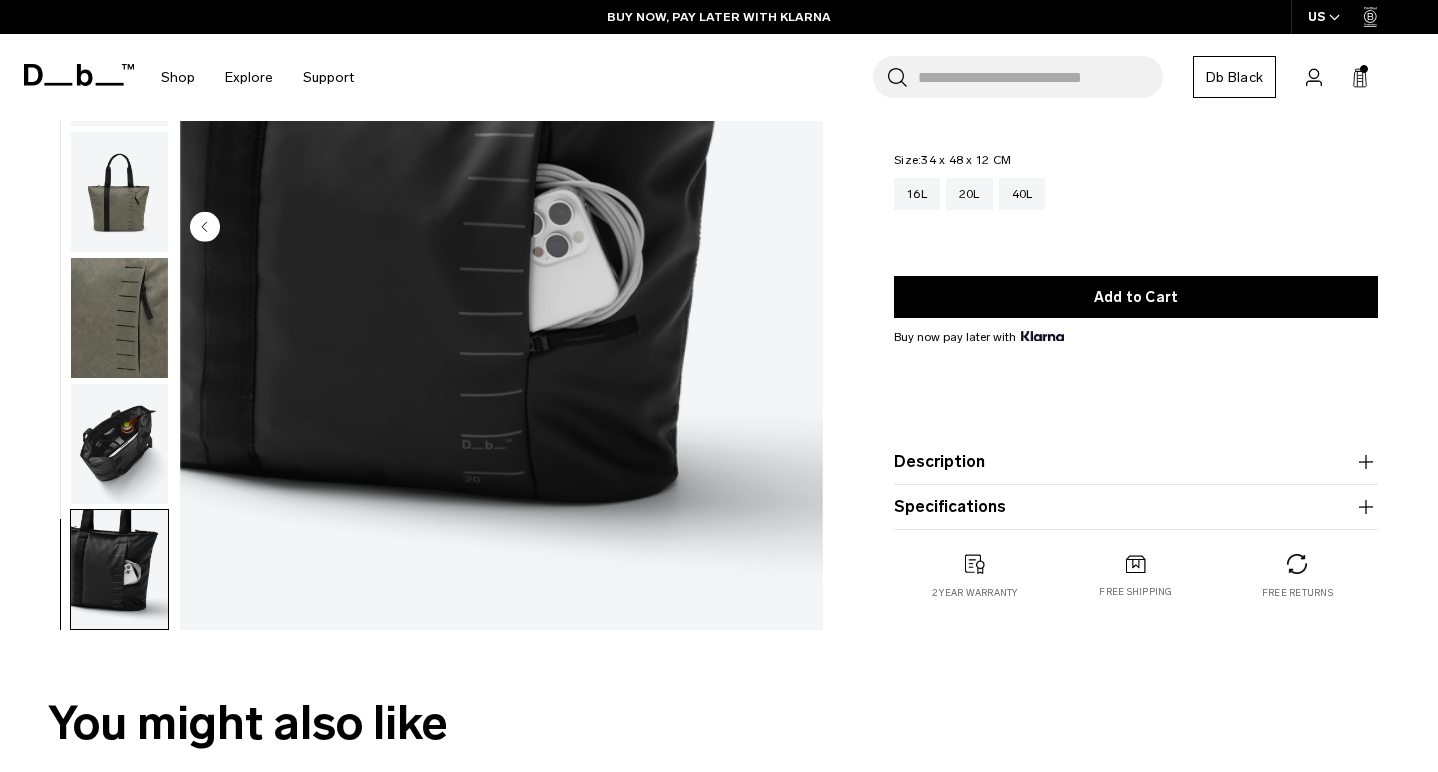 click 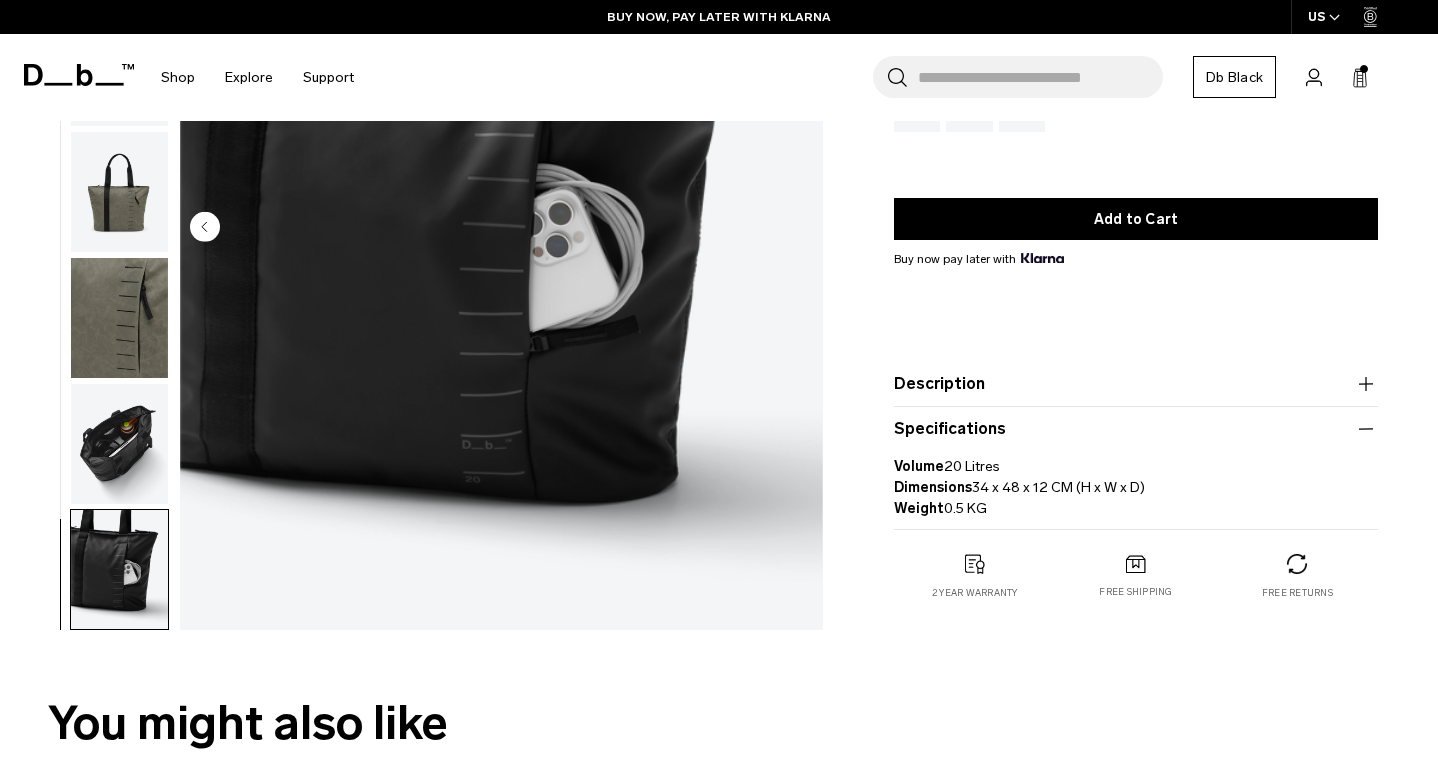 click 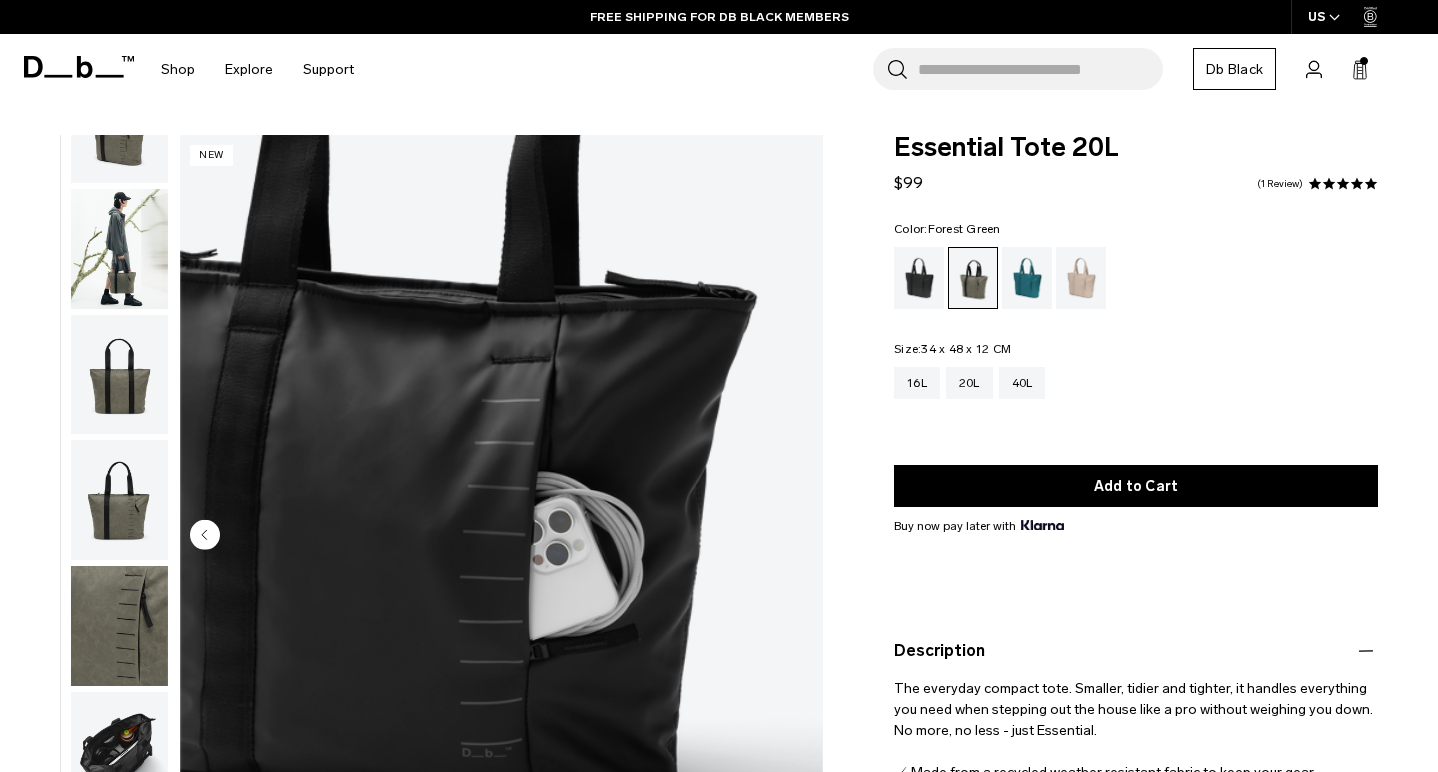 scroll, scrollTop: 0, scrollLeft: 0, axis: both 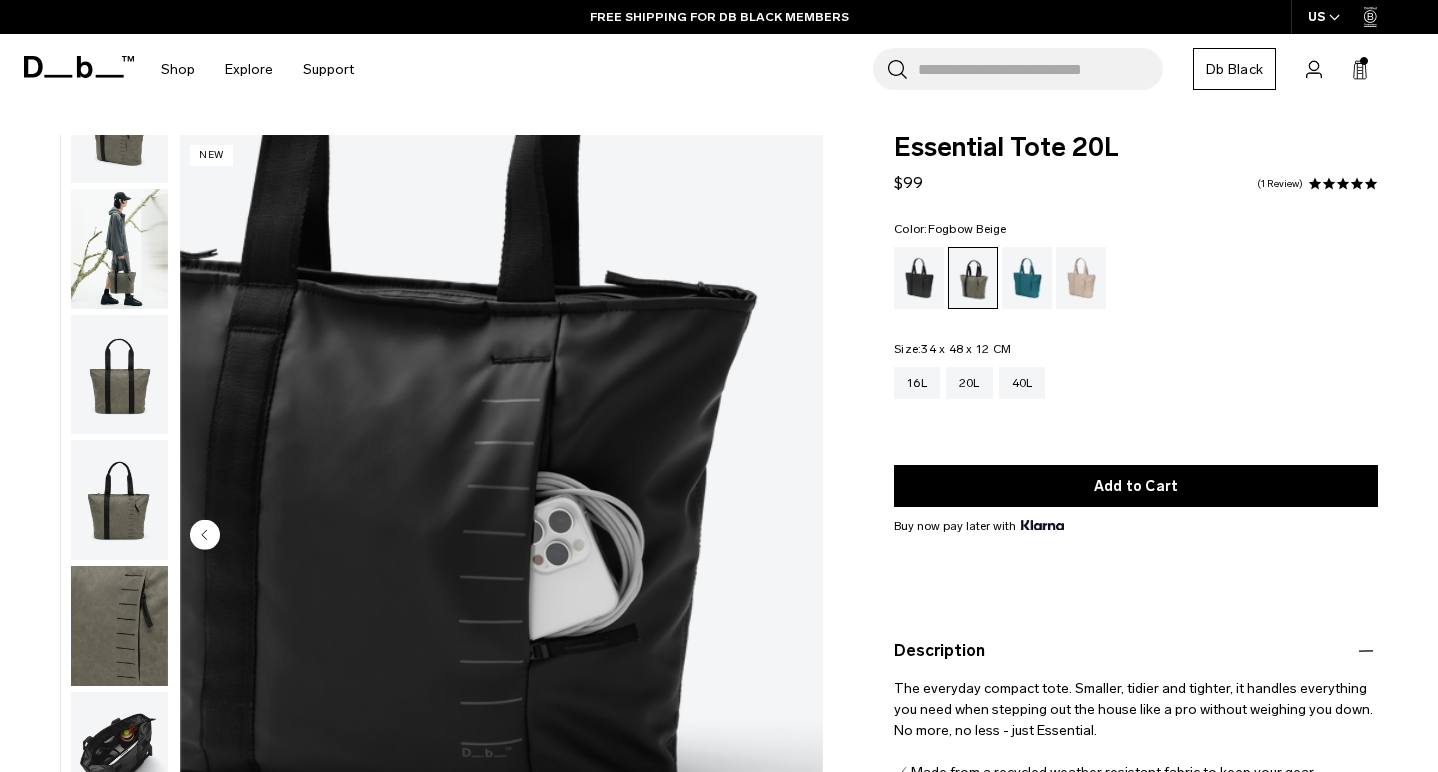 click at bounding box center [1081, 278] 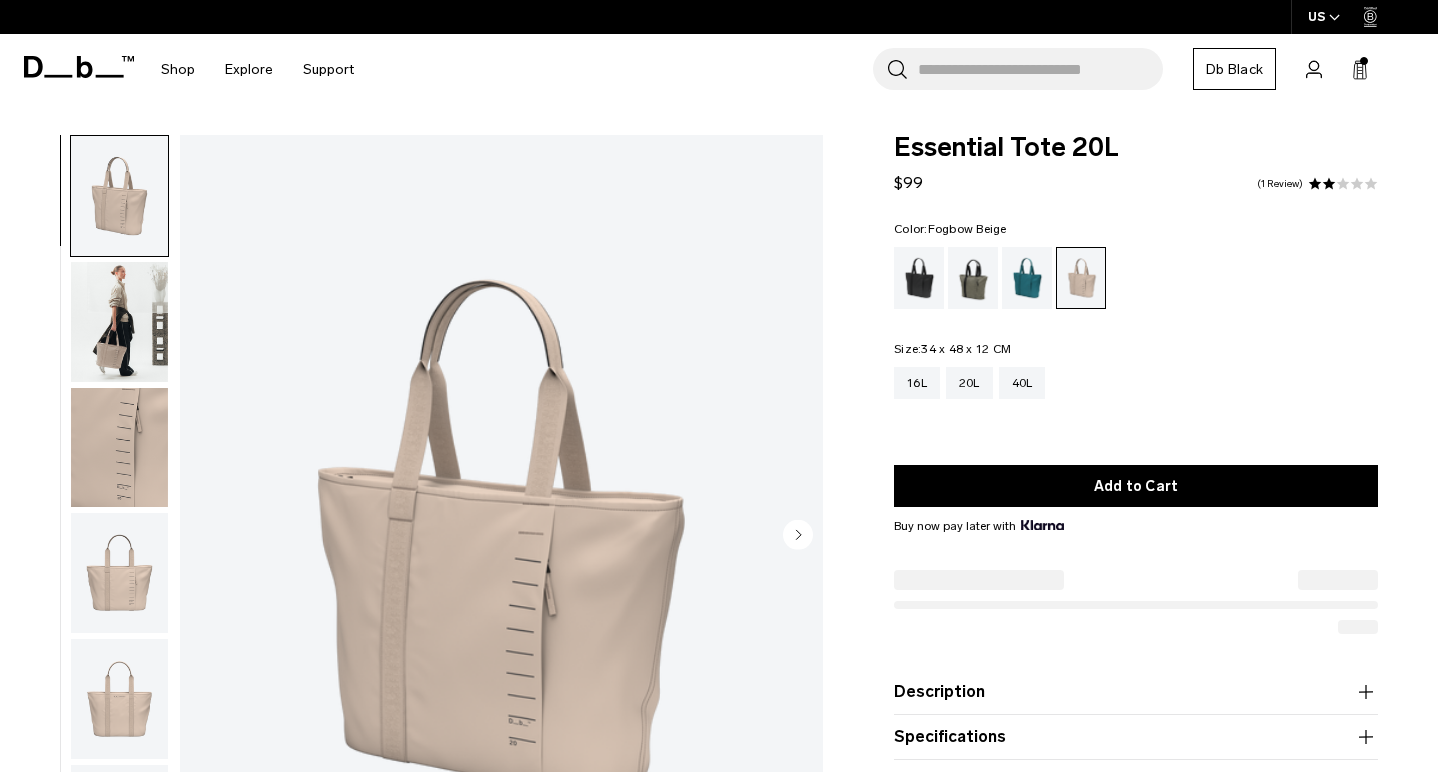 scroll, scrollTop: 0, scrollLeft: 0, axis: both 